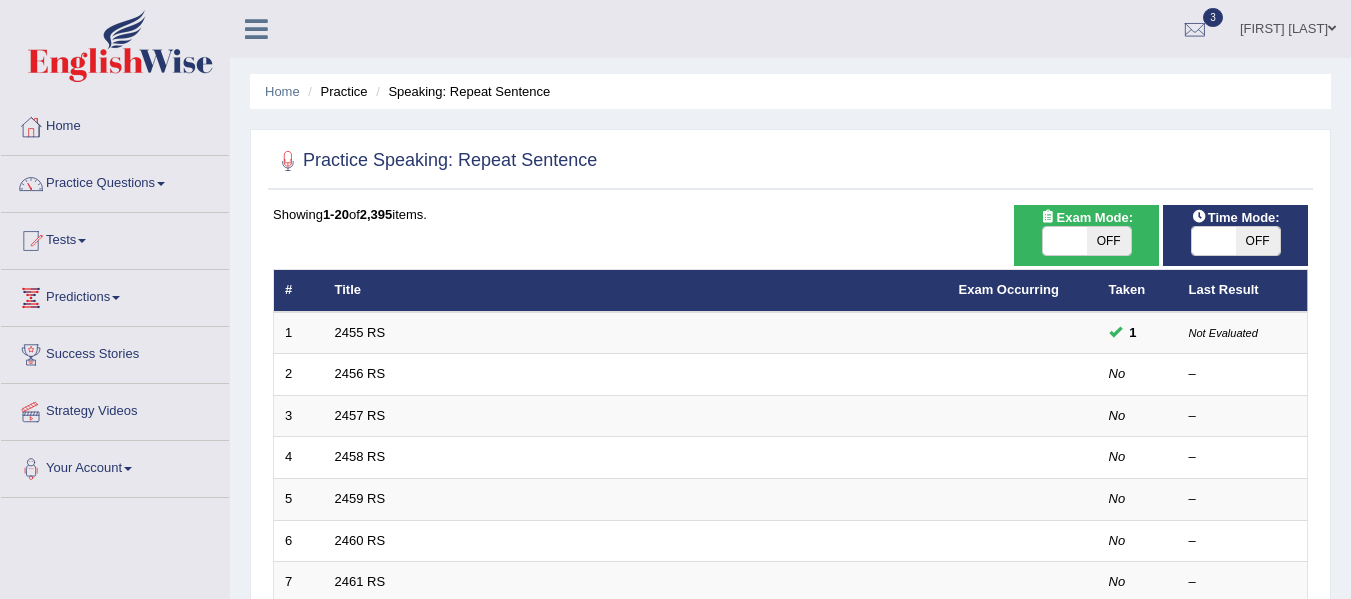 scroll, scrollTop: 0, scrollLeft: 0, axis: both 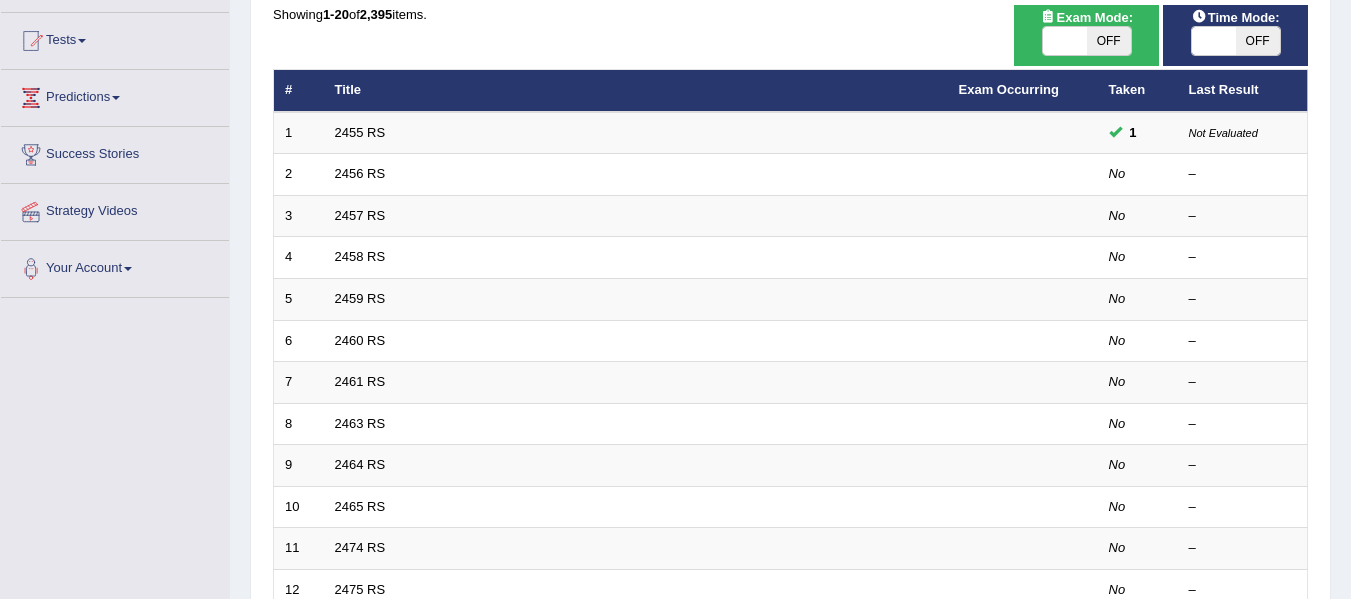 click on "OFF" at bounding box center (1258, 41) 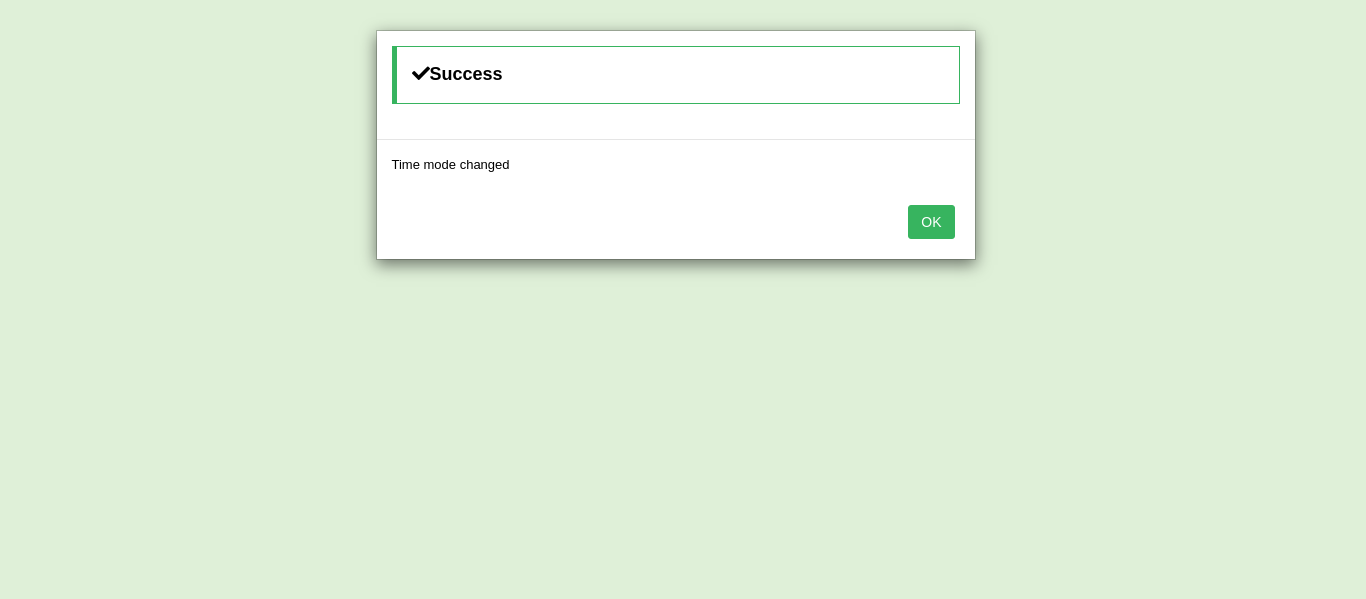 click on "OK" at bounding box center [931, 222] 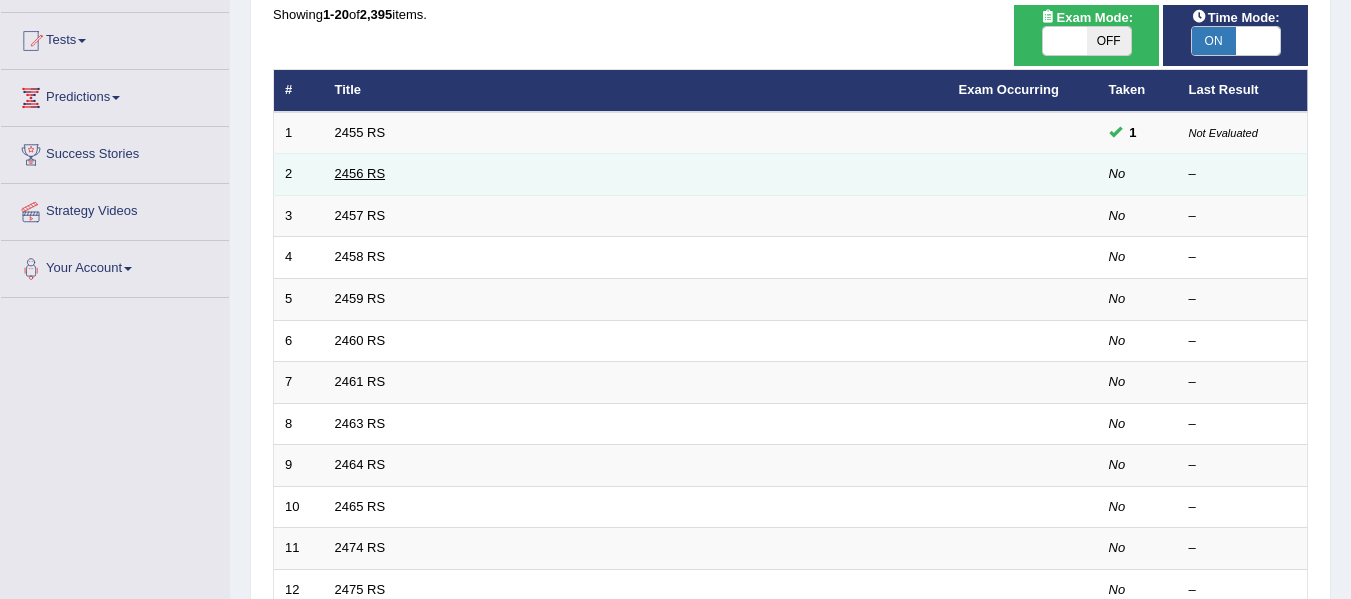 click on "2456 RS" at bounding box center [360, 173] 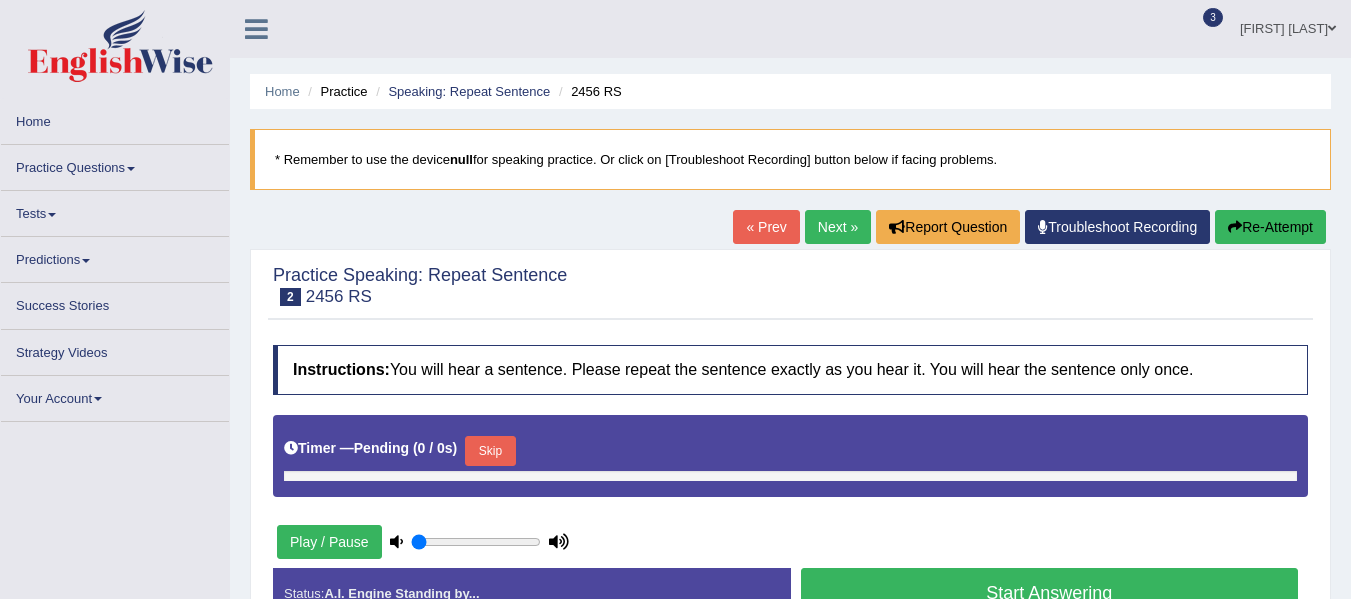 scroll, scrollTop: 0, scrollLeft: 0, axis: both 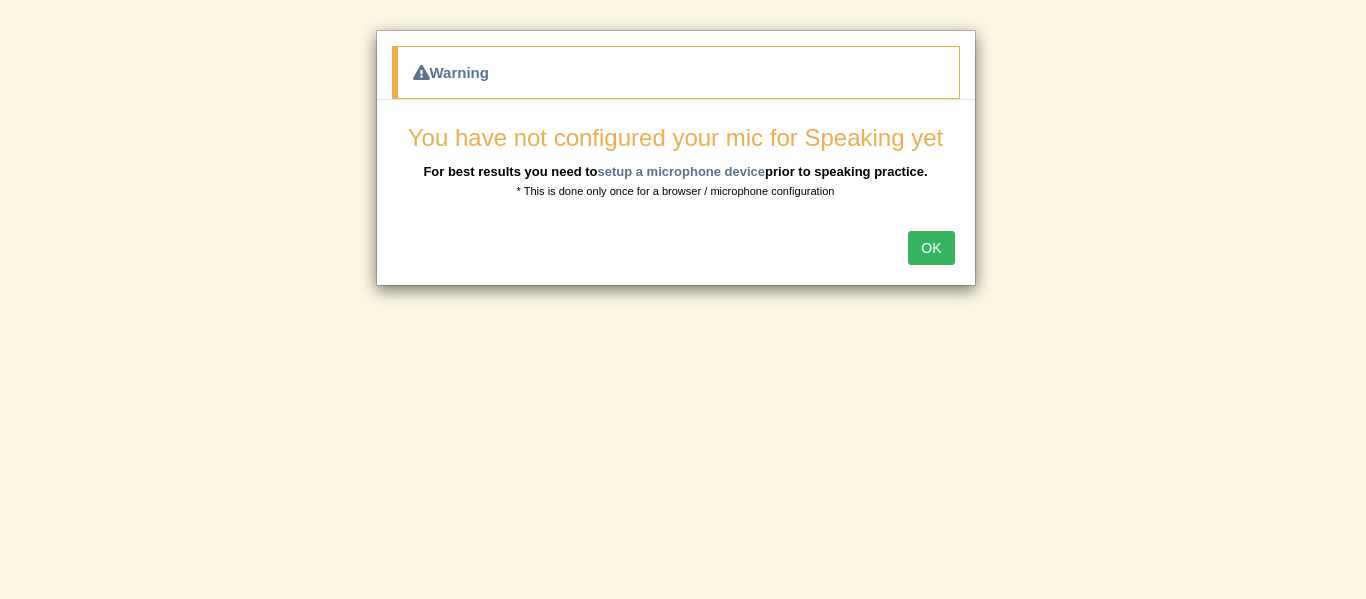 click on "OK" at bounding box center [931, 248] 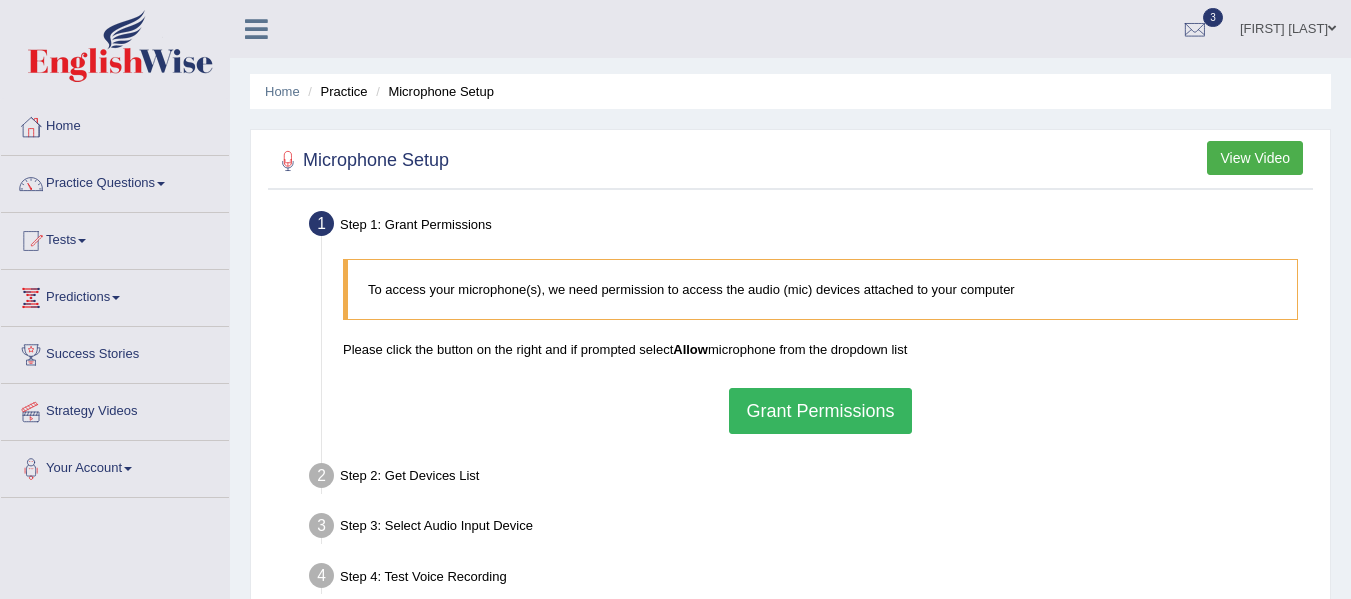 scroll, scrollTop: 0, scrollLeft: 0, axis: both 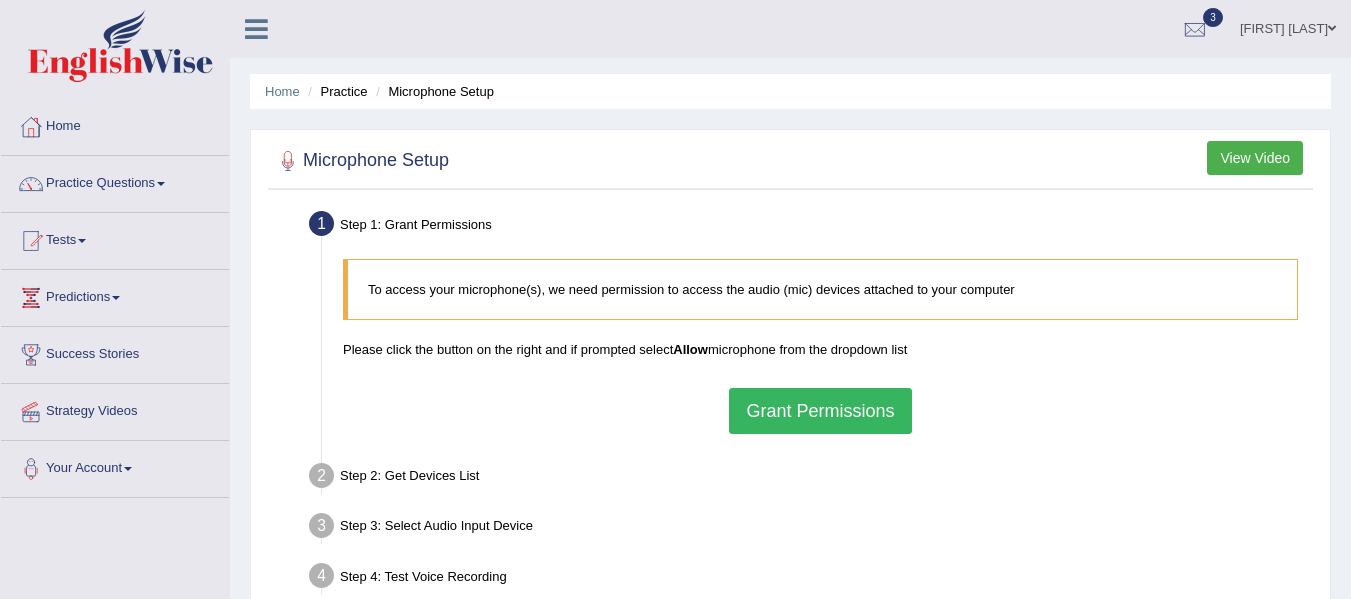 click on "Grant Permissions" at bounding box center (820, 411) 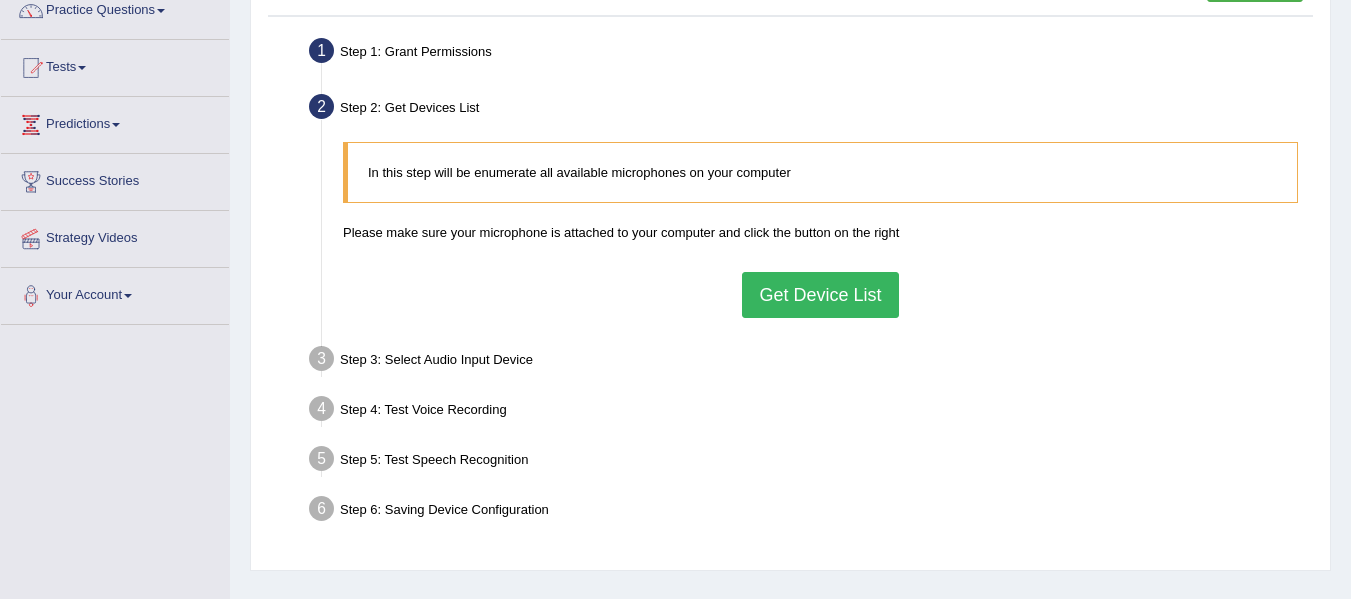 scroll, scrollTop: 266, scrollLeft: 0, axis: vertical 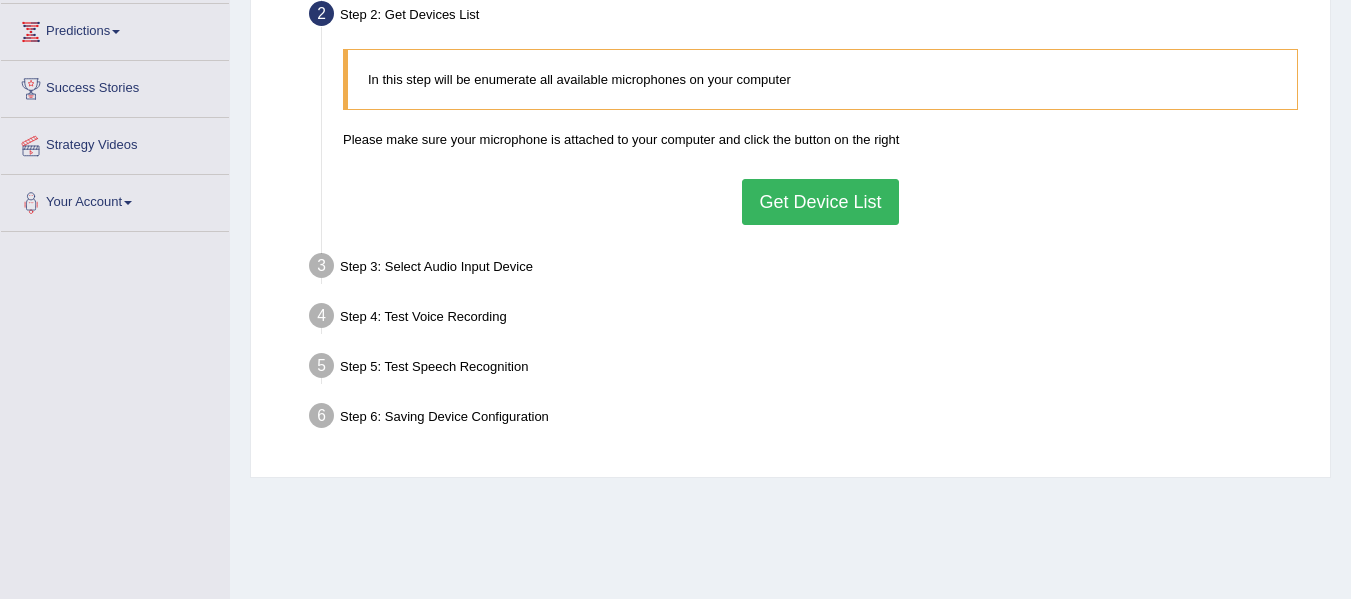 click on "Get Device List" at bounding box center [820, 202] 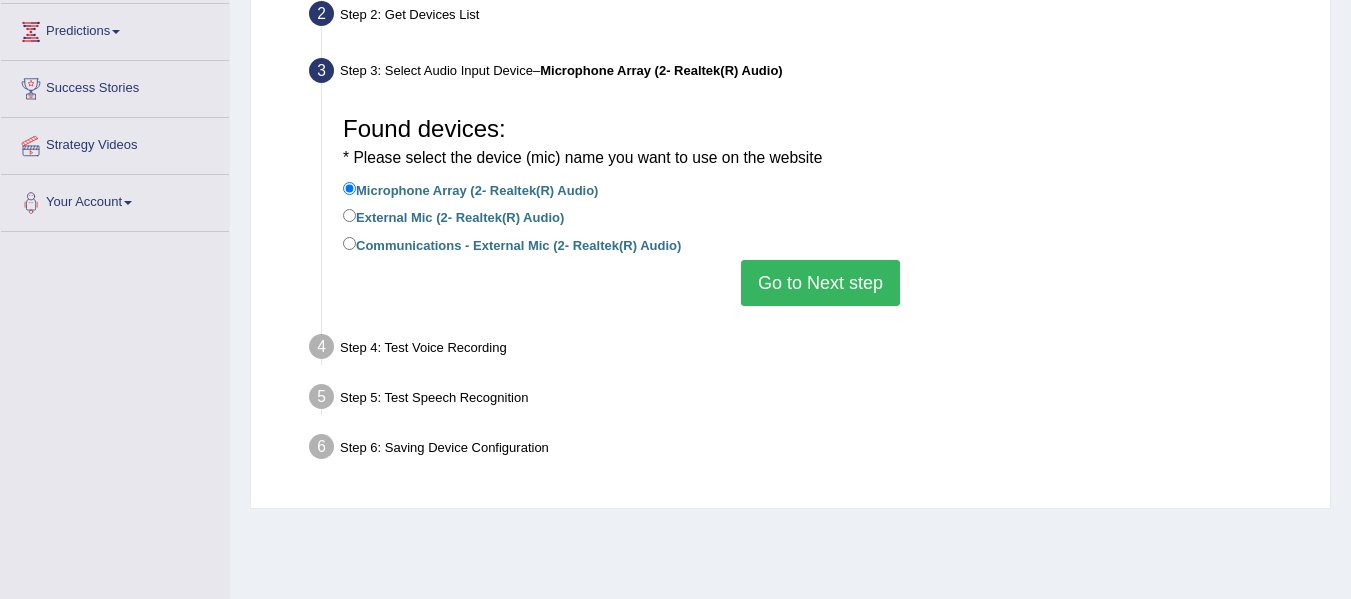 scroll, scrollTop: 0, scrollLeft: 0, axis: both 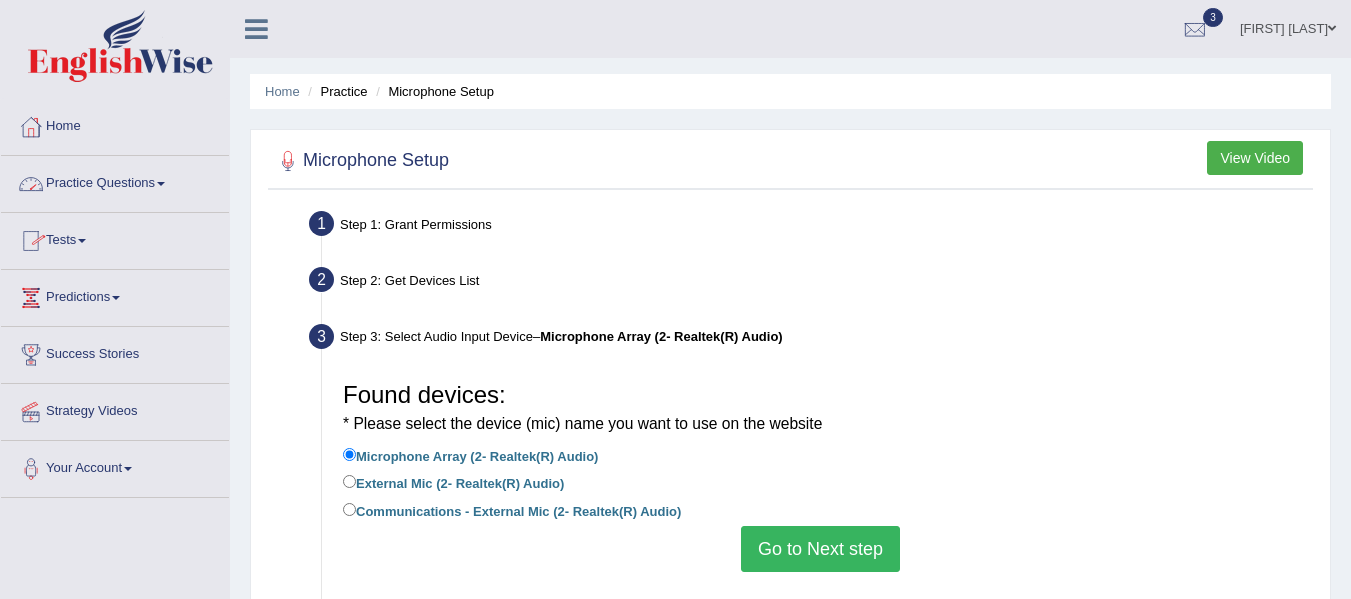 click on "Practice Questions" at bounding box center [115, 181] 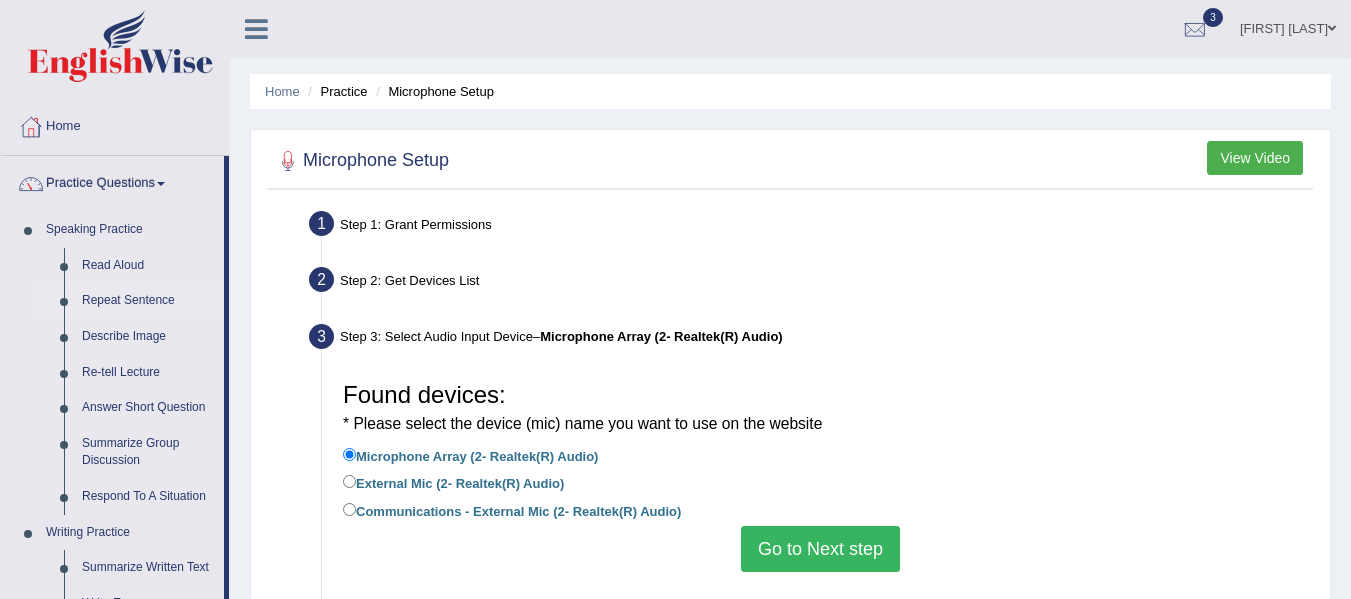 click on "Repeat Sentence" at bounding box center (148, 301) 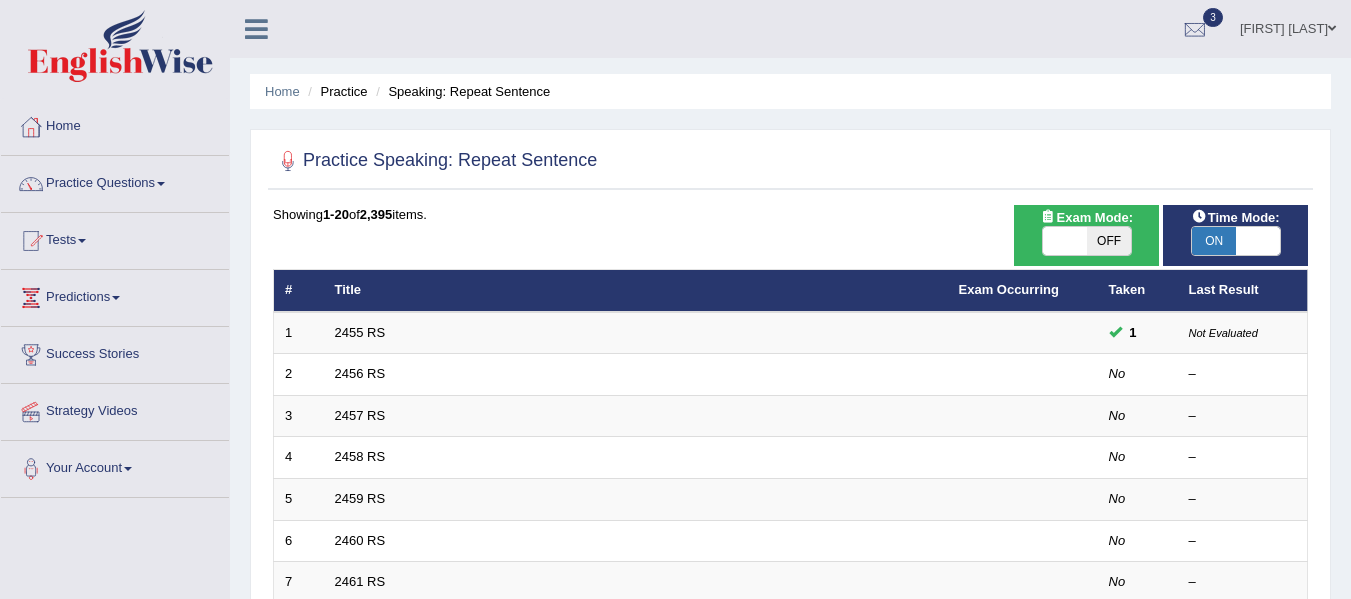 scroll, scrollTop: 0, scrollLeft: 0, axis: both 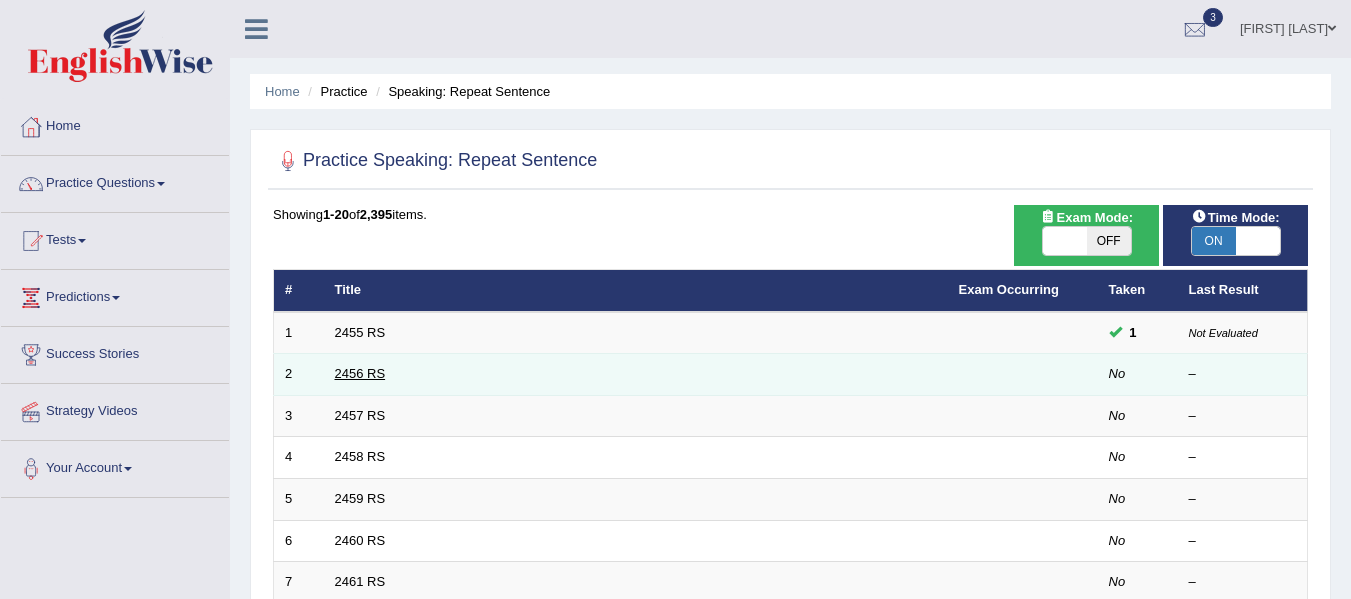 click on "2456 RS" at bounding box center [360, 373] 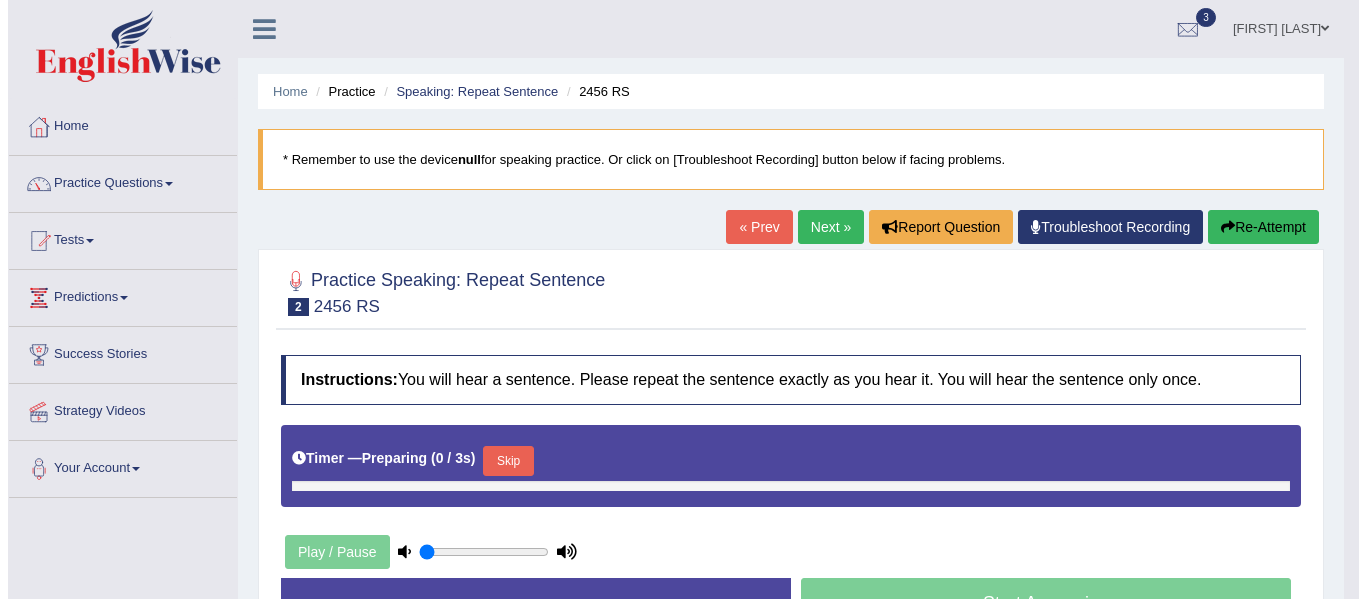 scroll, scrollTop: 0, scrollLeft: 0, axis: both 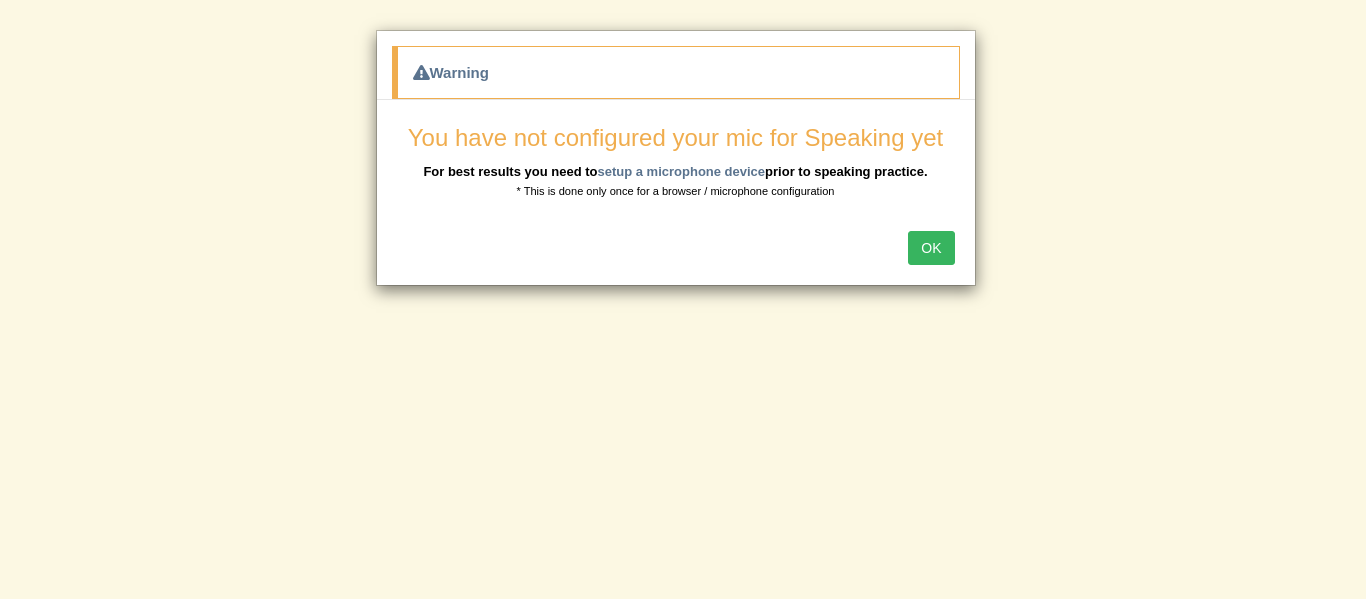 click on "OK" at bounding box center (931, 248) 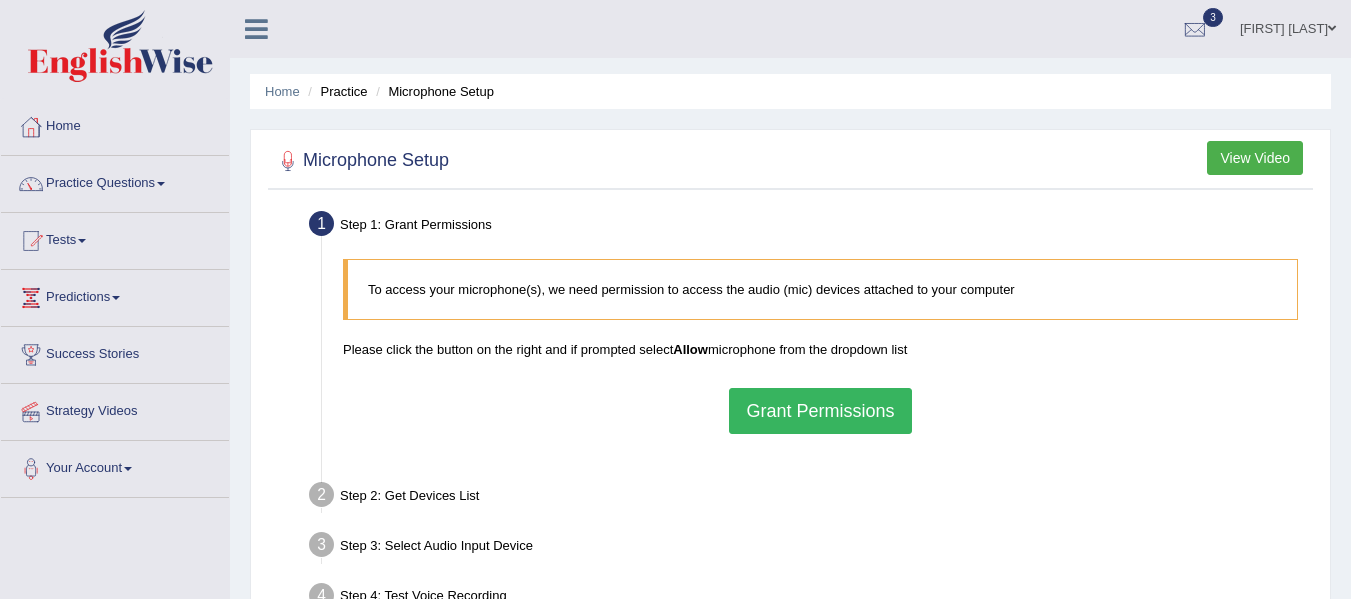 scroll, scrollTop: 0, scrollLeft: 0, axis: both 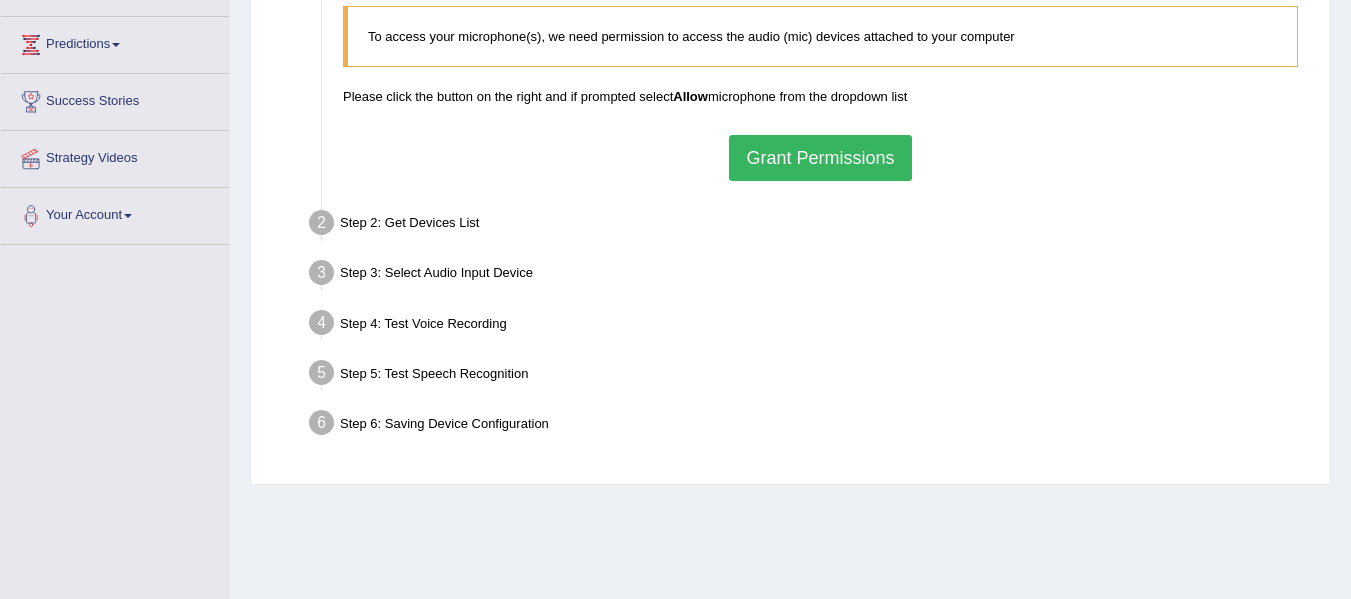 click on "Grant Permissions" at bounding box center (820, 158) 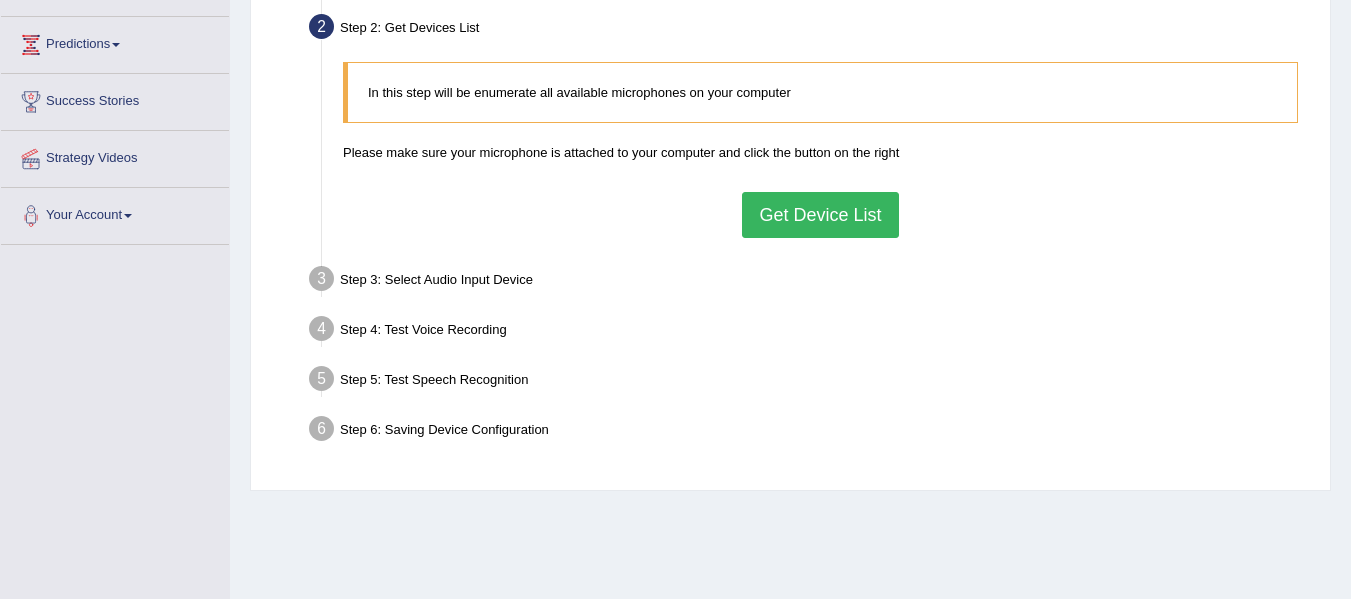 click on "Get Device List" at bounding box center [820, 215] 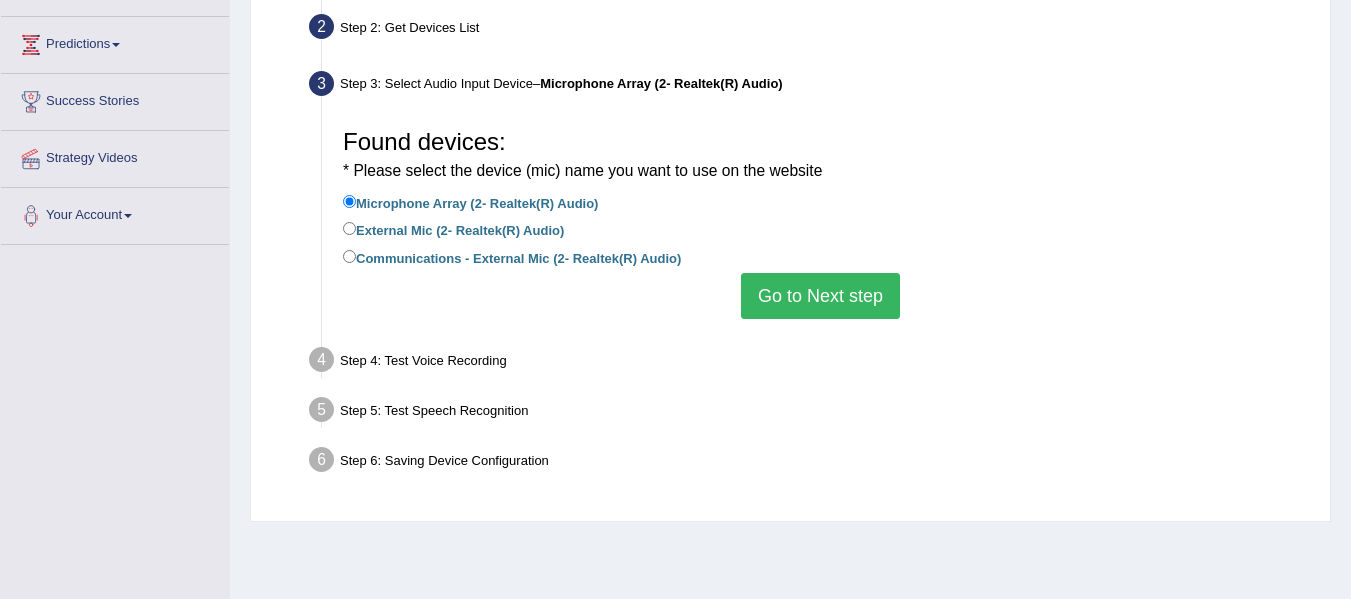 click on "Go to Next step" at bounding box center [820, 296] 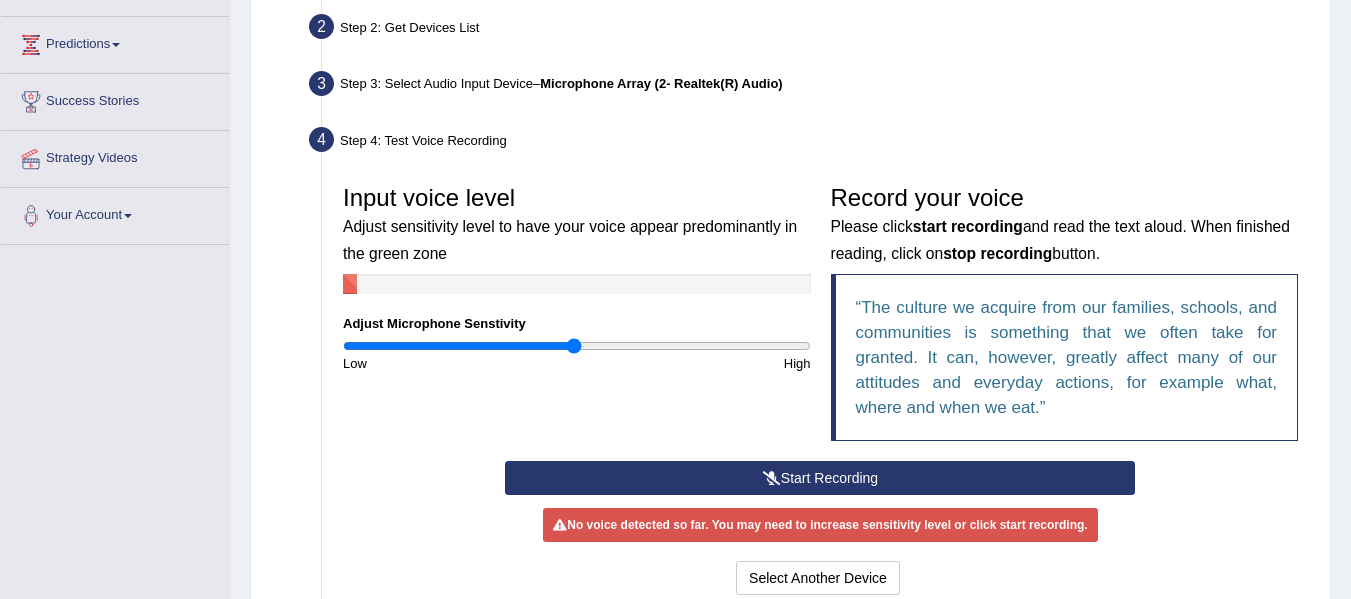 click on "Start Recording" at bounding box center (820, 478) 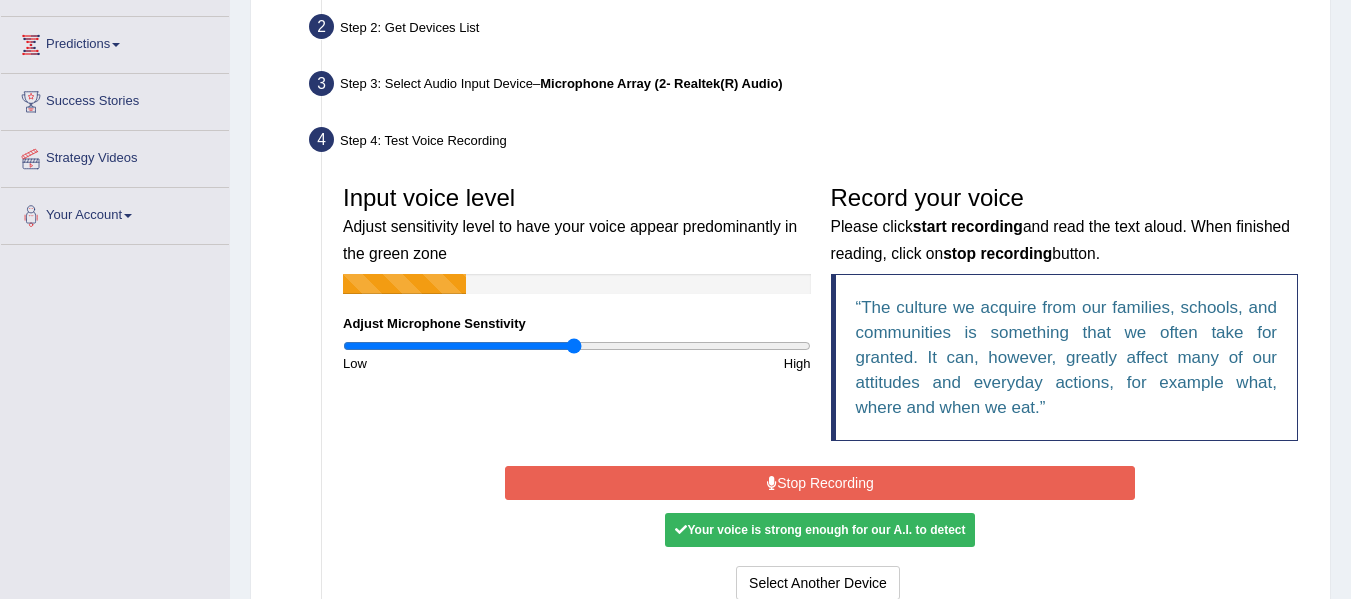 click on "Your voice is strong enough for our A.I. to detect" at bounding box center [820, 530] 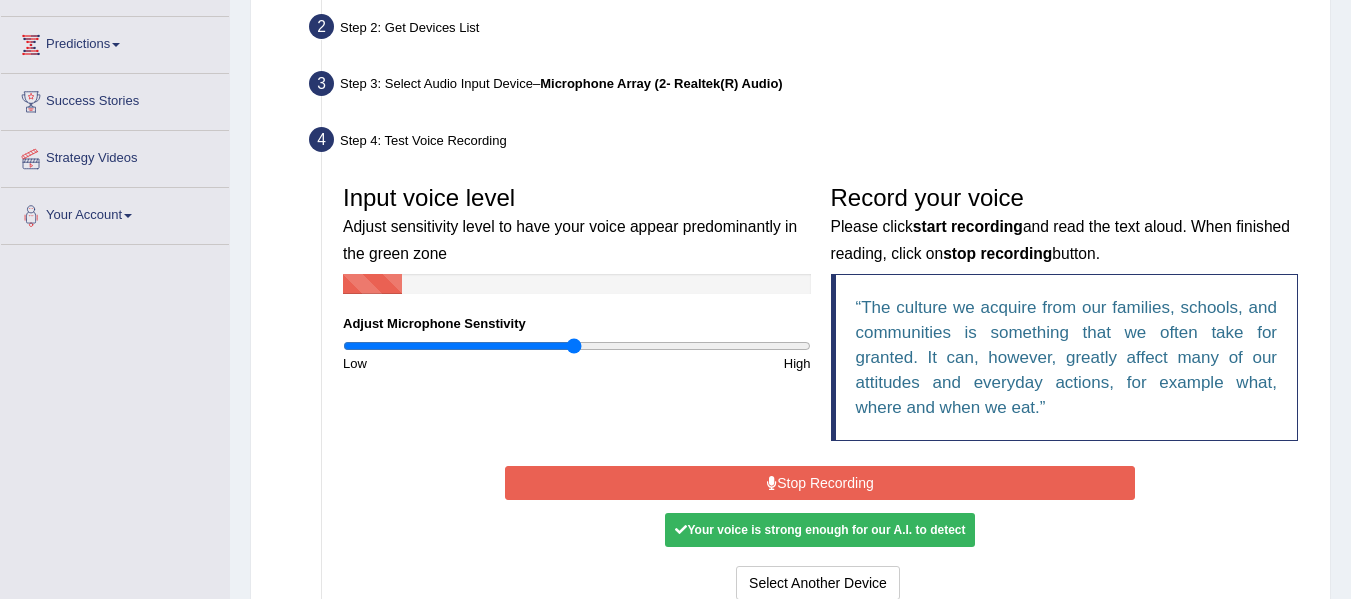 click on "Stop Recording" at bounding box center [820, 483] 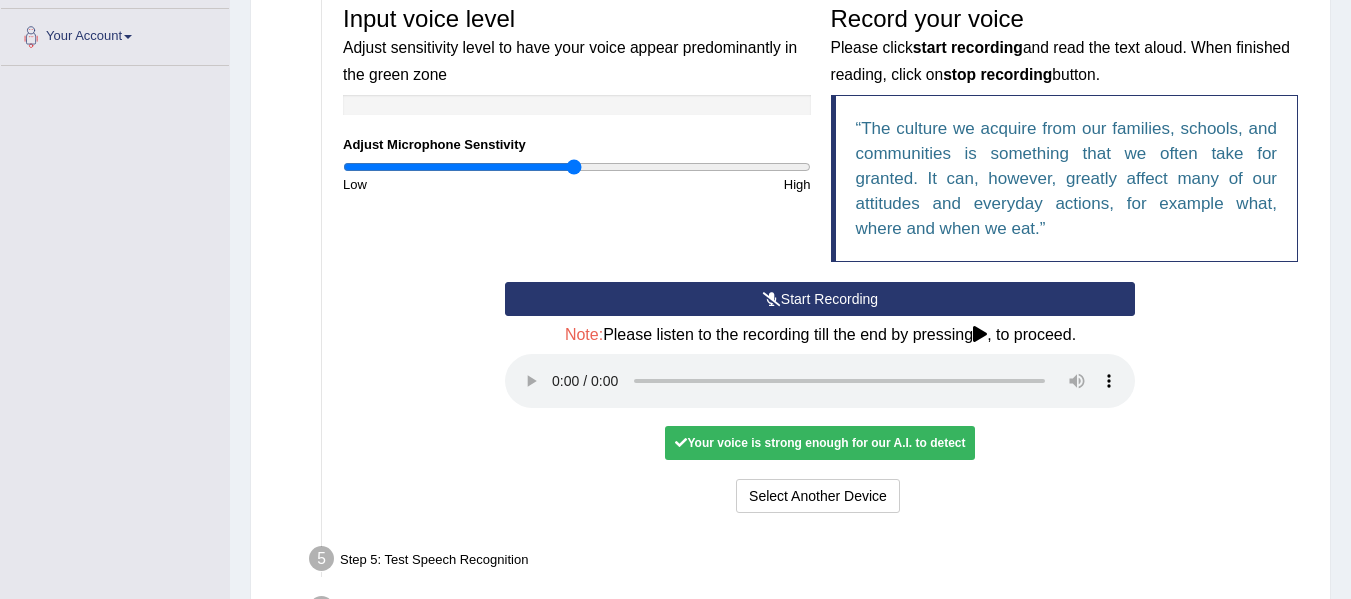 scroll, scrollTop: 453, scrollLeft: 0, axis: vertical 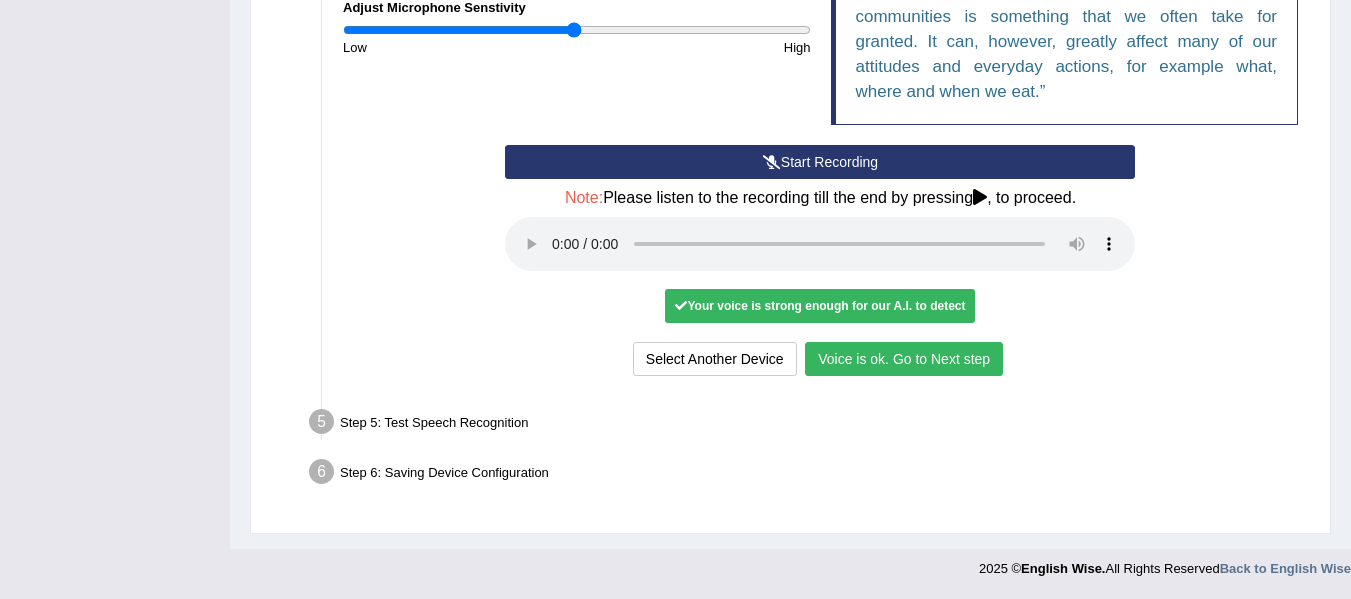 click on "Voice is ok. Go to Next step" at bounding box center [904, 359] 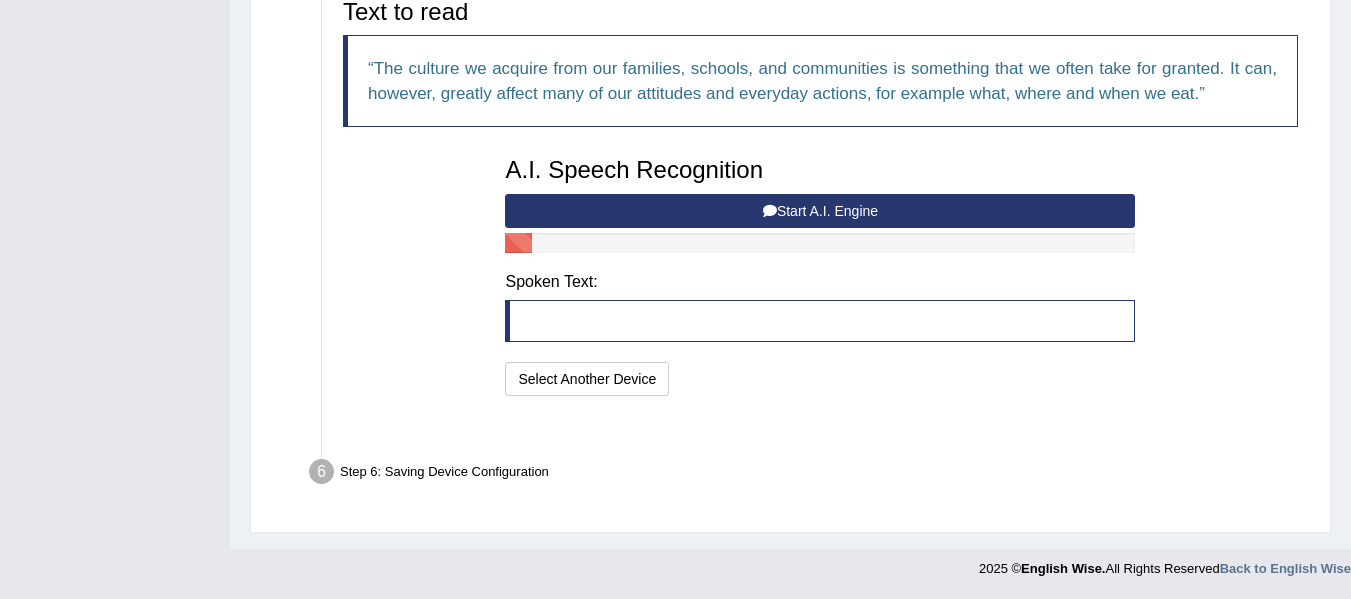 scroll, scrollTop: 466, scrollLeft: 0, axis: vertical 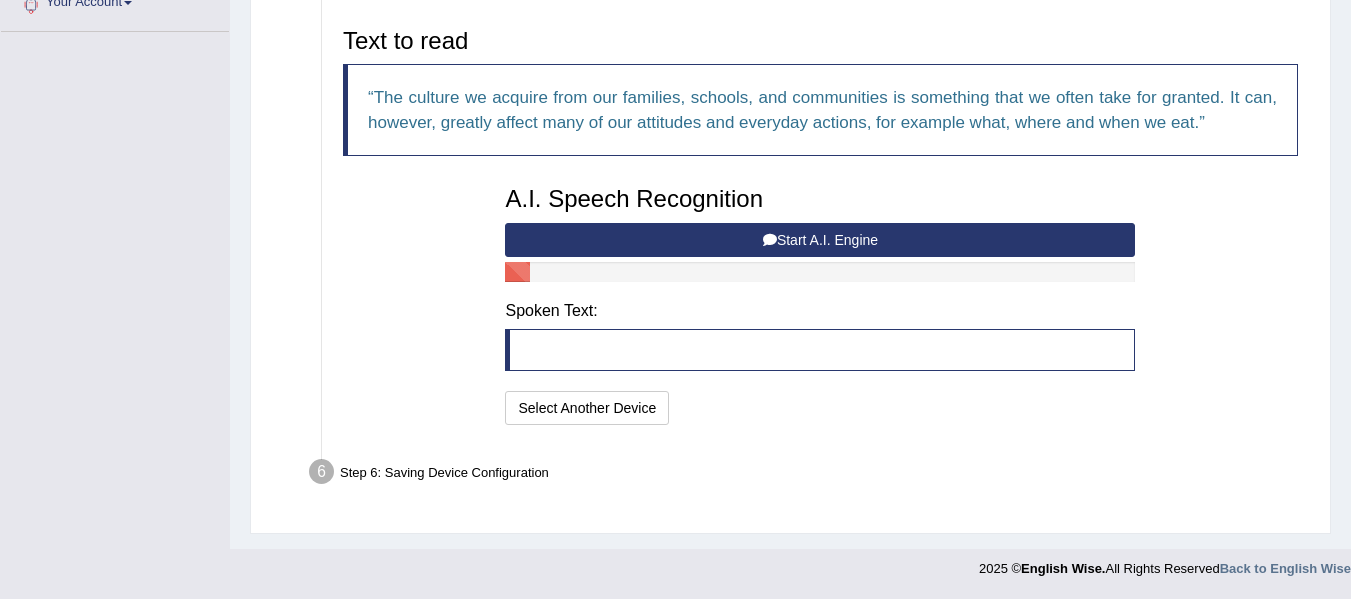 click at bounding box center (820, 350) 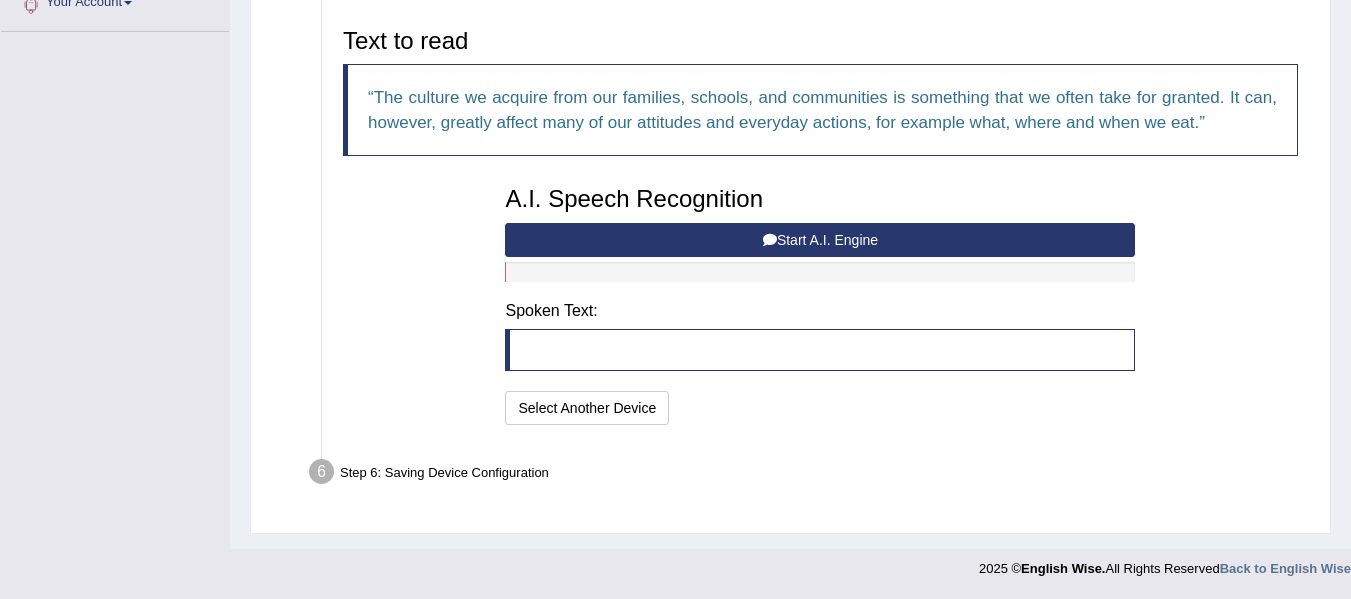 click on "Step 6: Saving Device Configuration" at bounding box center [810, 475] 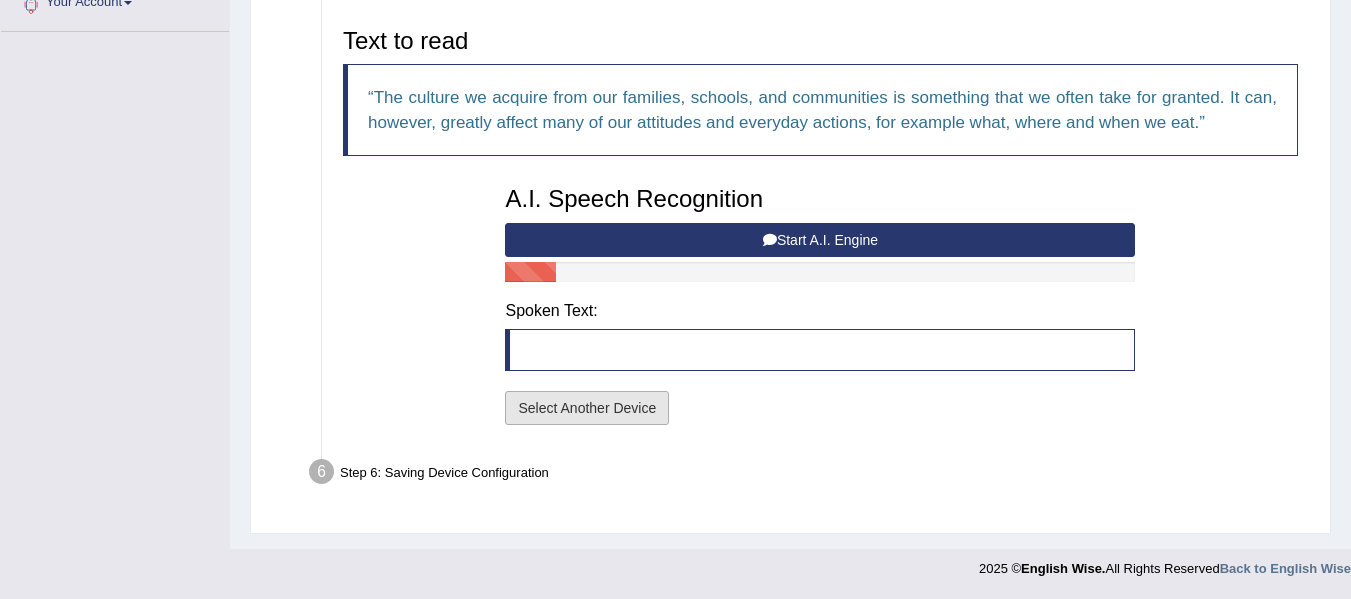 click on "Select Another Device" at bounding box center (587, 408) 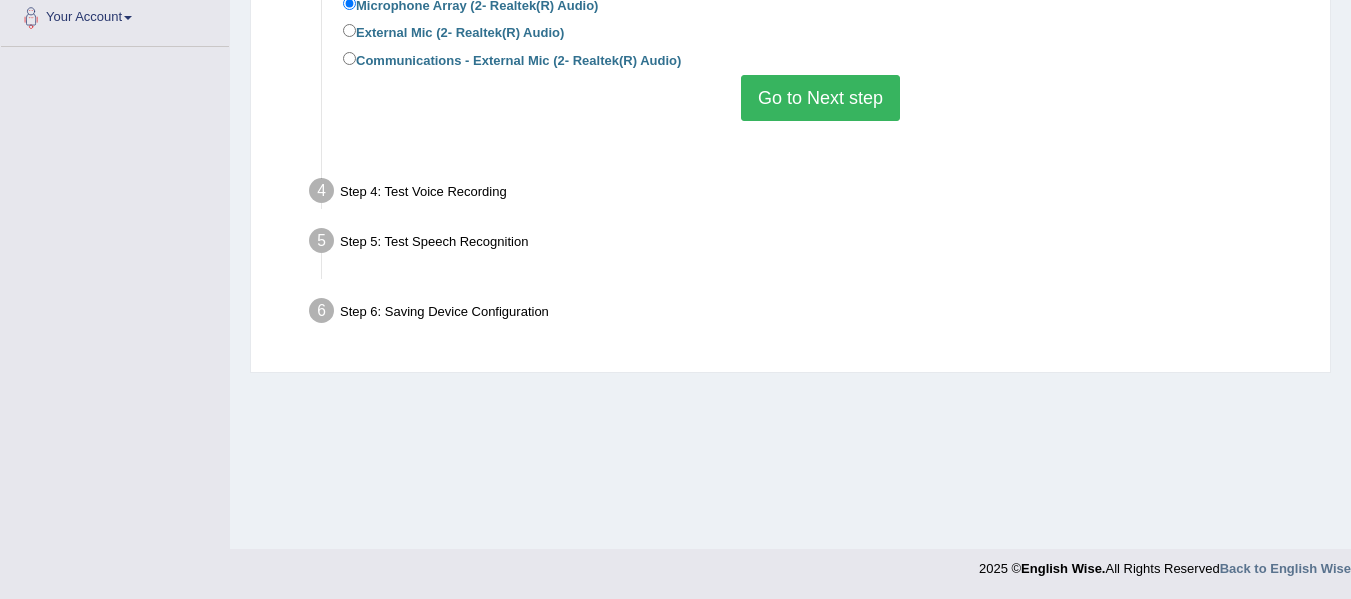 scroll, scrollTop: 451, scrollLeft: 0, axis: vertical 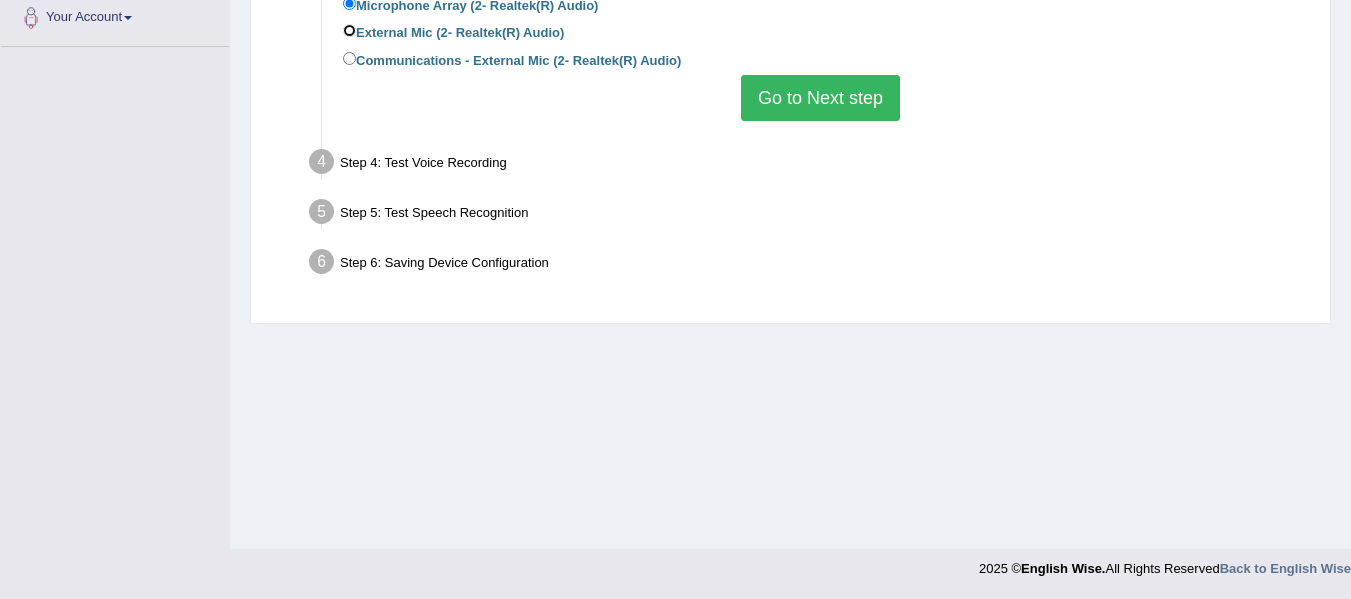 click on "External Mic (2- Realtek(R) Audio)" at bounding box center [349, 30] 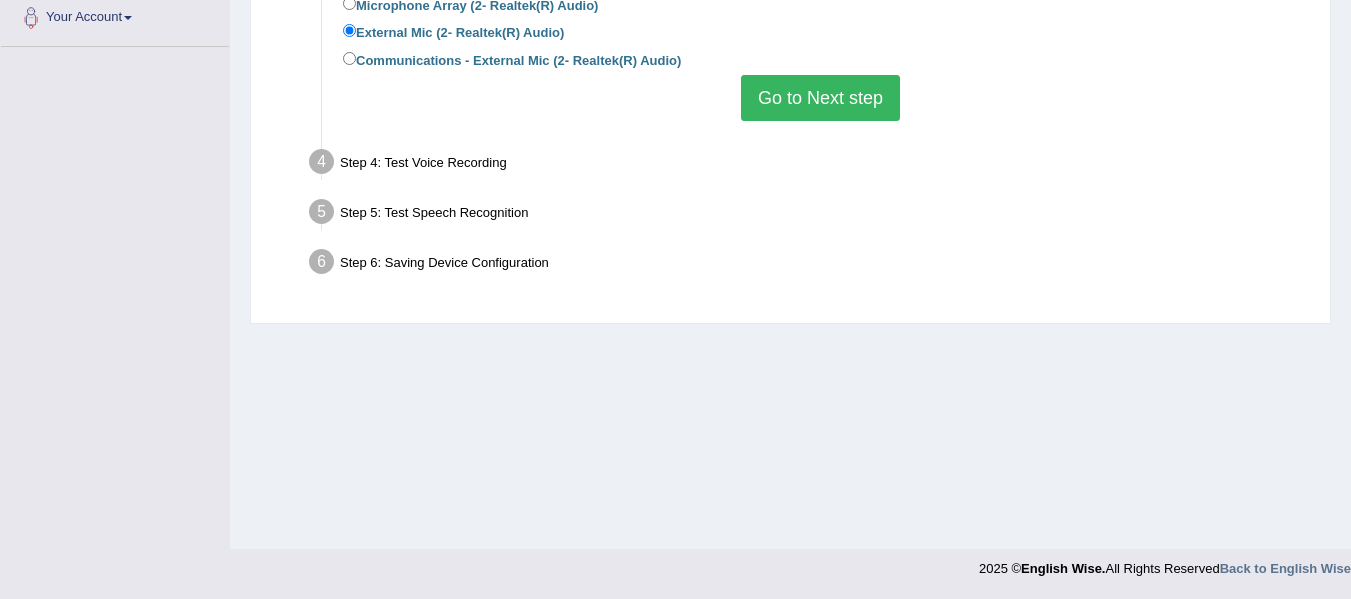 click on "Go to Next step" at bounding box center (820, 98) 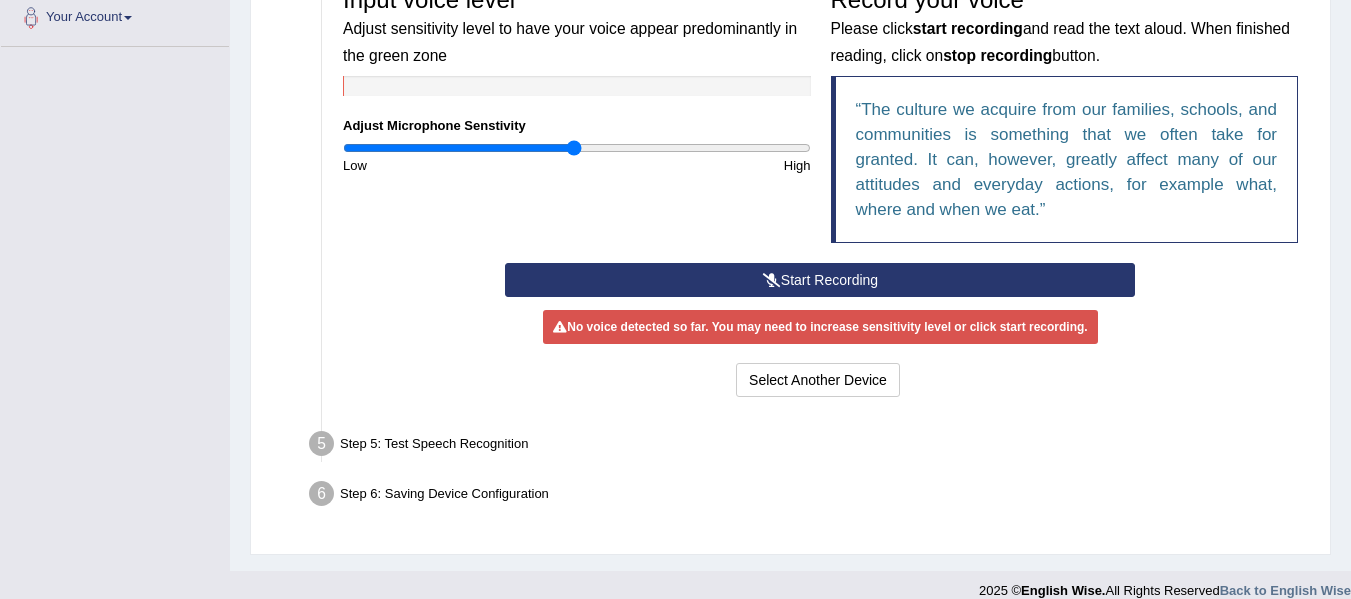 click on "Start Recording" at bounding box center [820, 280] 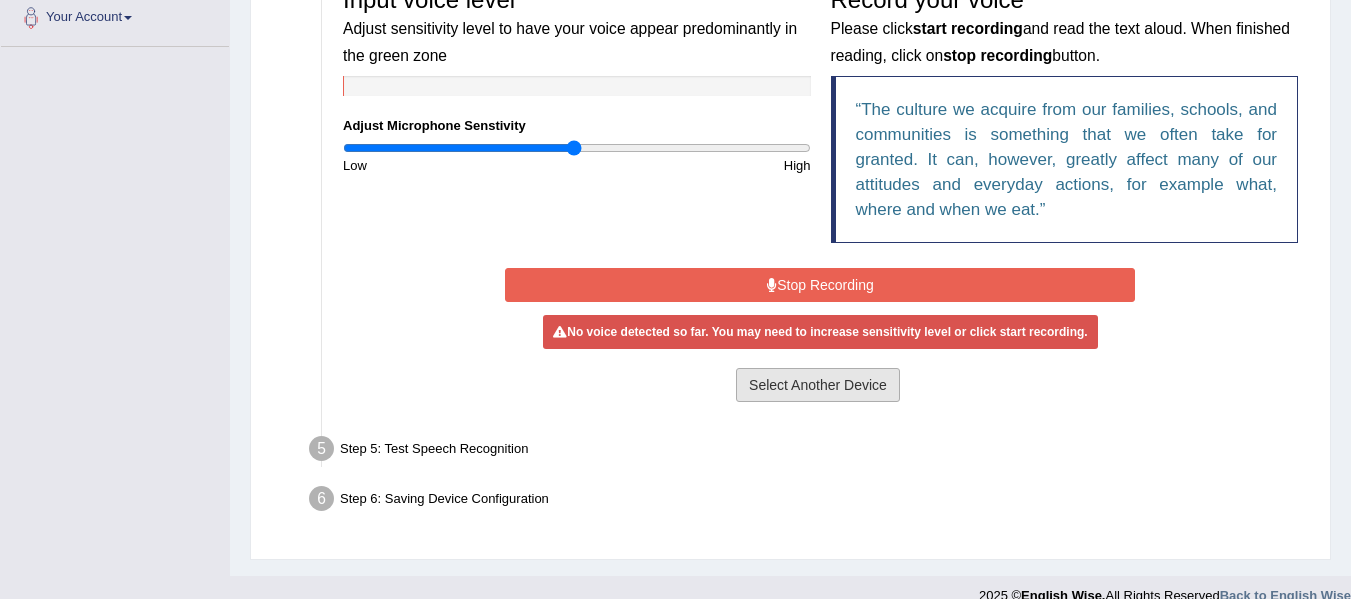 click on "Select Another Device" at bounding box center [818, 385] 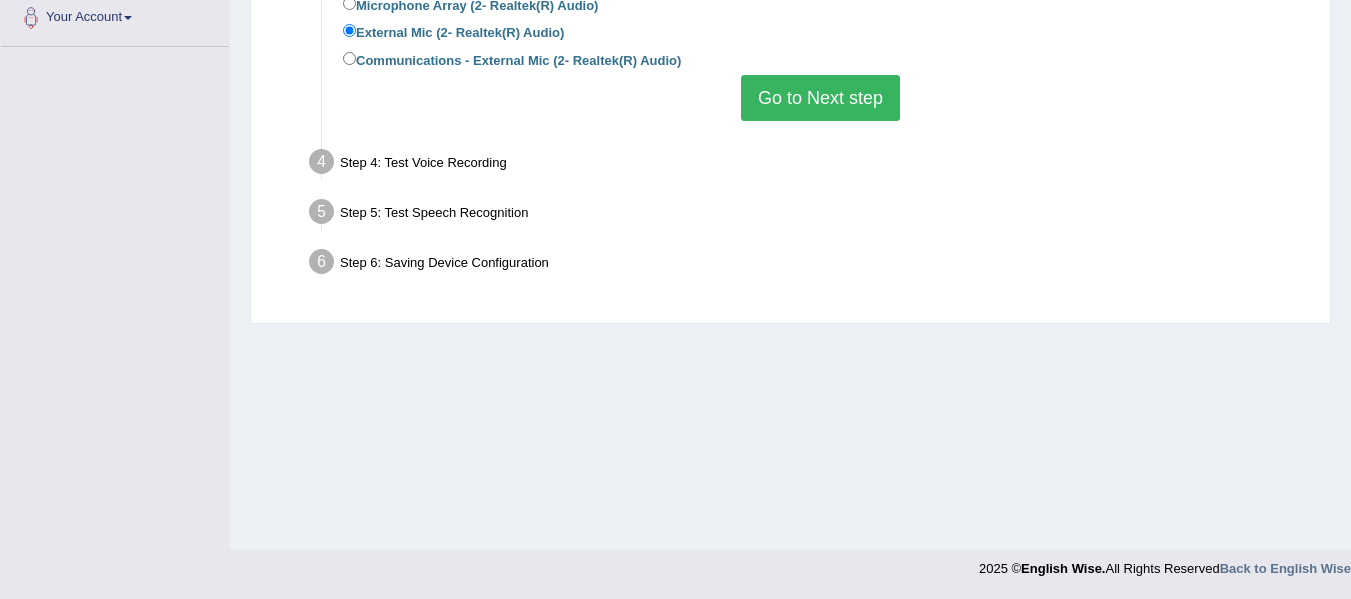 click on "Go to Next step" at bounding box center (820, 98) 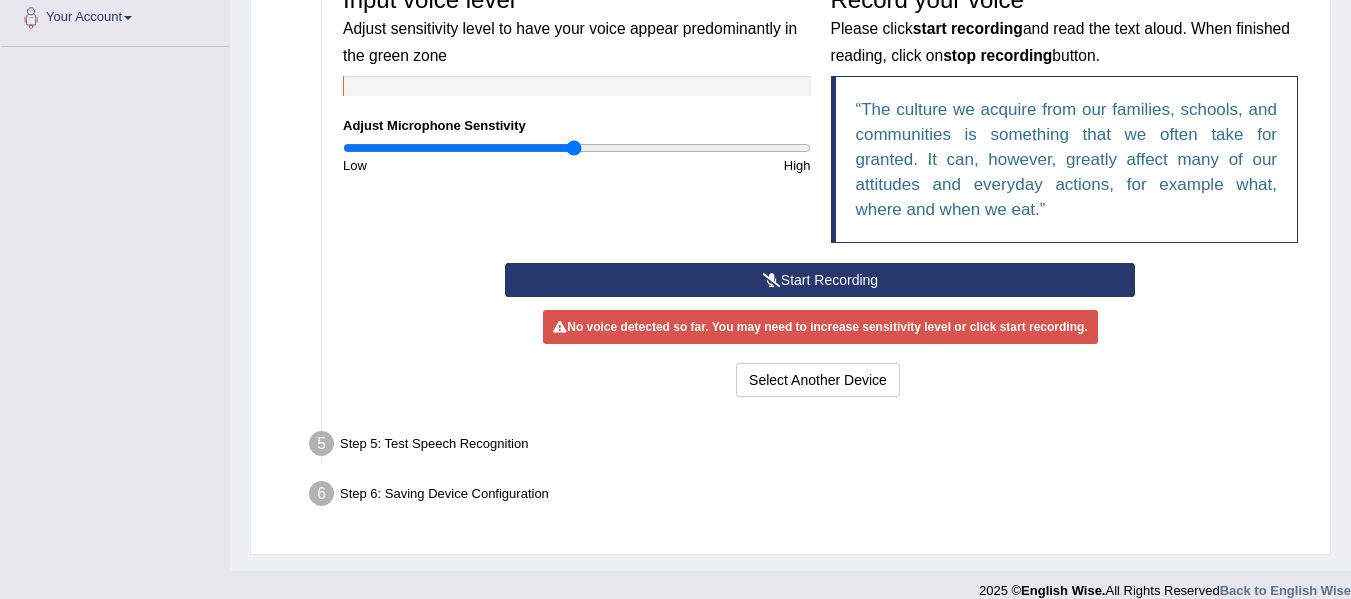click on "Start Recording" at bounding box center [820, 280] 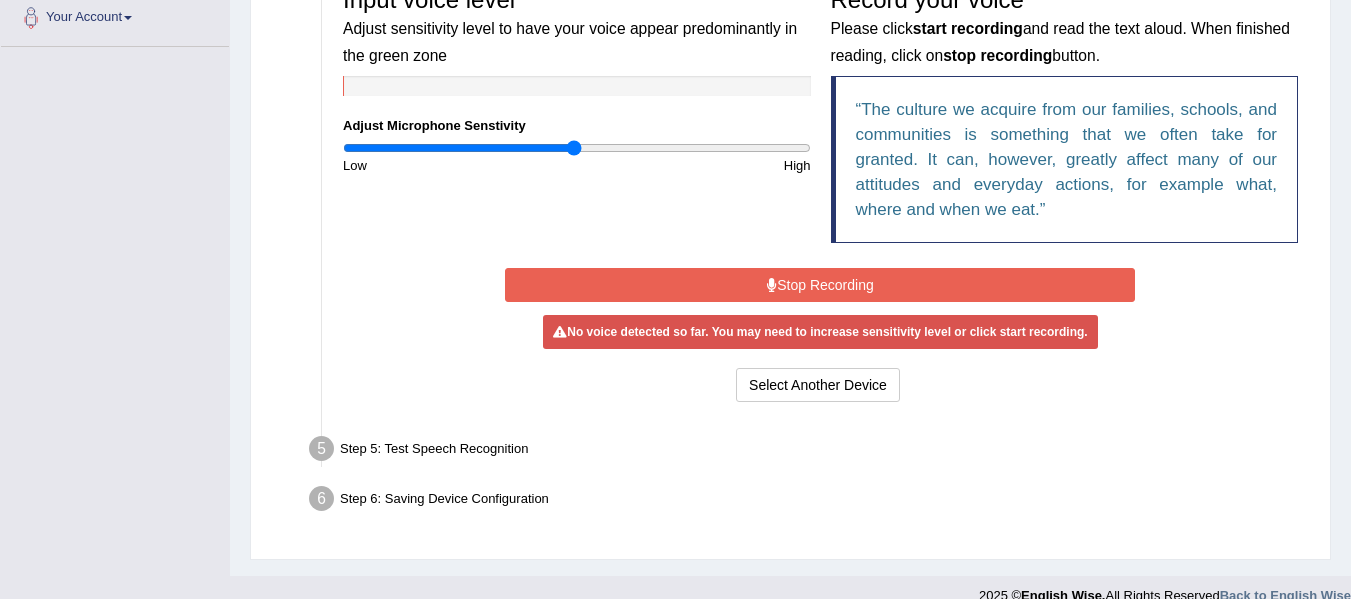 click on "No voice detected so far. You may need to increase sensitivity level or click start recording." at bounding box center (820, 332) 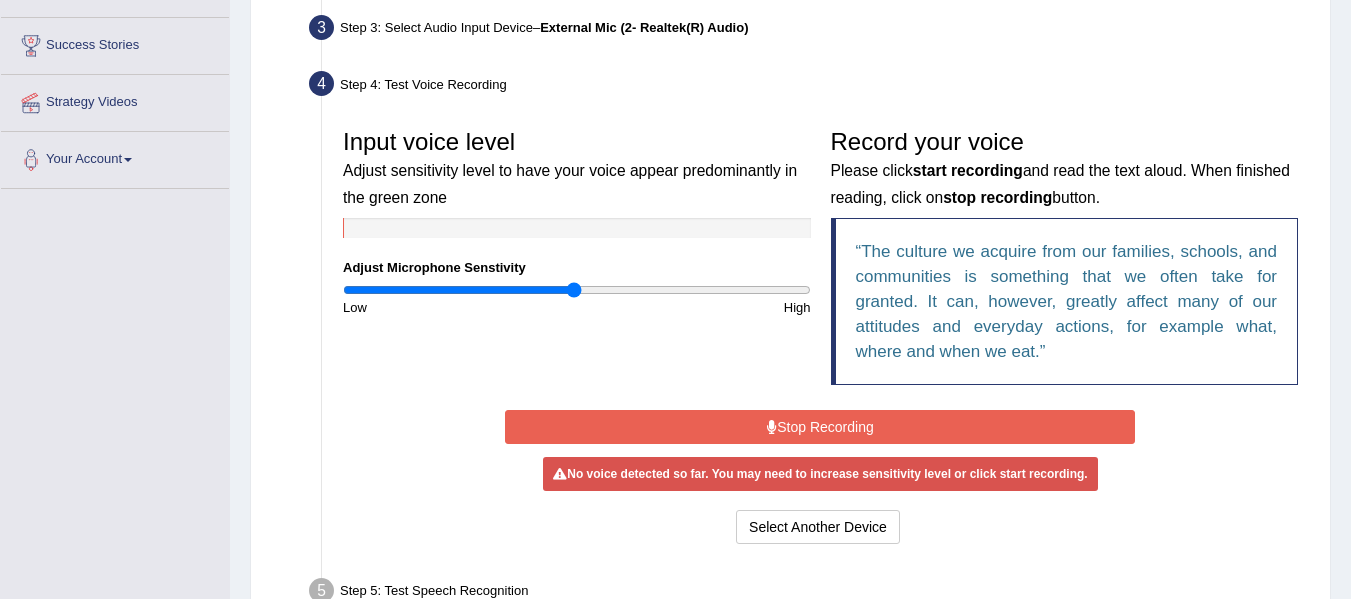 scroll, scrollTop: 291, scrollLeft: 0, axis: vertical 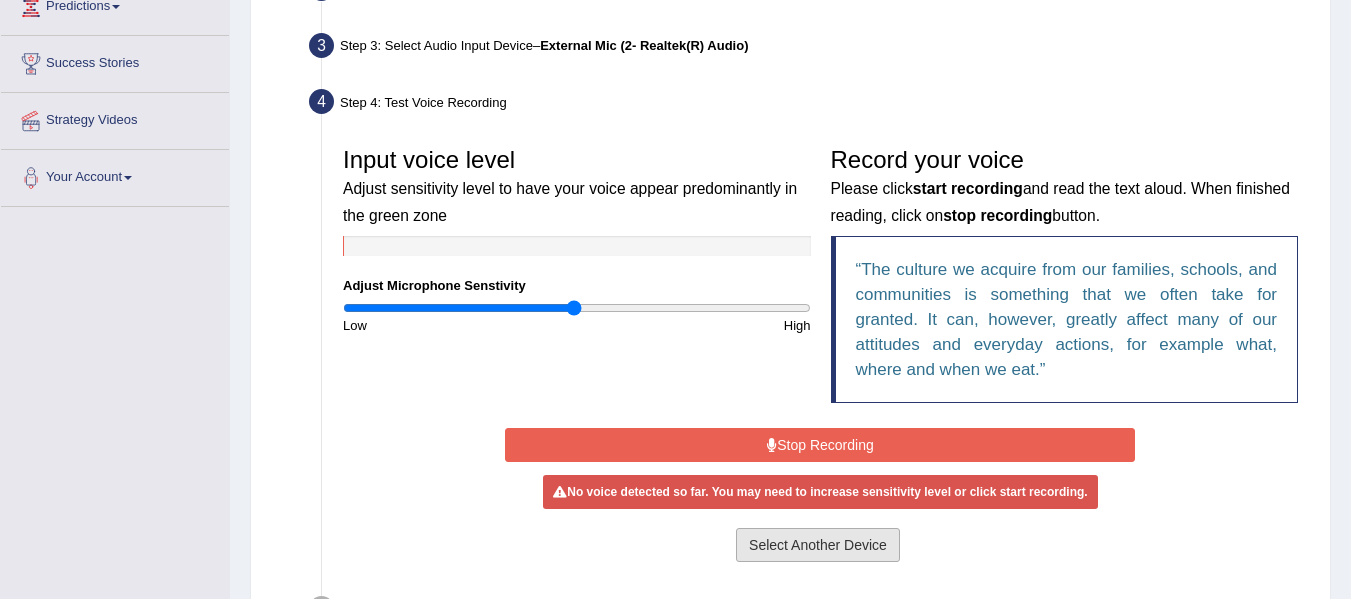 click on "Select Another Device" at bounding box center (818, 545) 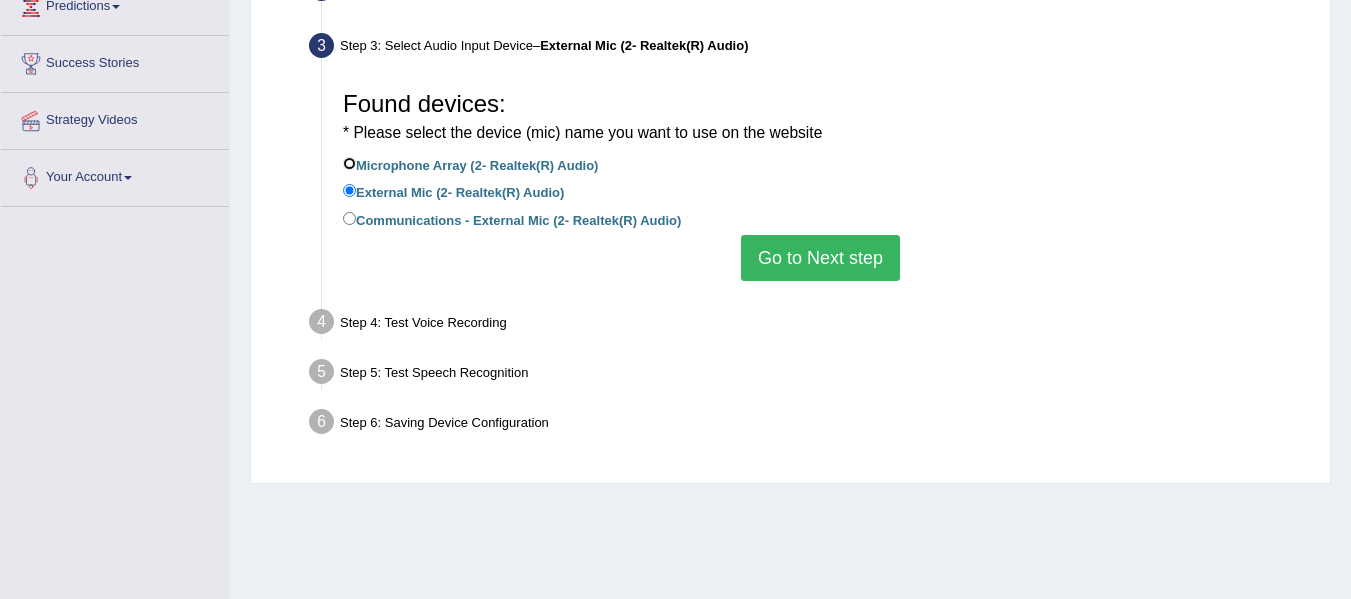 click on "Microphone Array (2- Realtek(R) Audio)" at bounding box center (349, 163) 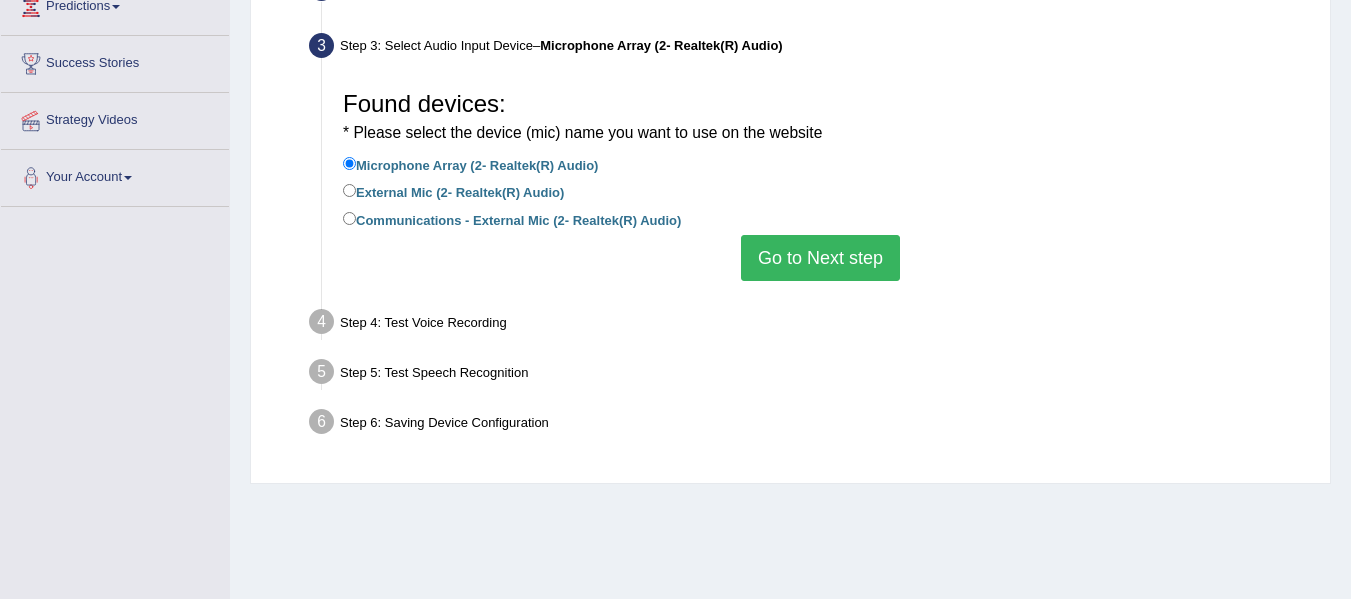 click on "Go to Next step" at bounding box center [820, 258] 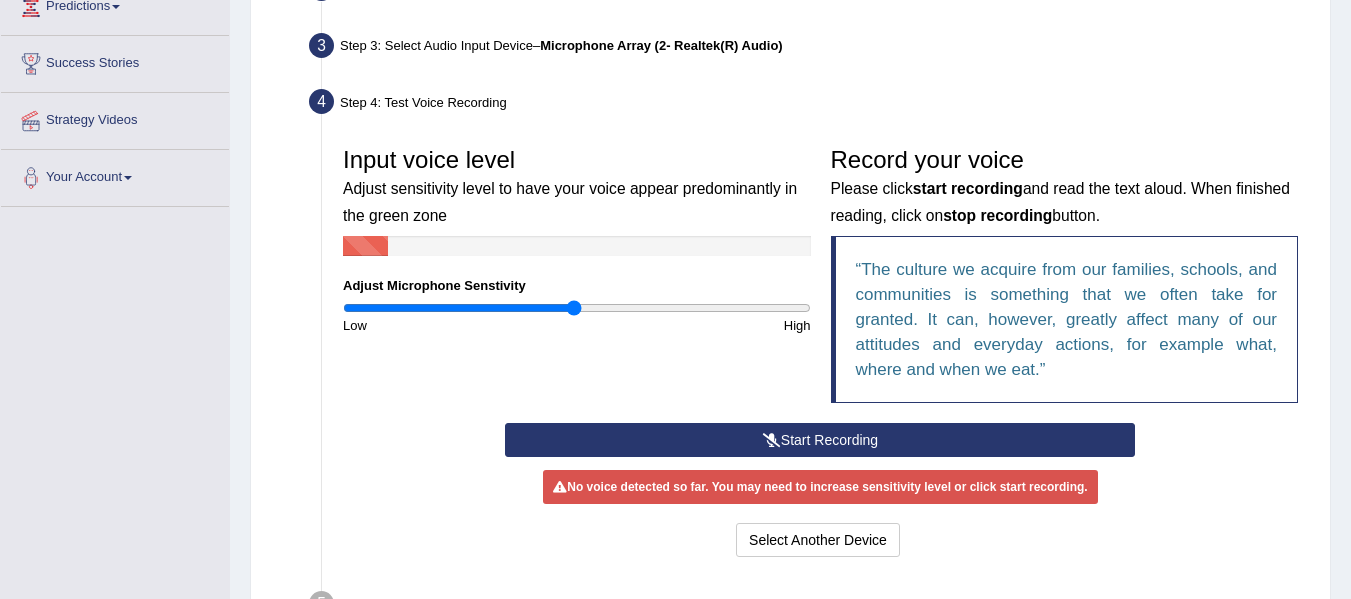 click on "Start Recording" at bounding box center (820, 440) 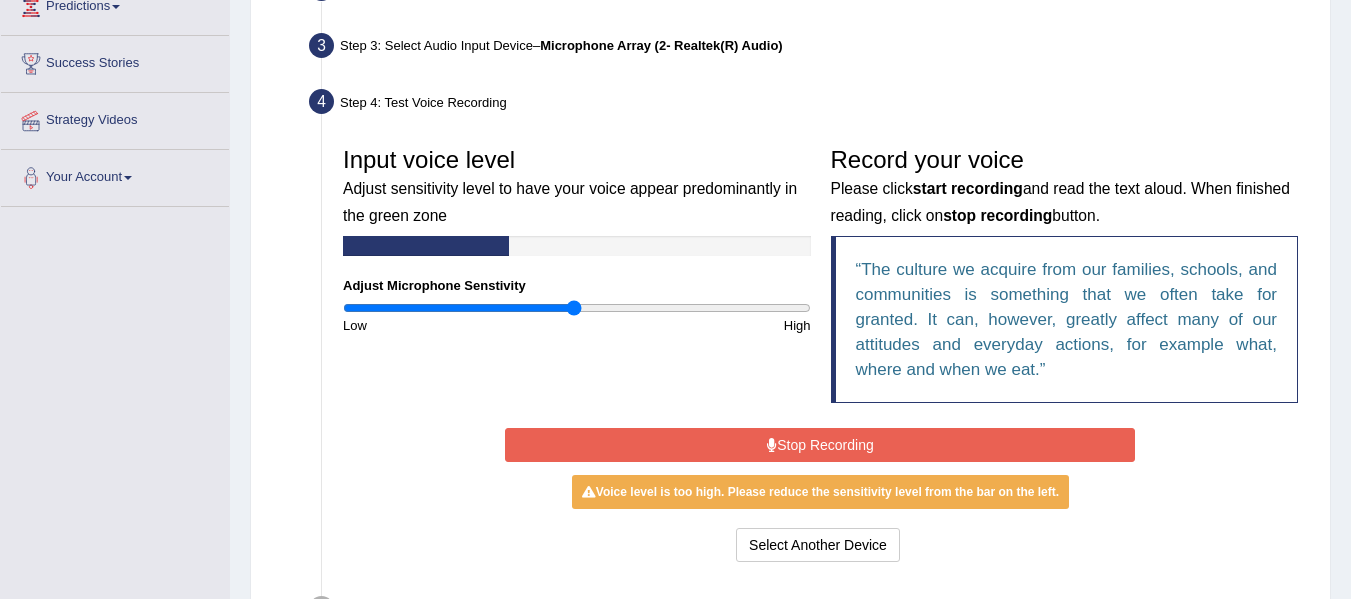 click on "Stop Recording" at bounding box center (820, 445) 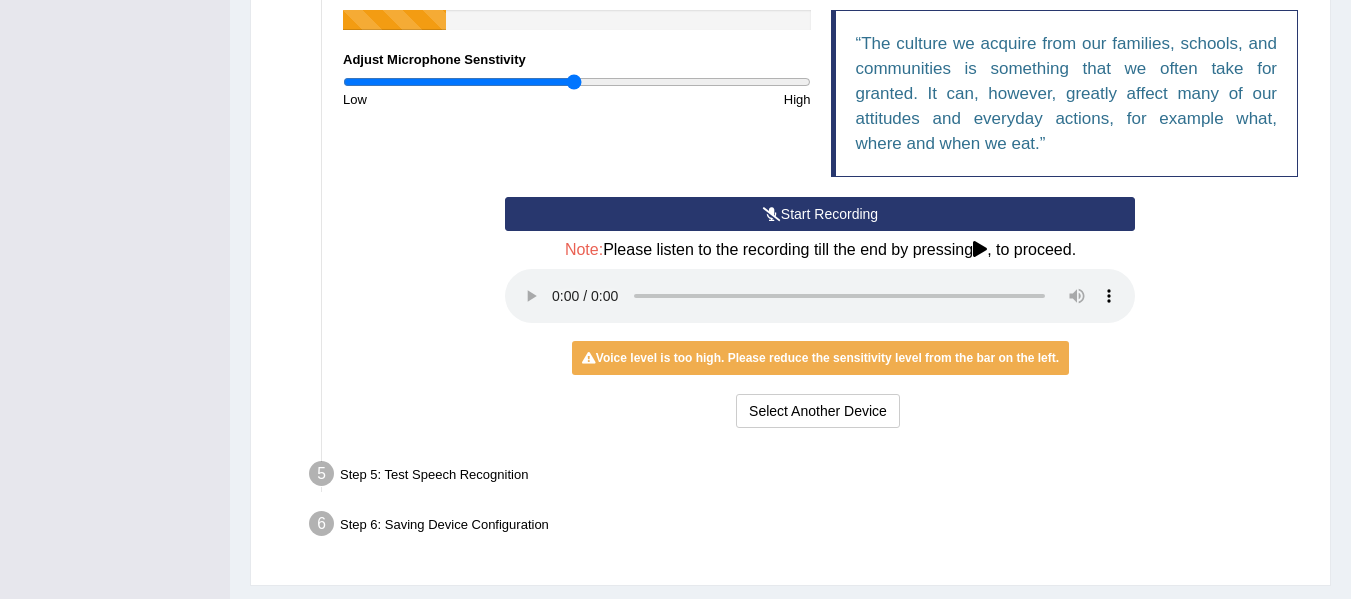 scroll, scrollTop: 569, scrollLeft: 0, axis: vertical 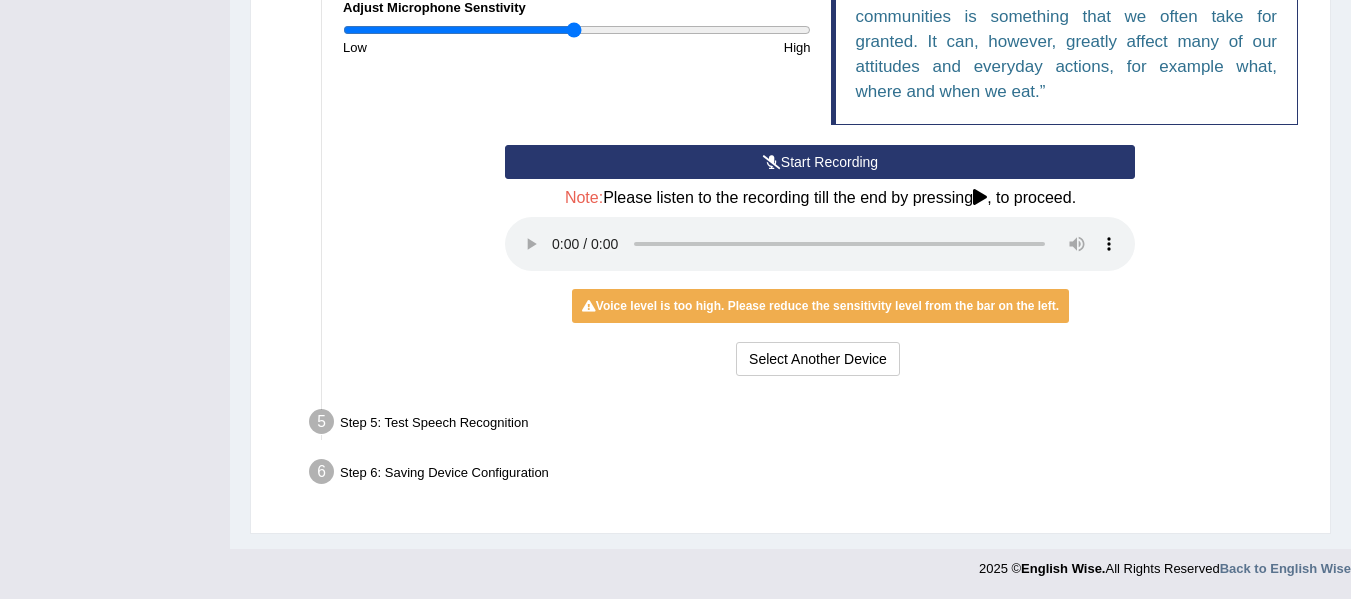 click on "Voice level is too high. Please reduce the sensitivity level from the bar on the left." at bounding box center (820, 306) 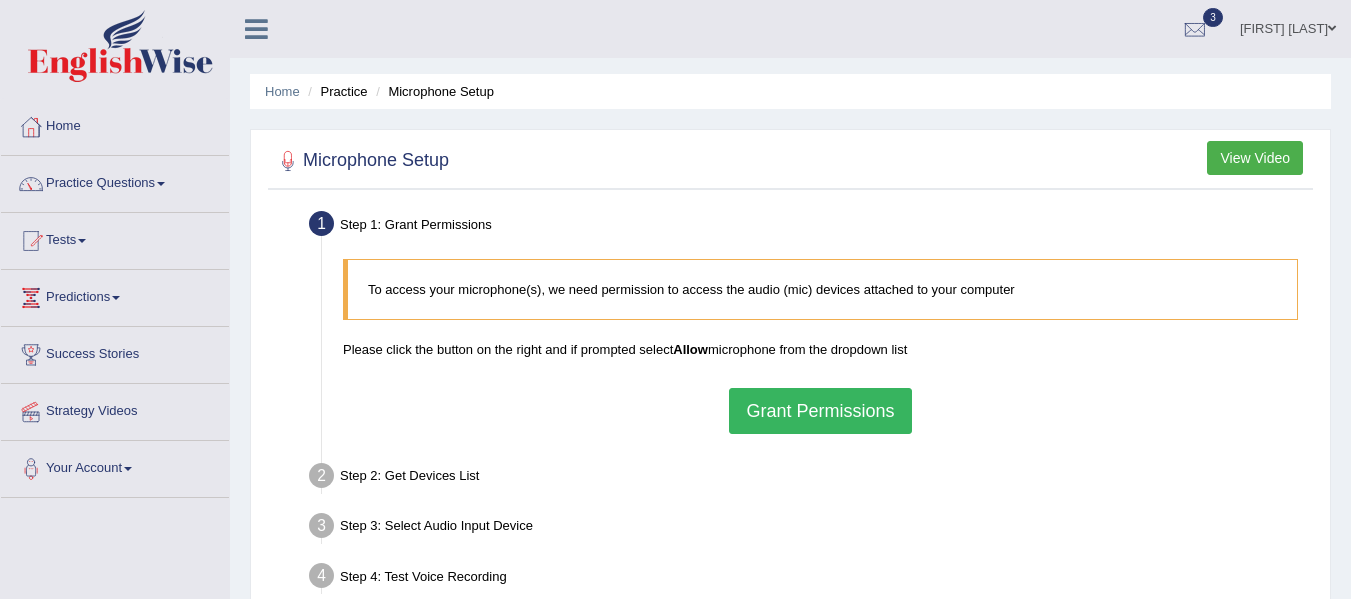 scroll, scrollTop: 451, scrollLeft: 0, axis: vertical 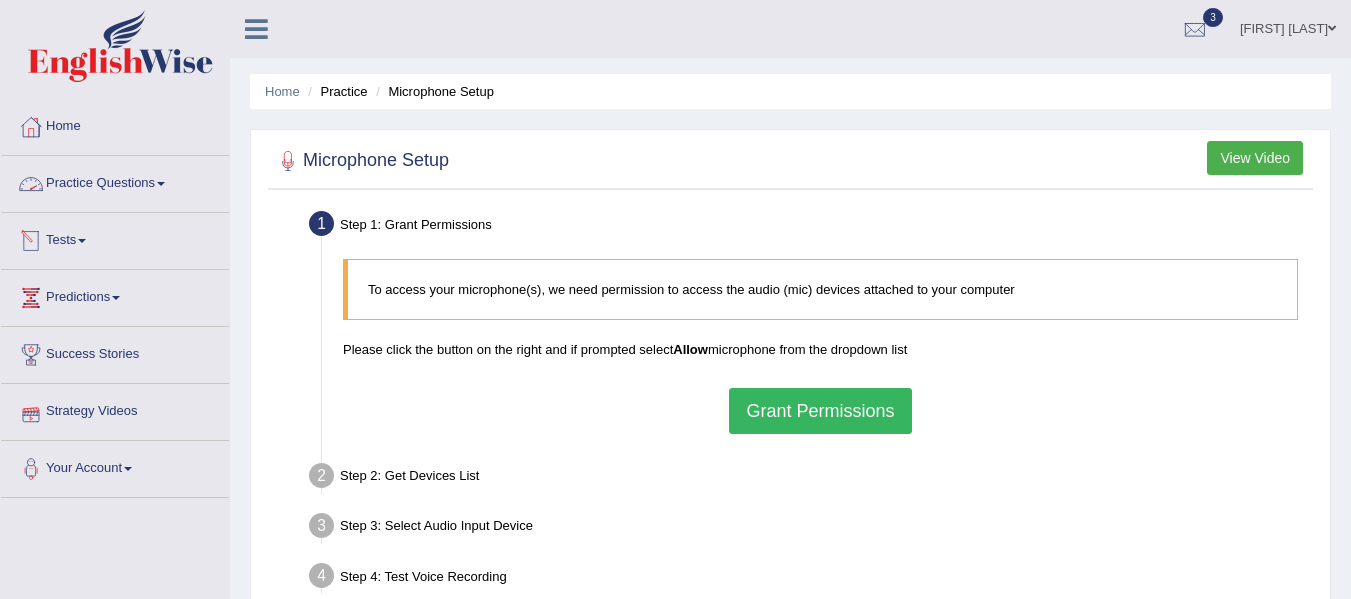 click on "Tests" at bounding box center (115, 238) 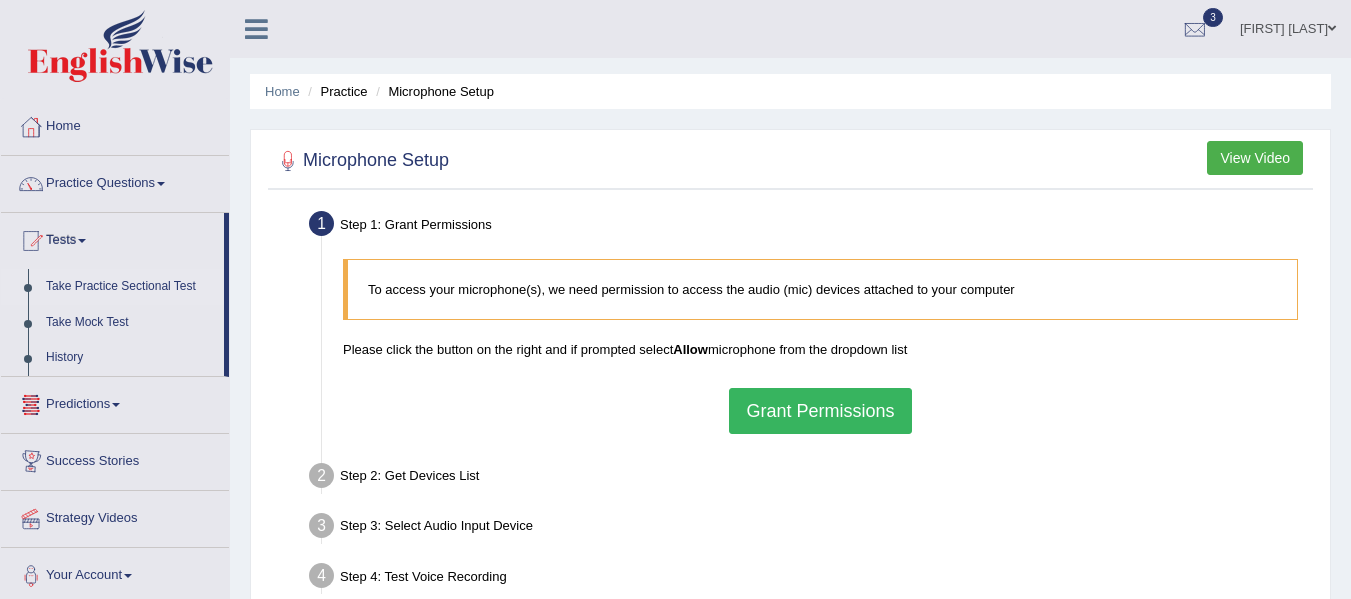 click on "Take Practice Sectional Test" at bounding box center [130, 287] 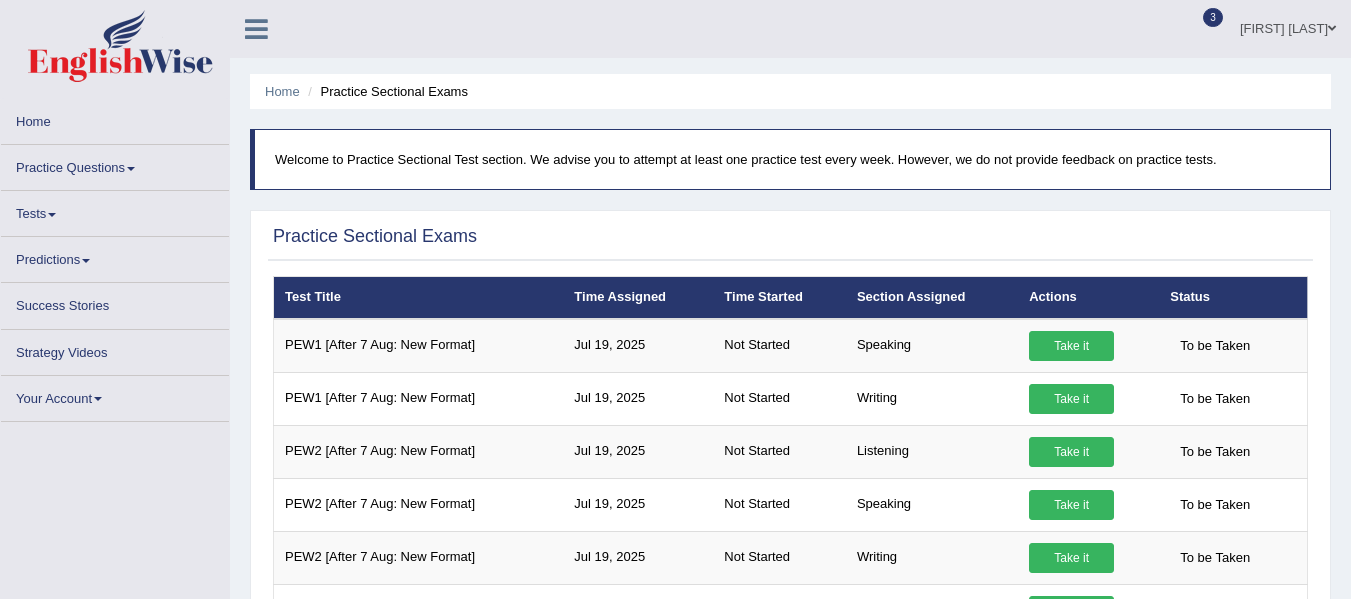 scroll, scrollTop: 57, scrollLeft: 0, axis: vertical 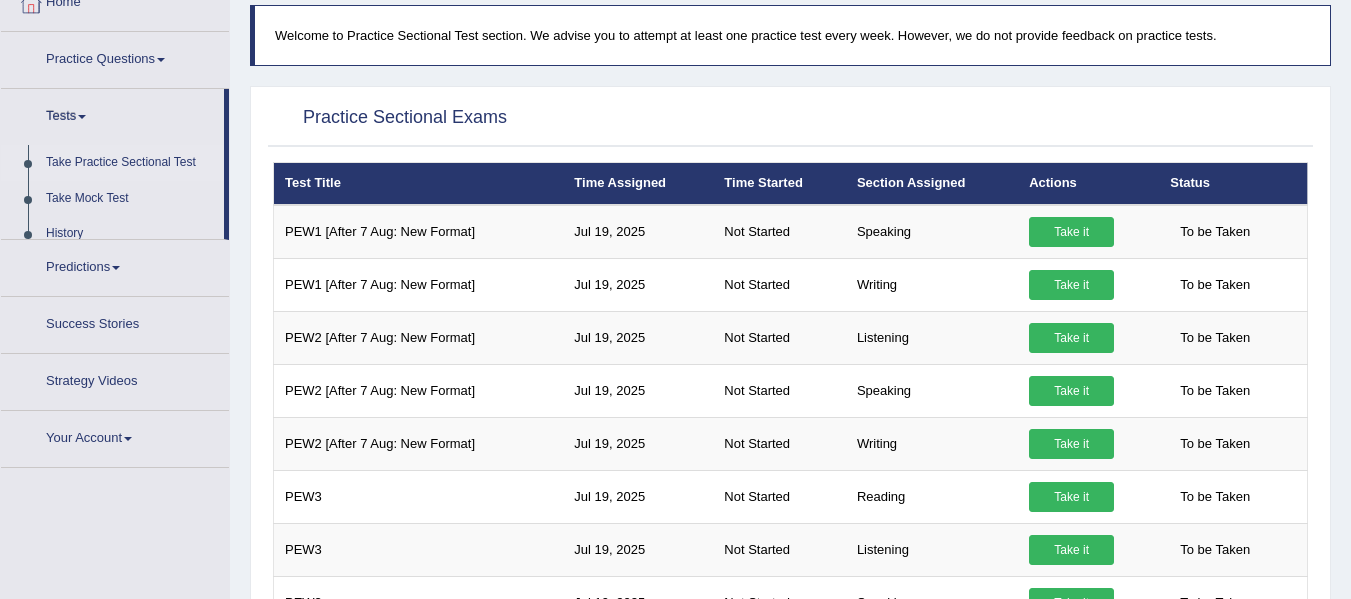 click on "Practice Questions" at bounding box center (115, 57) 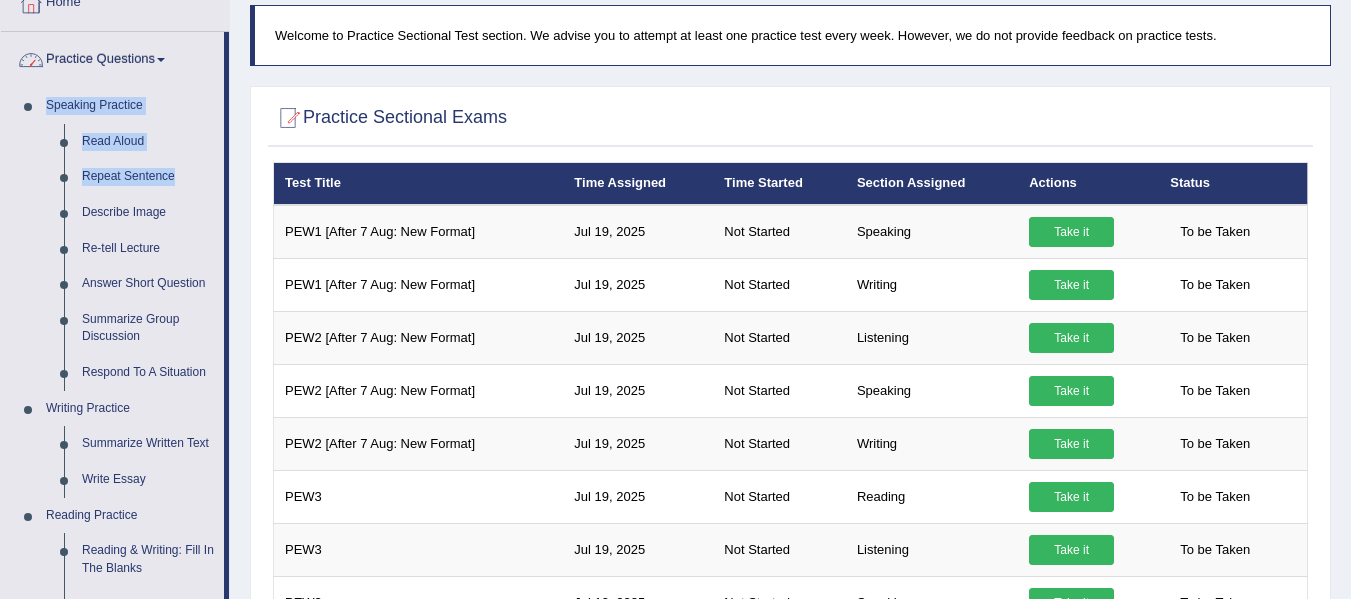 drag, startPoint x: 225, startPoint y: 70, endPoint x: 209, endPoint y: 207, distance: 137.93114 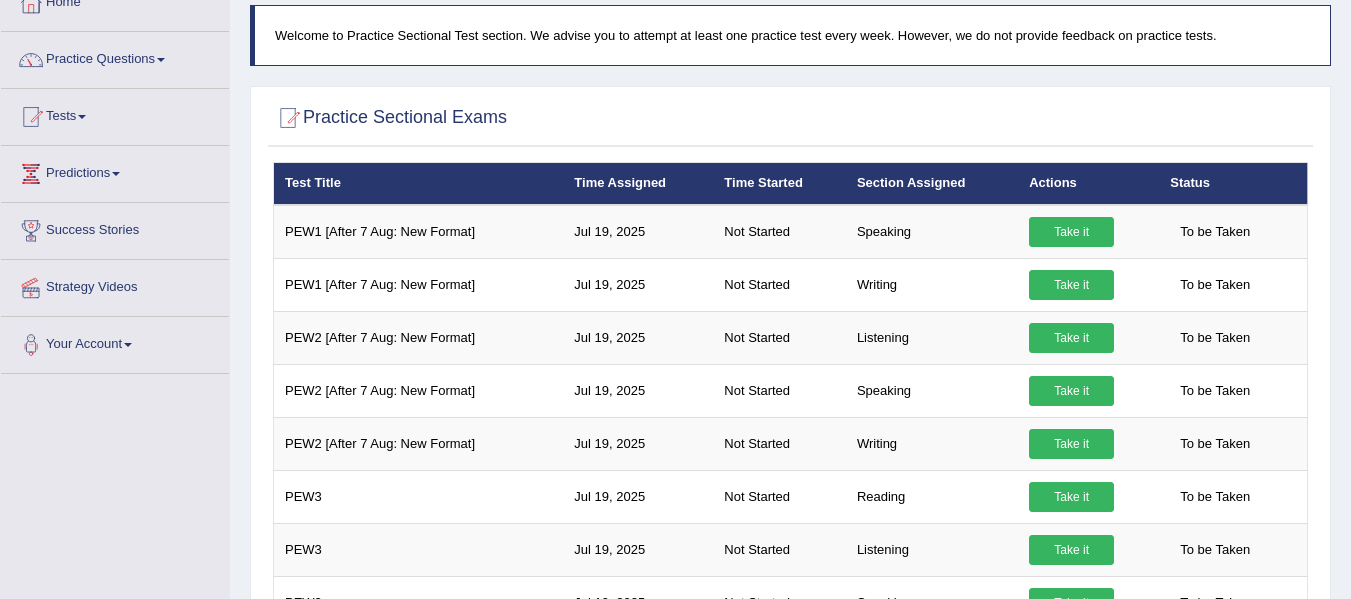 click on "Home
Practice Questions   Speaking Practice Read Aloud
Repeat Sentence
Describe Image
Re-tell Lecture
Answer Short Question
Summarize Group Discussion
Respond To A Situation
Writing Practice  Summarize Written Text
Write Essay
Reading Practice  Reading & Writing: Fill In The Blanks
Choose Multiple Answers
Re-order Paragraphs
Fill In The Blanks
Choose Single Answer
Listening Practice  Summarize Spoken Text
Highlight Incorrect Words
Highlight Correct Summary
Select Missing Word
Choose Single Answer
Choose Multiple Answers
Fill In The Blanks
Write From Dictation
Pronunciation
Tests  Take Practice Sectional Test
Take Mock Test
History
Predictions  Latest Predictions
Success Stories
Strategy Videos
Your Account  Notifications
Microphone Setup
Change Password
Manage Subscription
Pearson Login Details
Update Profile" at bounding box center (115, 174) 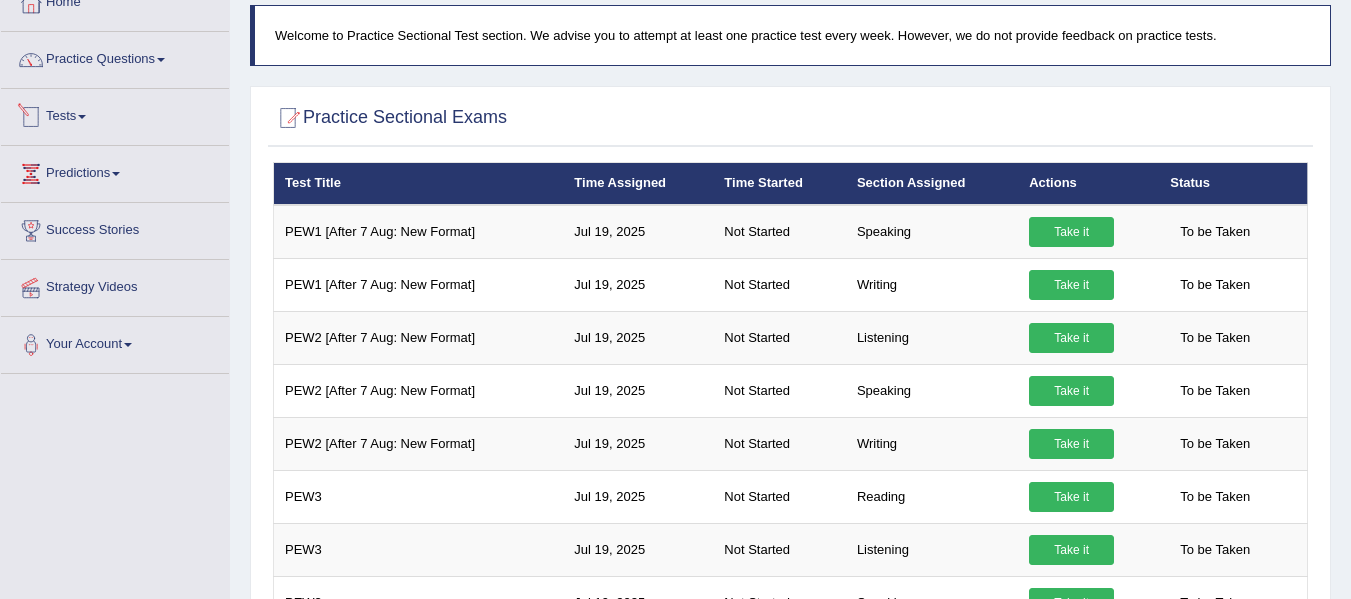 click on "Tests" at bounding box center (115, 114) 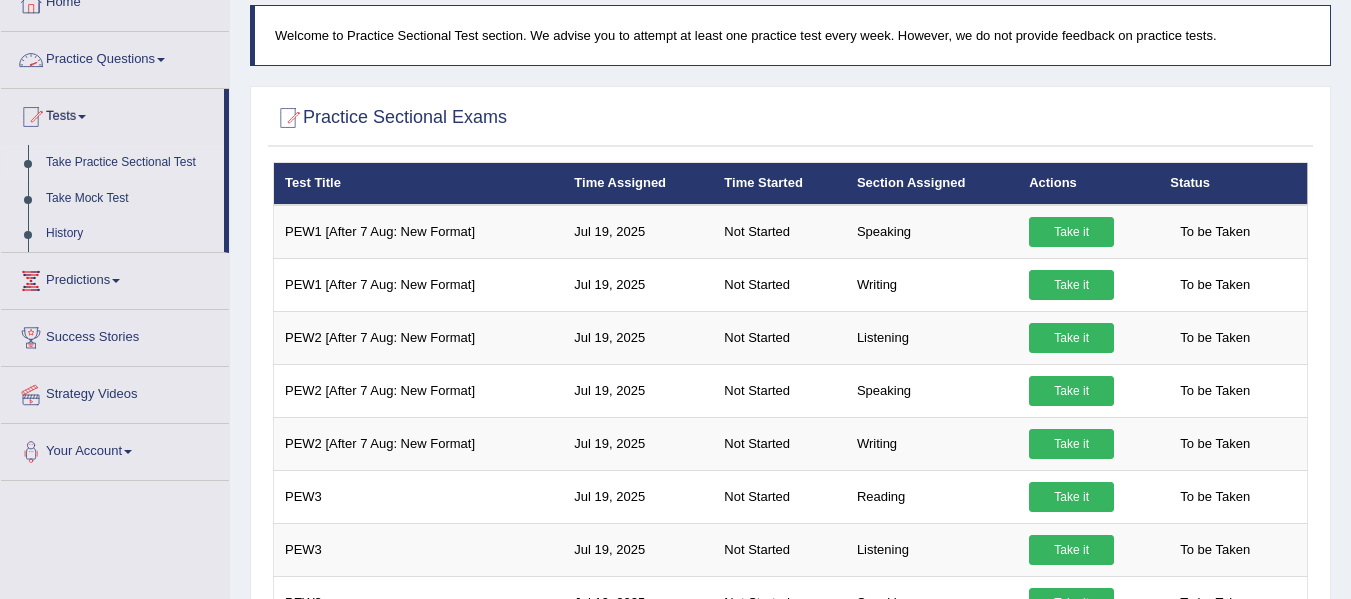 click on "Practice Questions" at bounding box center (115, 57) 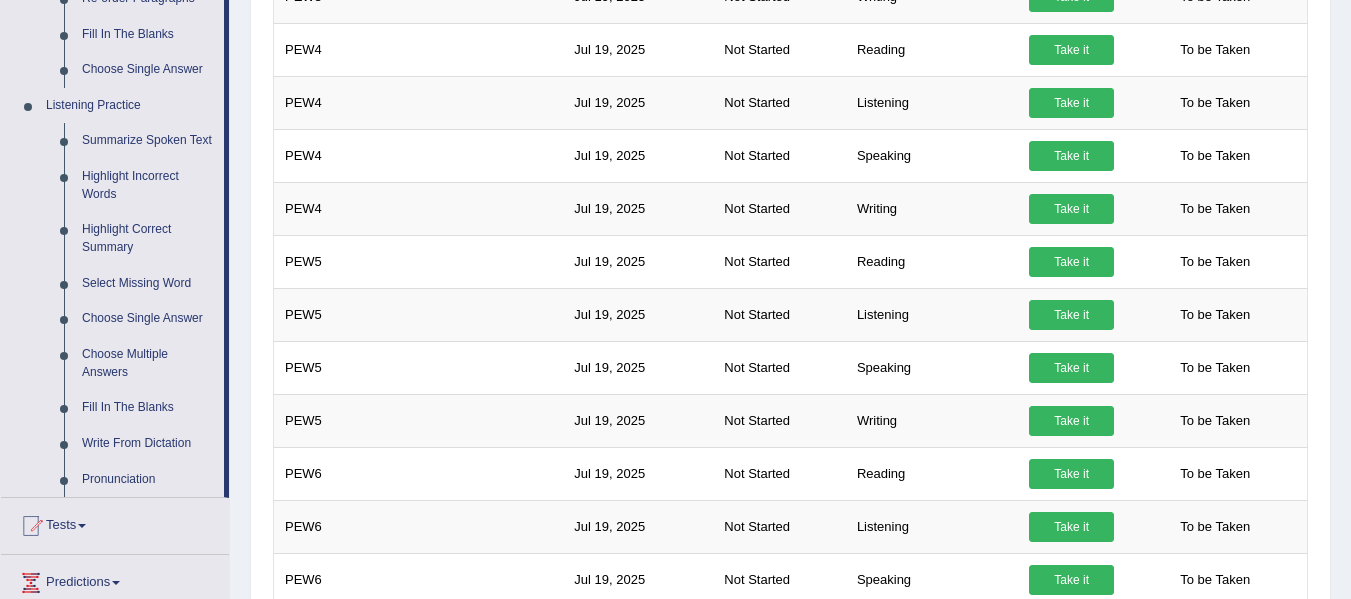 scroll, scrollTop: 790, scrollLeft: 0, axis: vertical 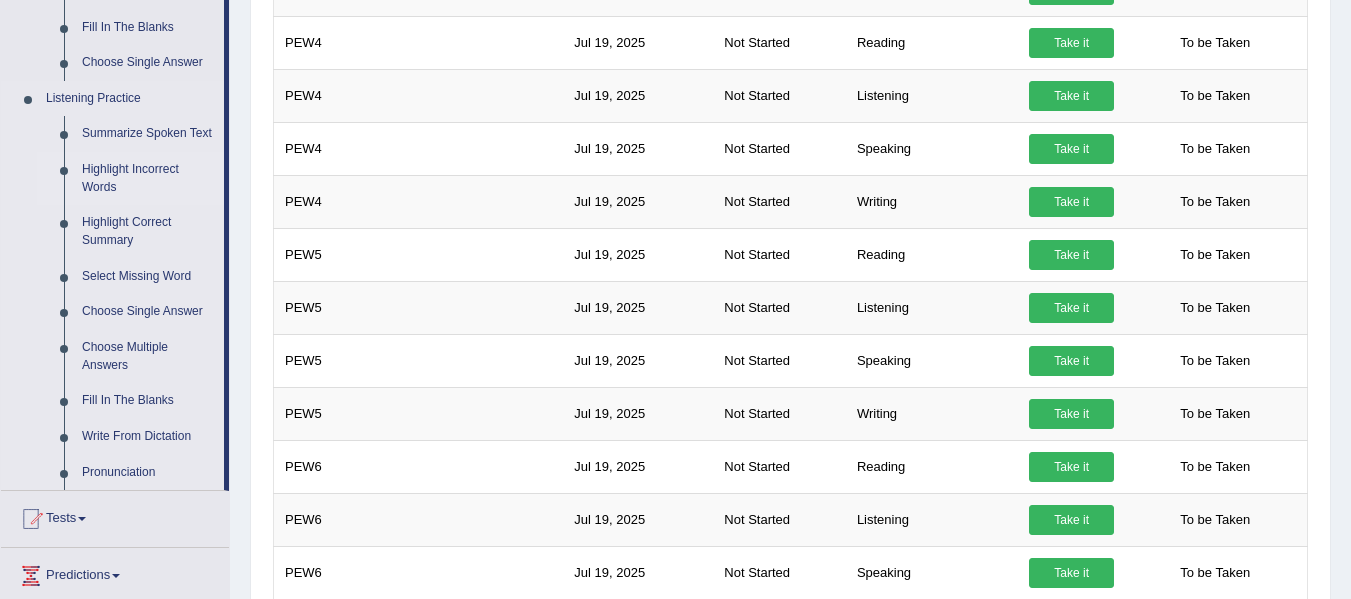 click on "Highlight Incorrect Words" at bounding box center [148, 178] 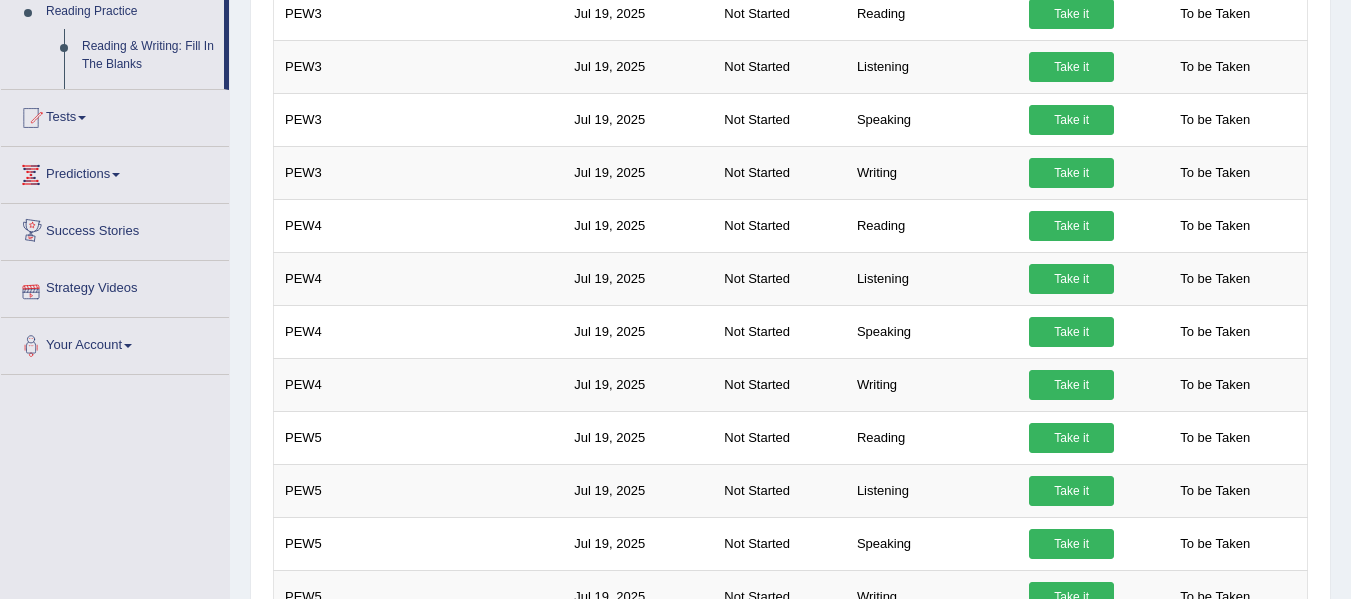 scroll, scrollTop: 753, scrollLeft: 0, axis: vertical 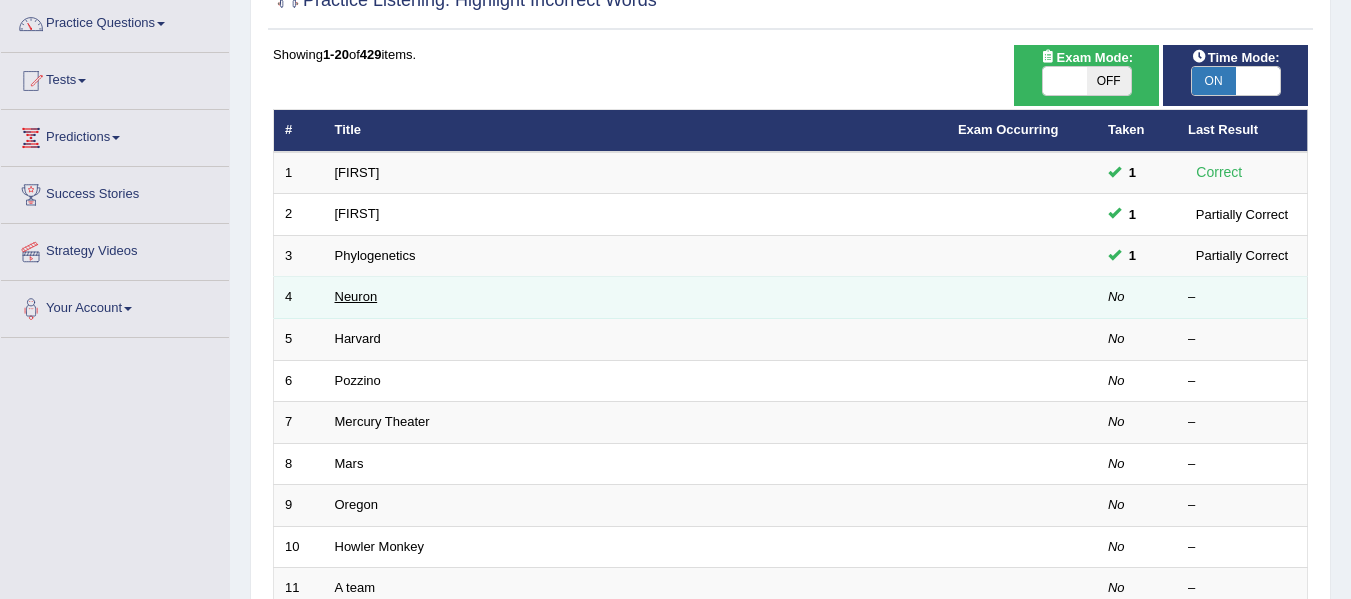 click on "Neuron" at bounding box center [356, 296] 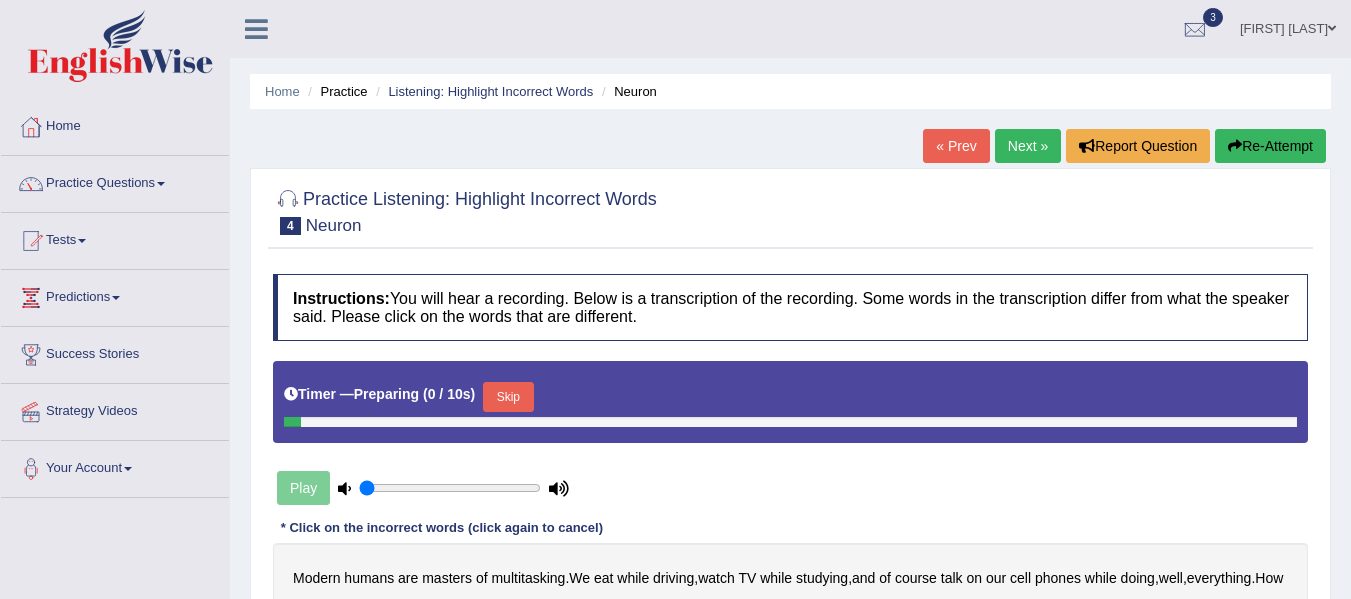 scroll, scrollTop: 0, scrollLeft: 0, axis: both 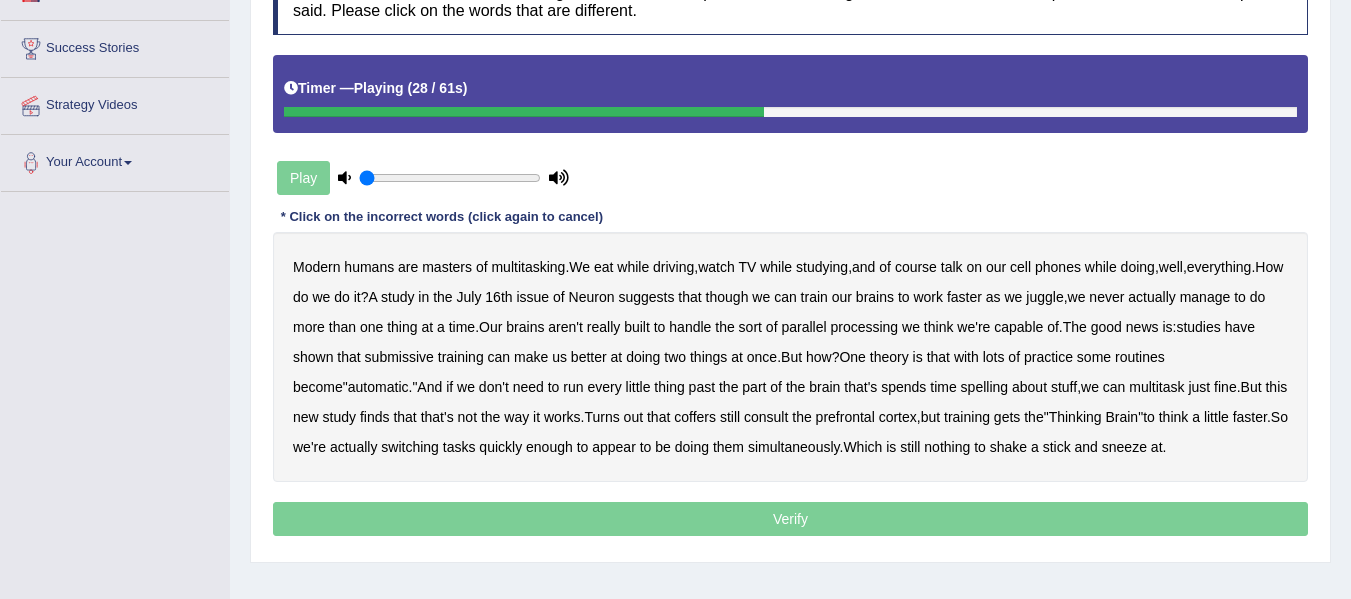 click on "submissive" at bounding box center (399, 357) 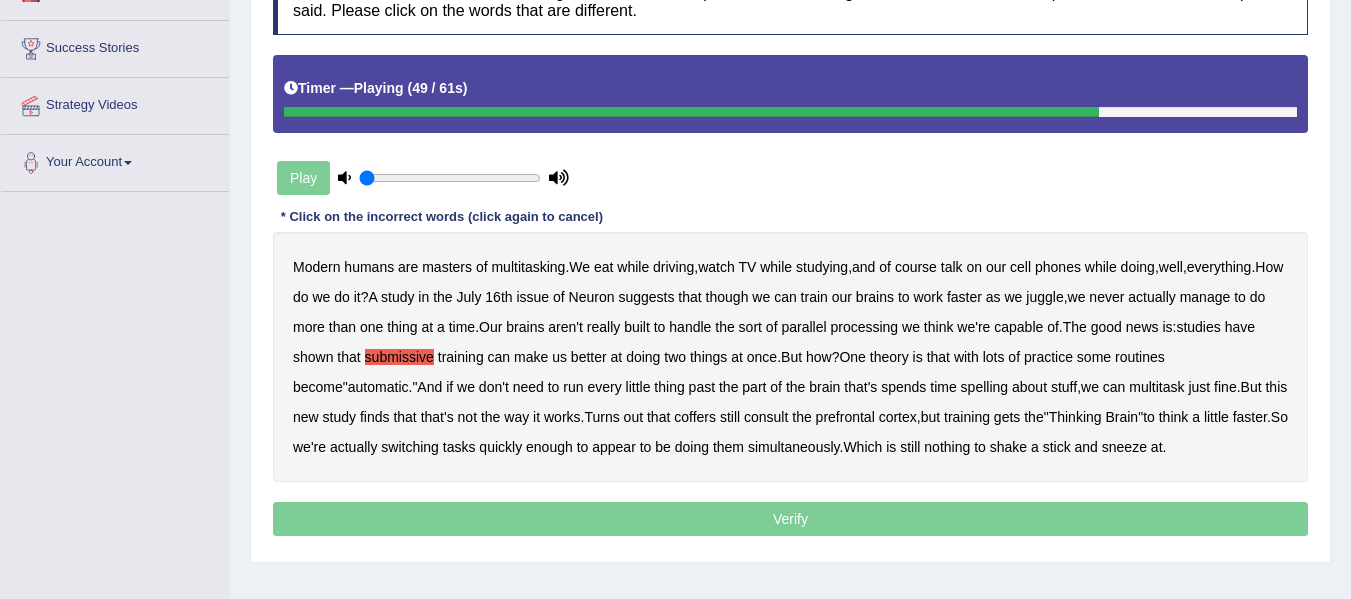 click on "Modern   humans   are   masters   of   multitasking .  We   eat   while   driving ,  watch   TV   while   studying ,  and   of   course   talk   on   our   cell   phones   while   doing ,  well ,  everything .  How   do   we   do   it ?  A   study   in   the   July   16th   issue   of   Neuron   suggests   that   though   we   can   train   our   brains   to   work   faster   as   we   juggle ,  we   never   actually   manage   to   do   more   than   one   thing   at   a   time .  Our   brains   aren't   really   built   to   handle   the   sort   of   parallel   processing   we   think   we're   capable   of .  The   good   news   is :  studies   have   shown   that   submissive   training   can   make   us   better   at   doing   two   things   at   once .  But   how ?  One   theory   is   that   with   lots   of   practice   some   routines   become  " automatic ."  And   if   we   don't   need   to   run   every   little   thing   past   the   part   of   the   brain   that's   spends   time   spelling" at bounding box center (790, 357) 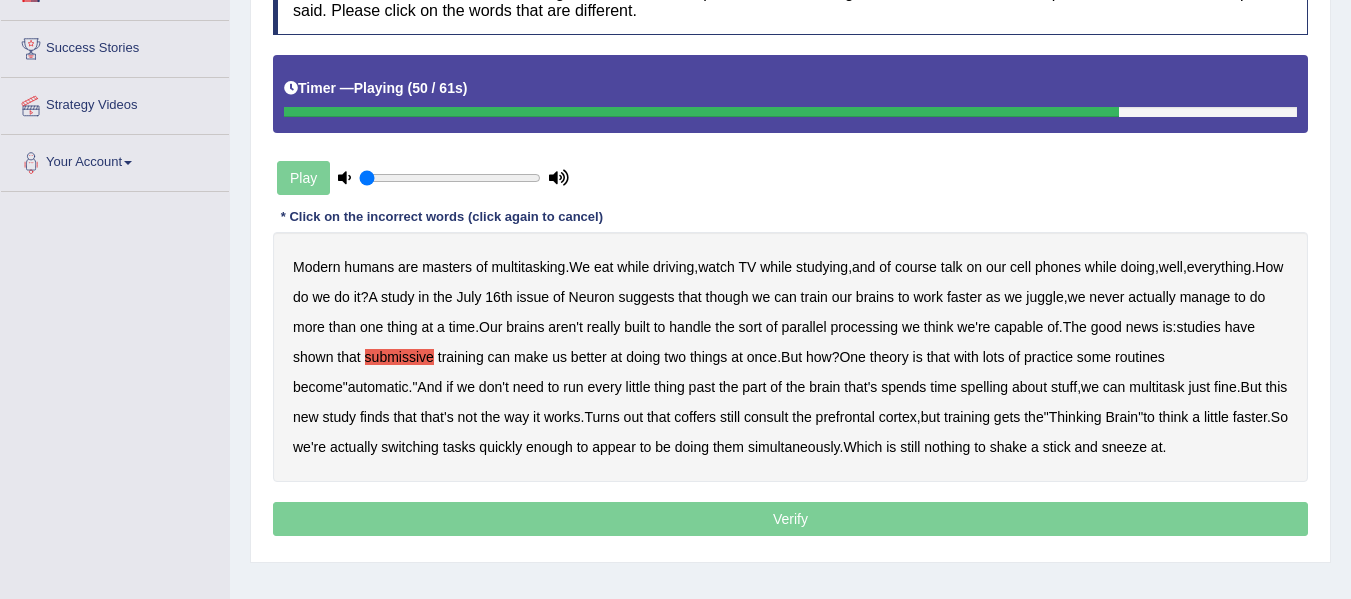click on "coffers" at bounding box center [695, 417] 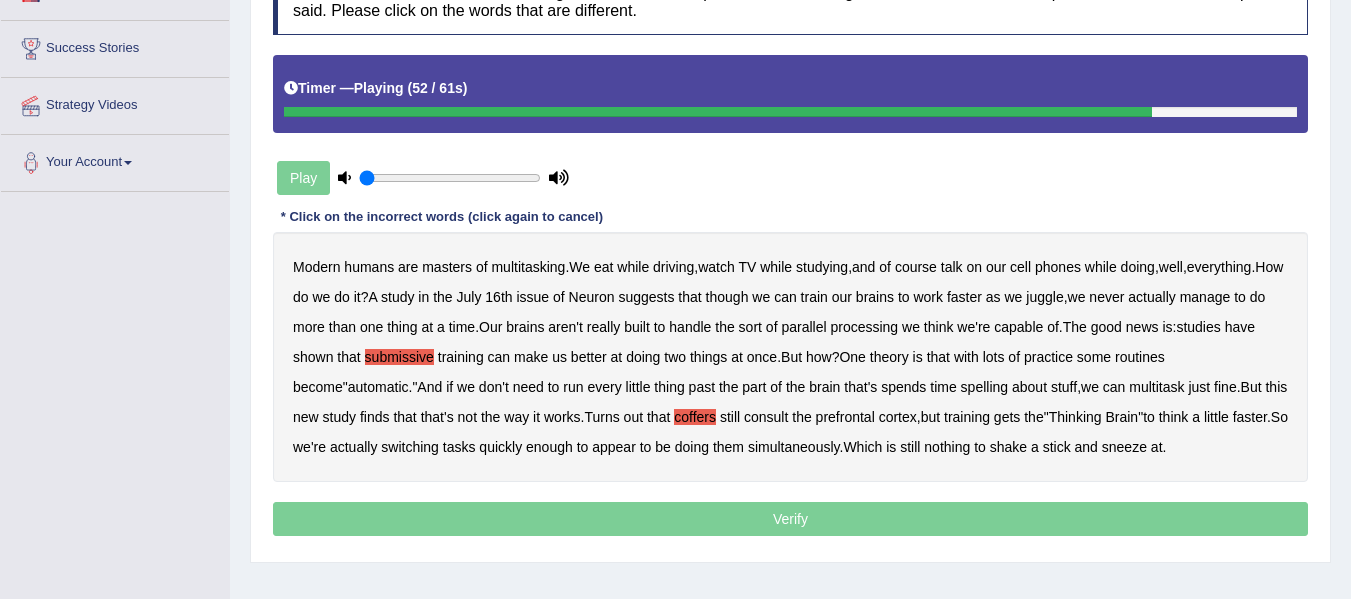 click on "prefrontal" at bounding box center (845, 417) 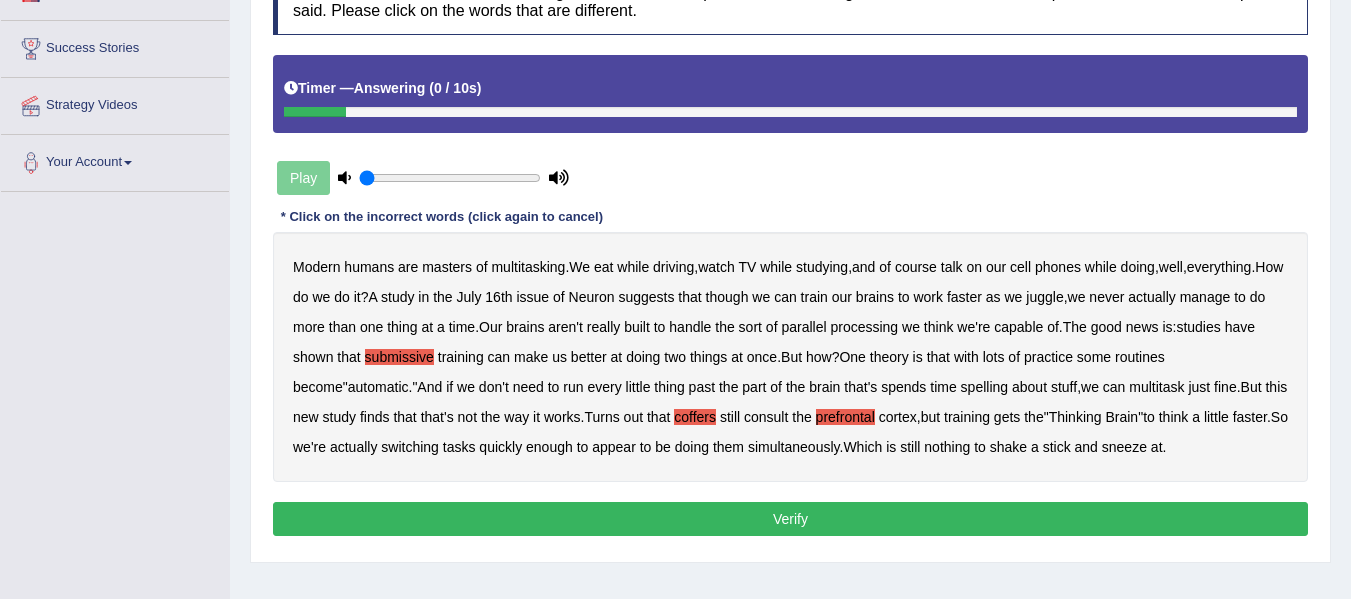 click on "Verify" at bounding box center [790, 519] 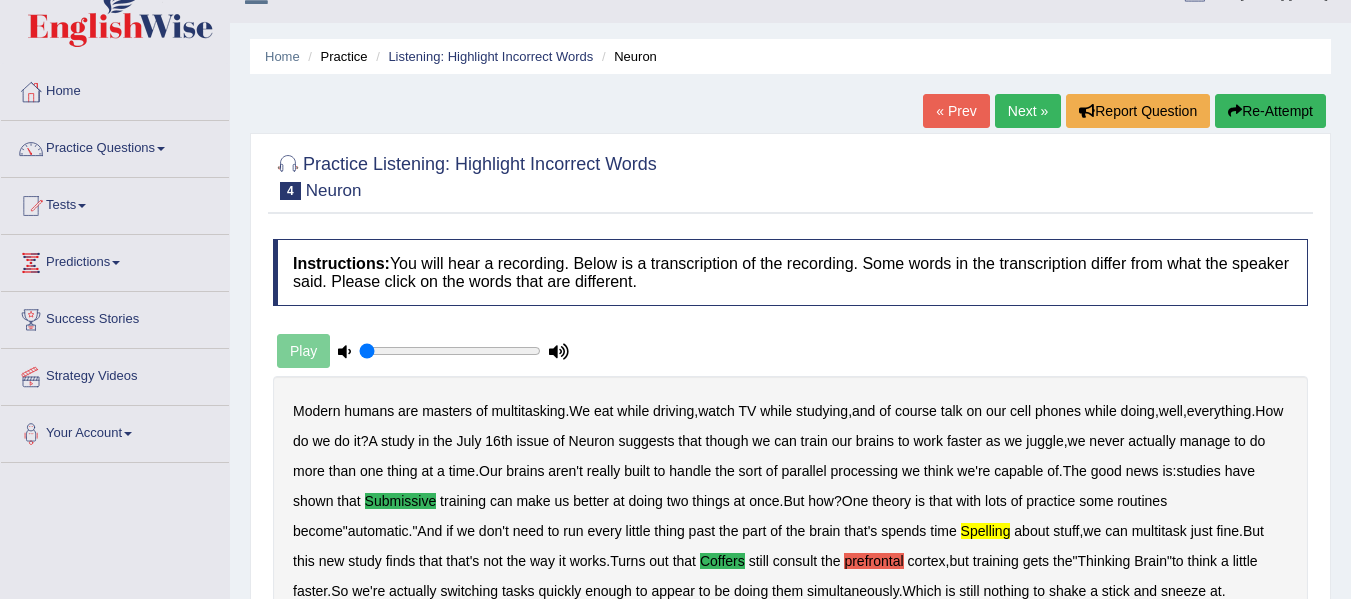 scroll, scrollTop: 26, scrollLeft: 0, axis: vertical 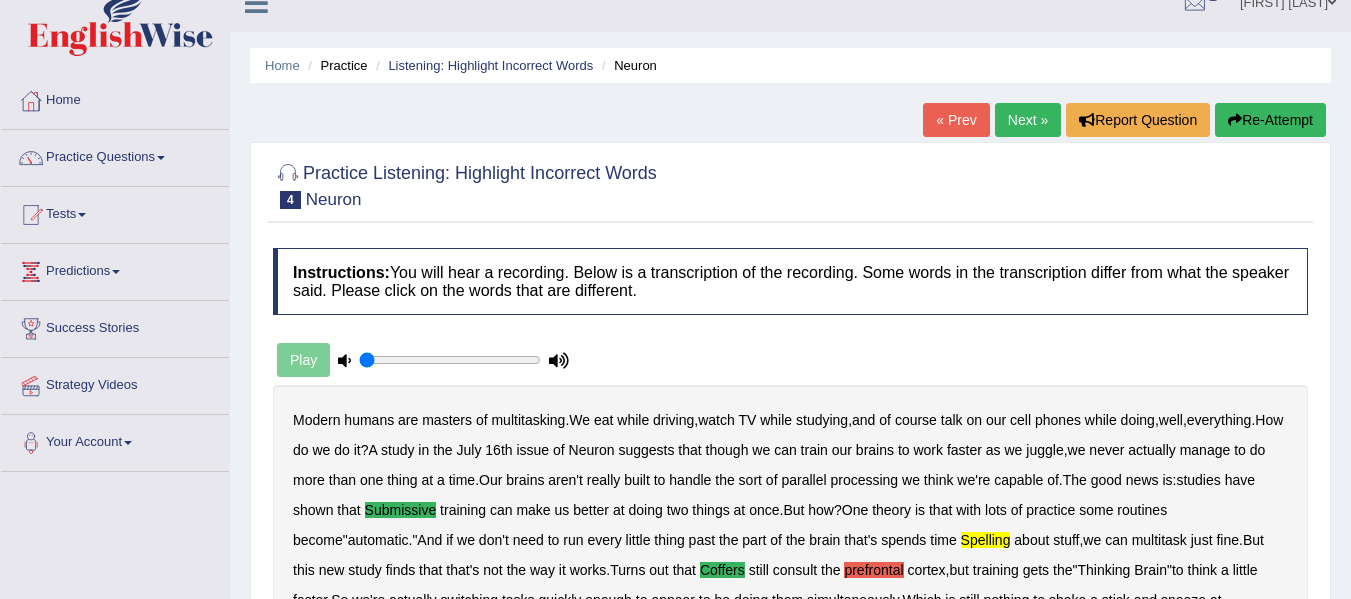 click on "Next »" at bounding box center [1028, 120] 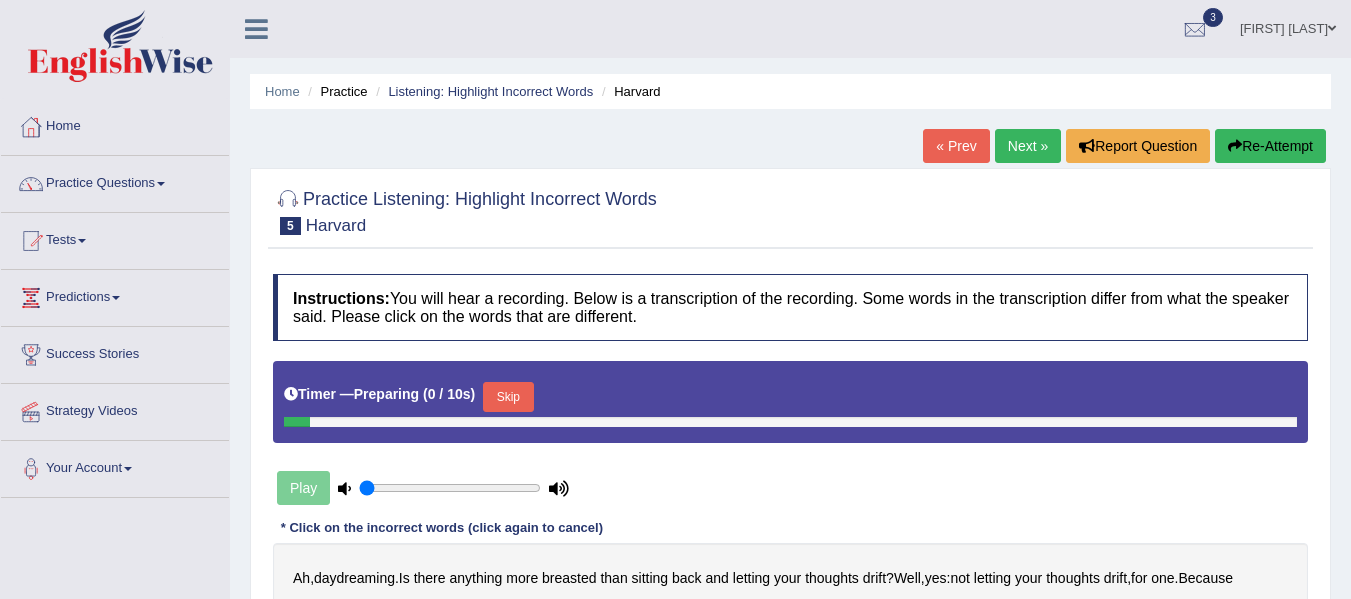 scroll, scrollTop: 0, scrollLeft: 0, axis: both 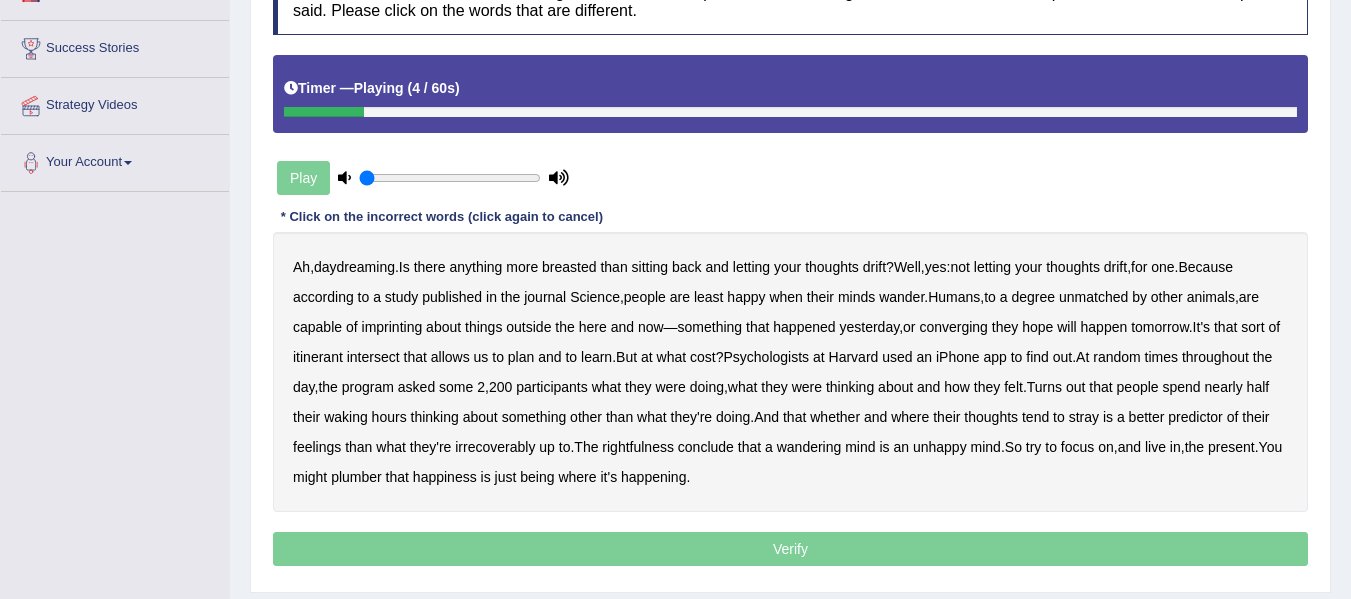 click on "breasted" at bounding box center (569, 267) 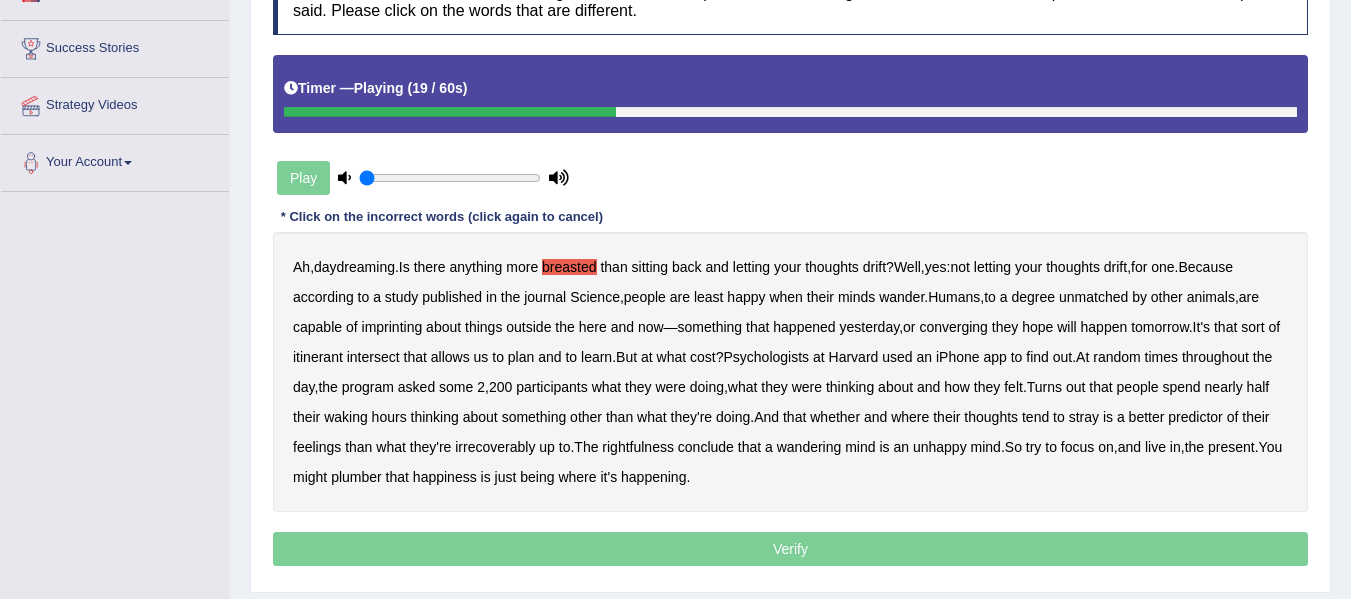 click on "imprinting" at bounding box center [392, 327] 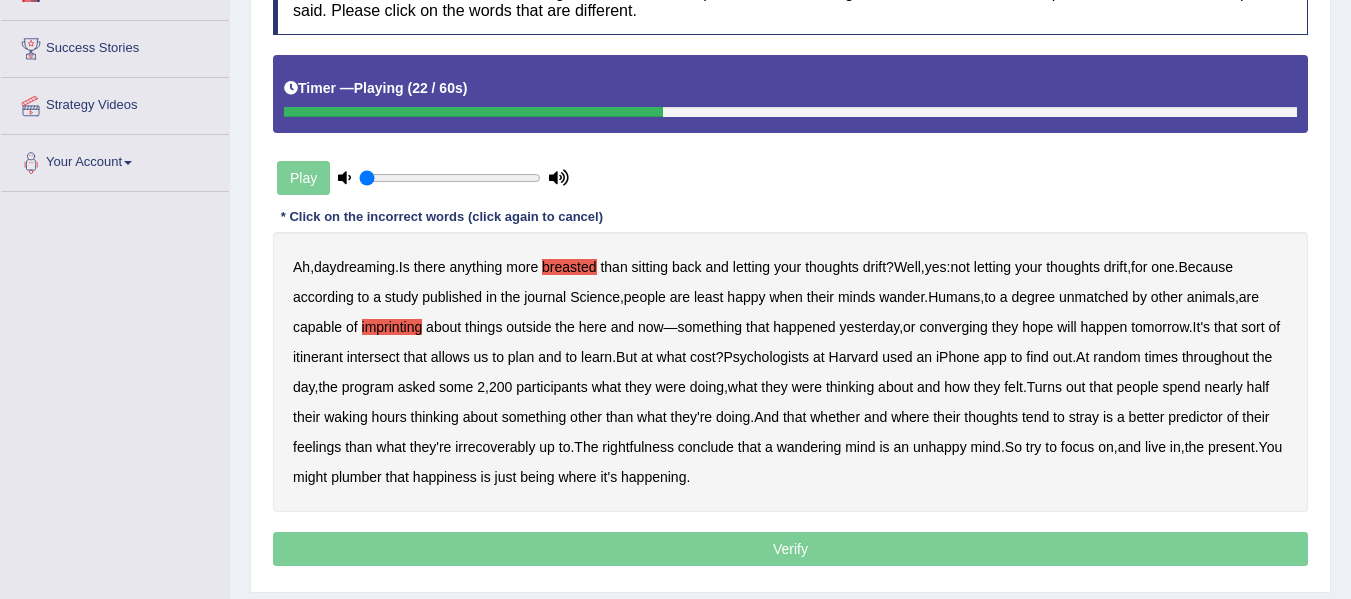 click on "converging" at bounding box center (953, 327) 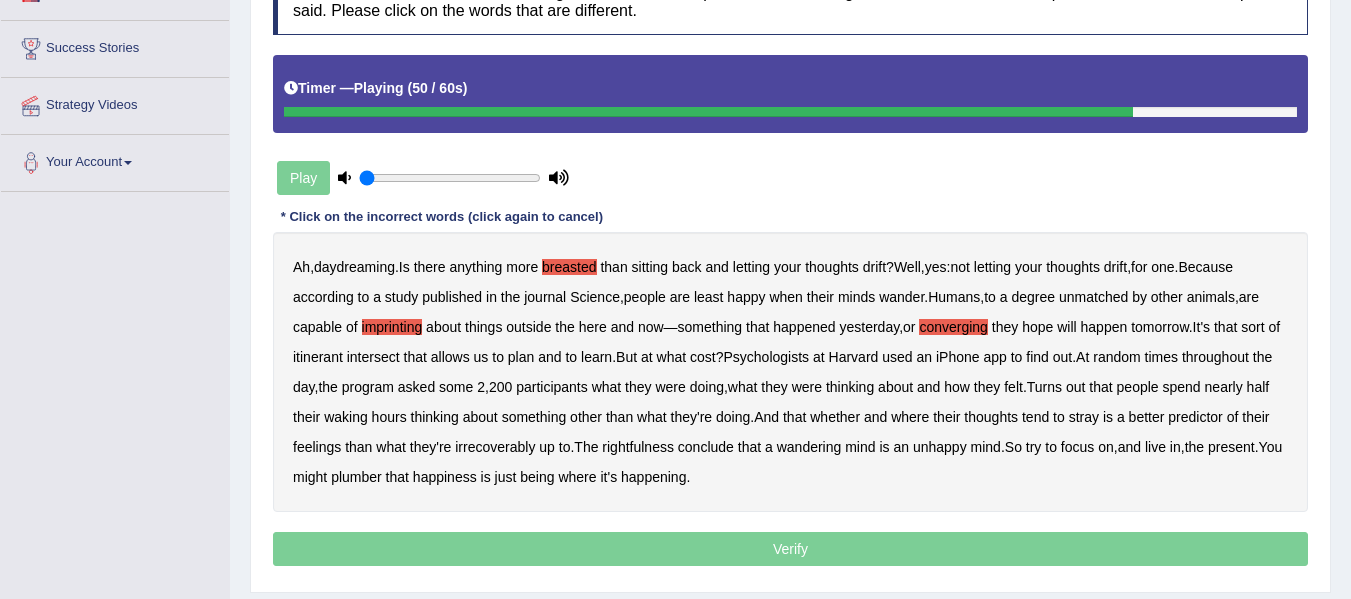 click on "irrecoverably" at bounding box center [495, 447] 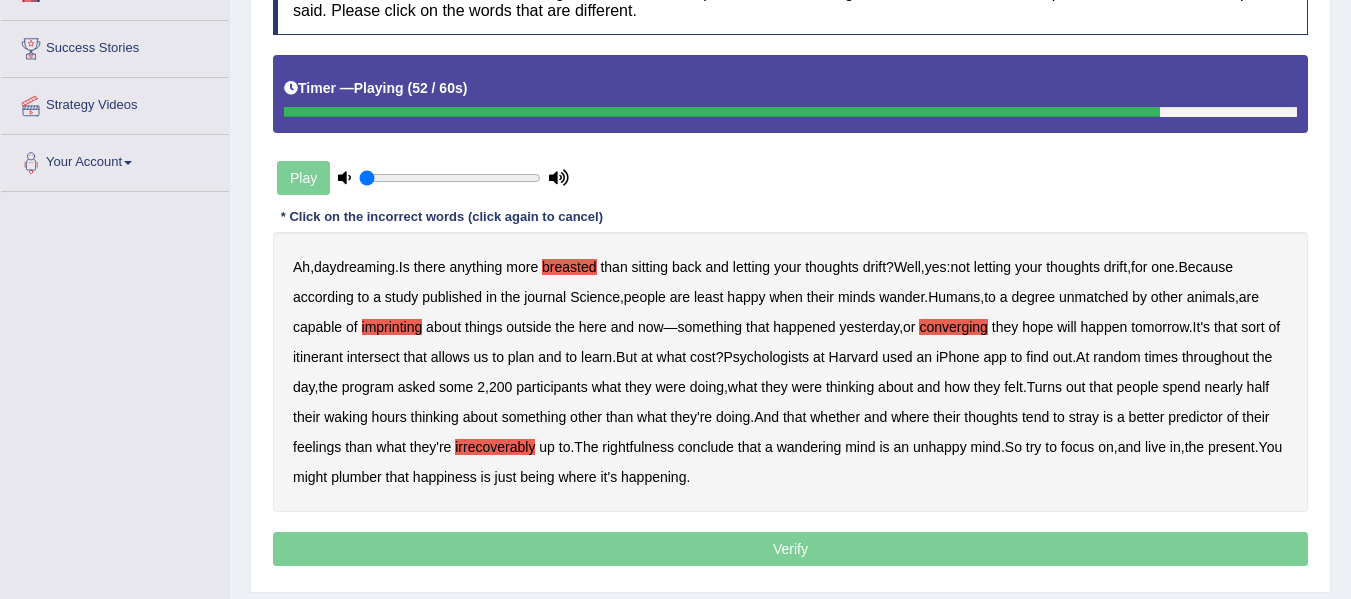 click on "rightfulness" at bounding box center (638, 447) 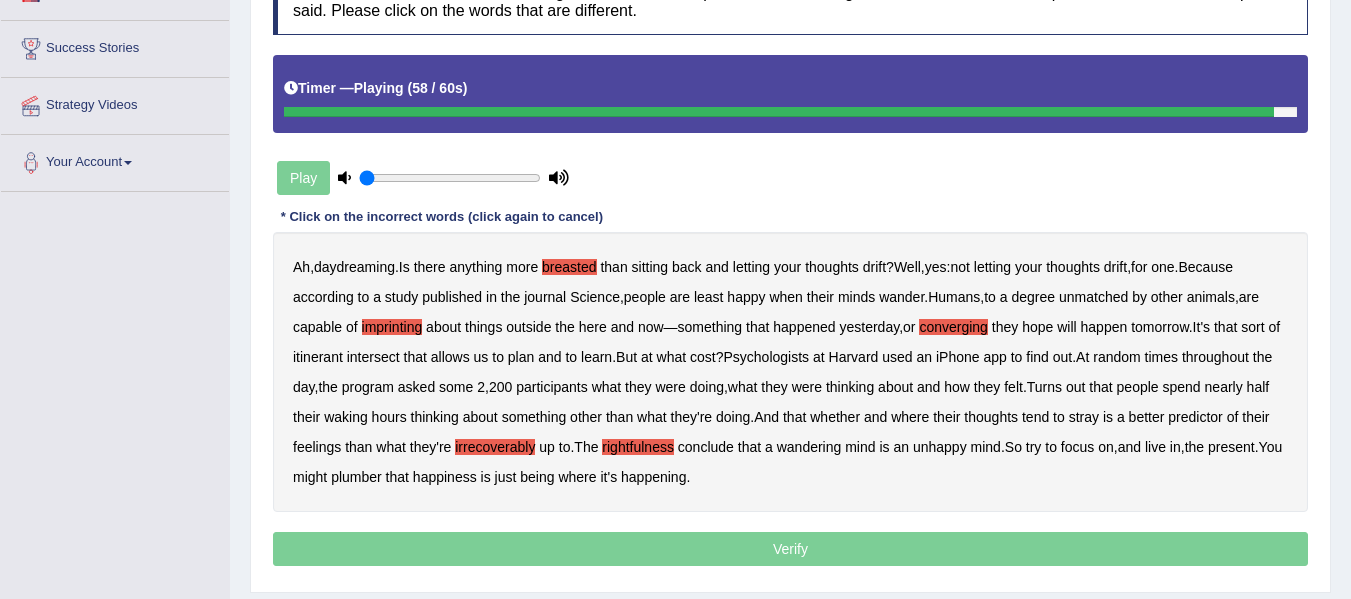 click on "plumber" at bounding box center (356, 477) 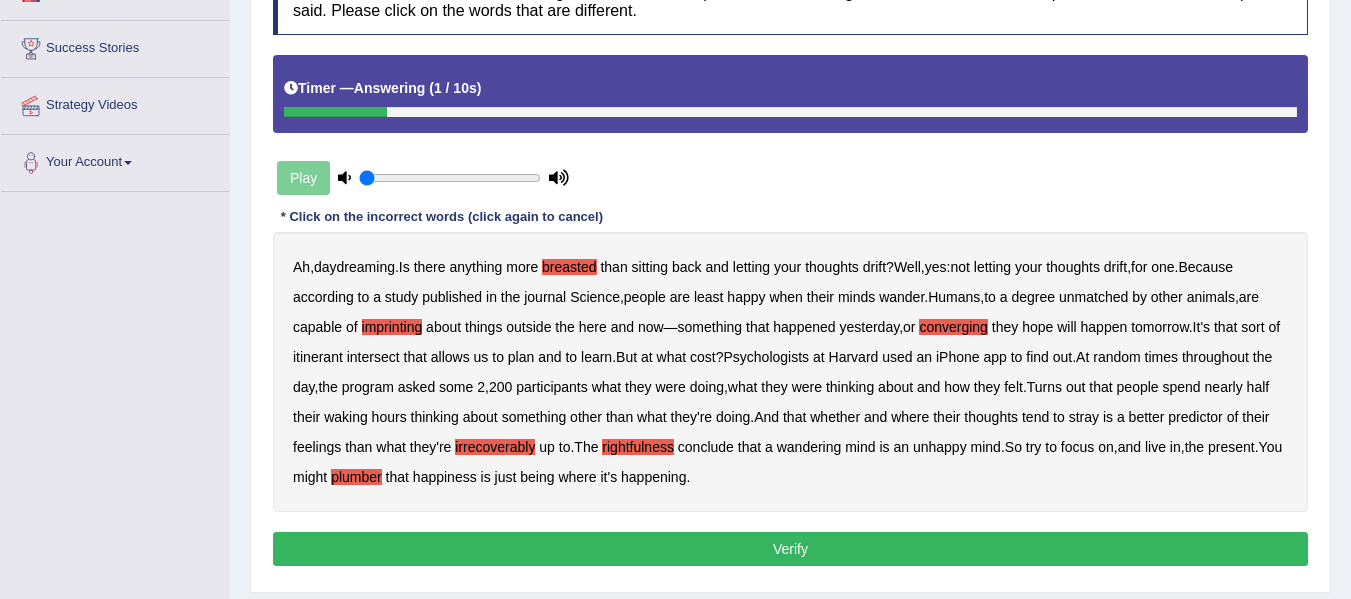 click on "Verify" at bounding box center [790, 549] 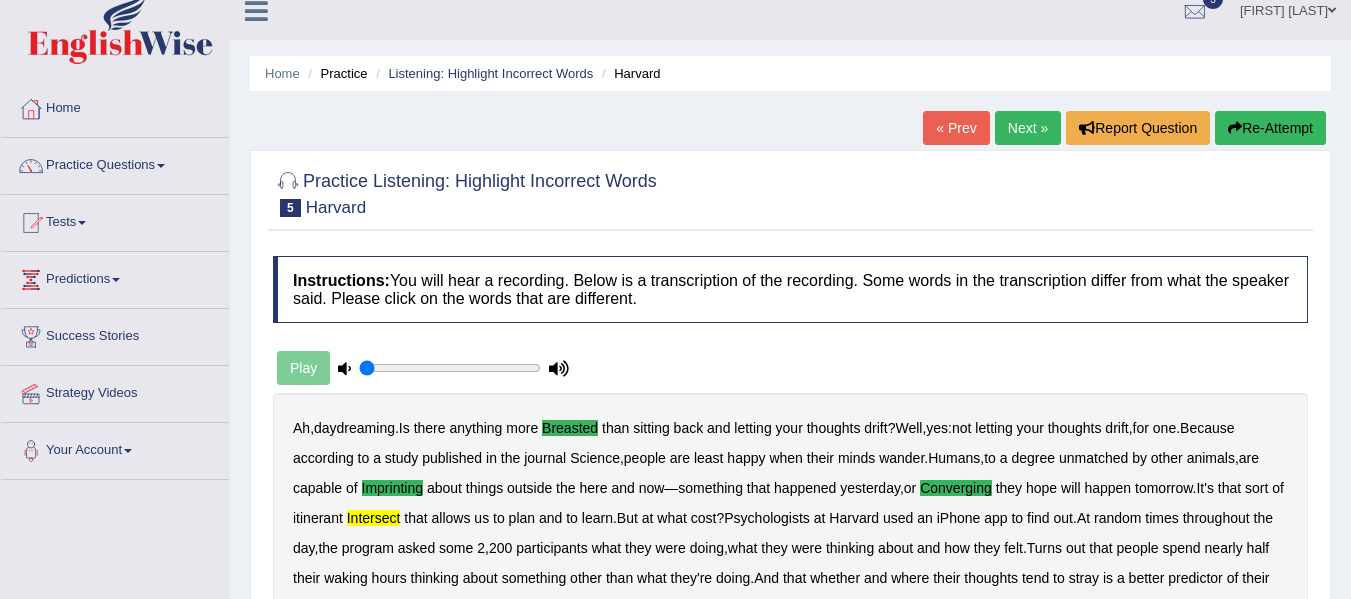 scroll, scrollTop: 0, scrollLeft: 0, axis: both 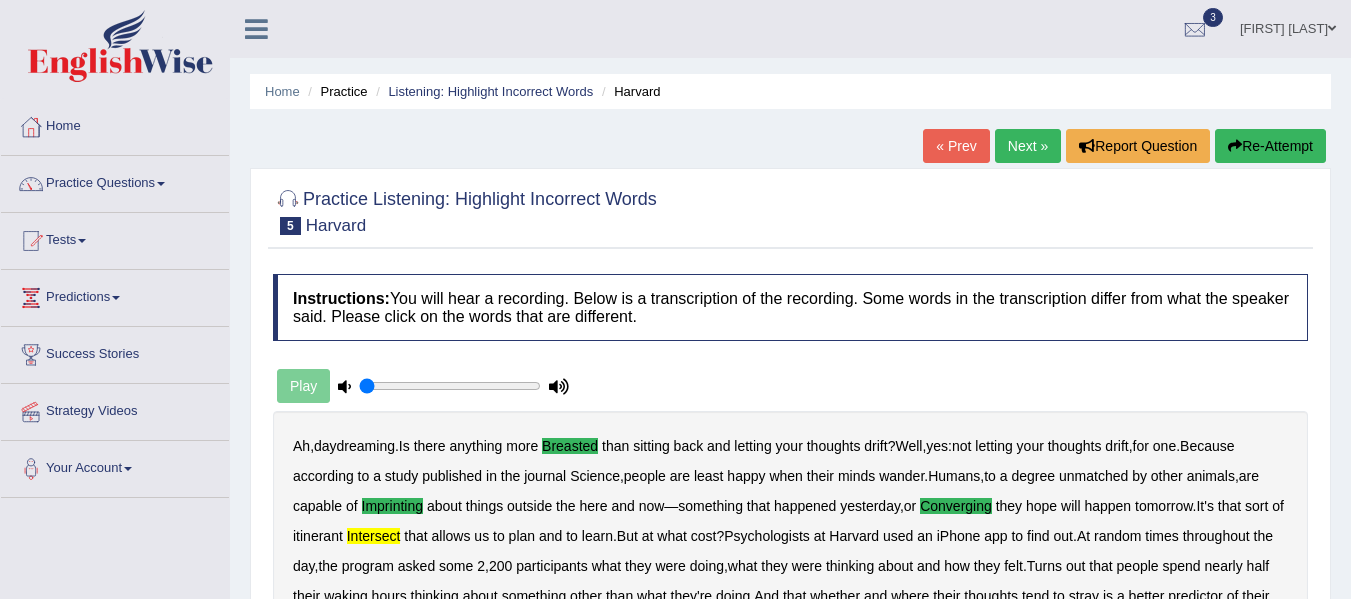 click on "Next »" at bounding box center [1028, 146] 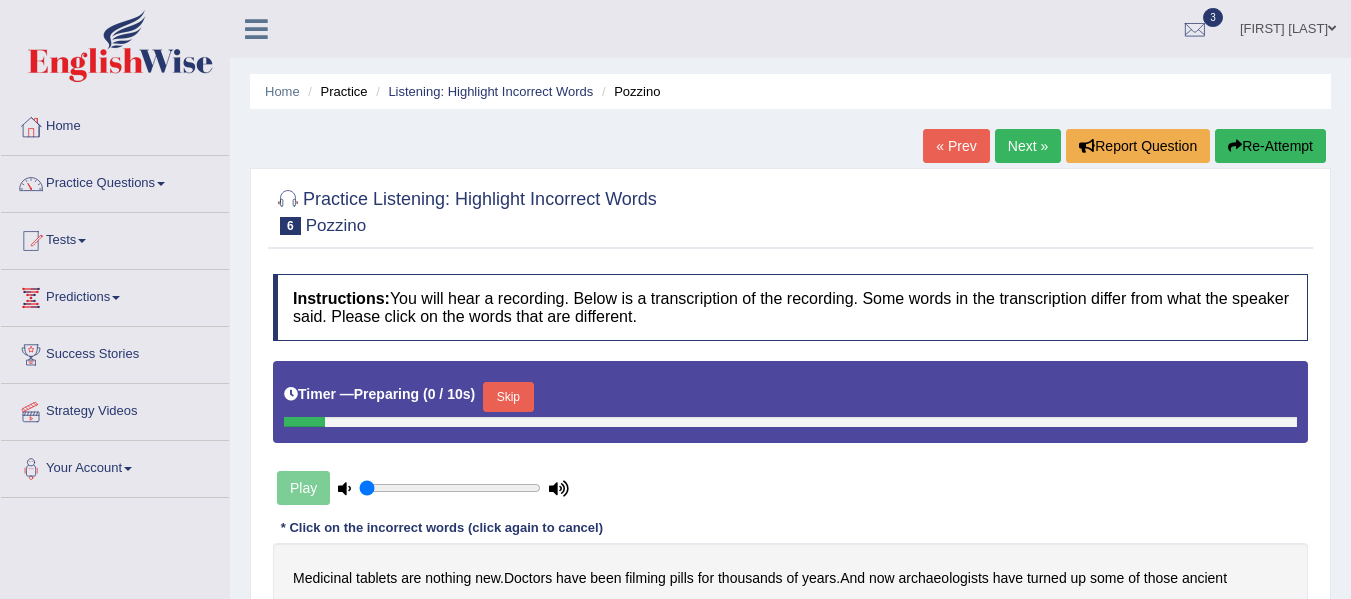 scroll, scrollTop: 0, scrollLeft: 0, axis: both 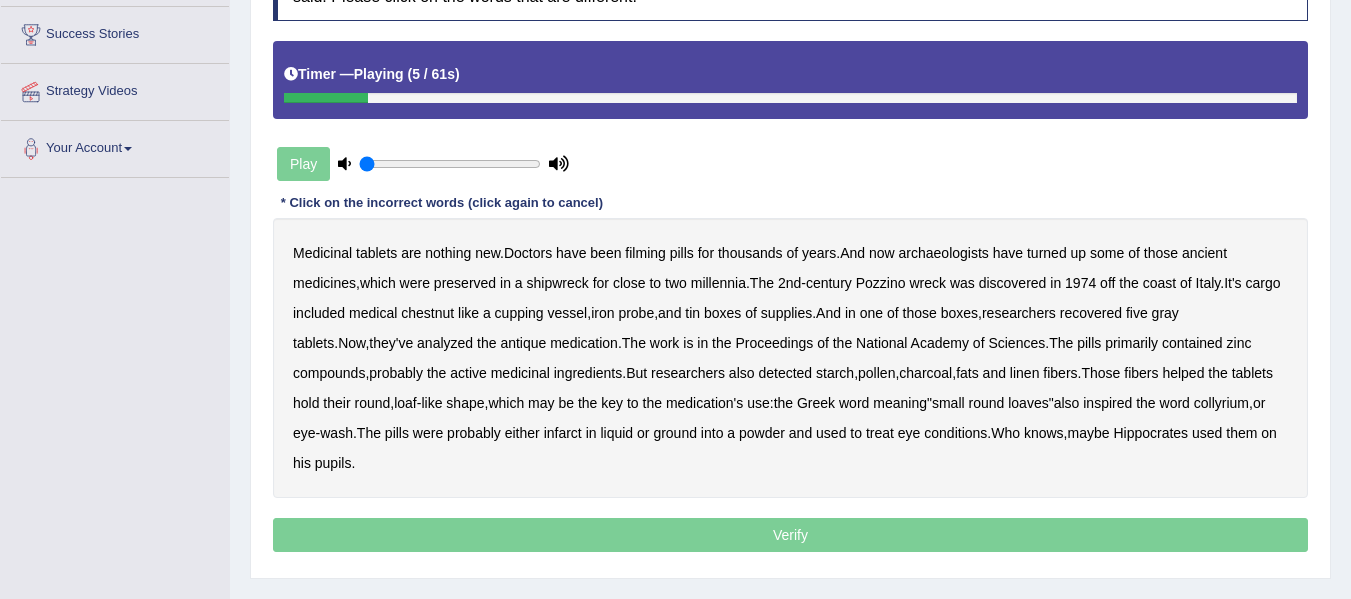 click on "filming" at bounding box center [645, 253] 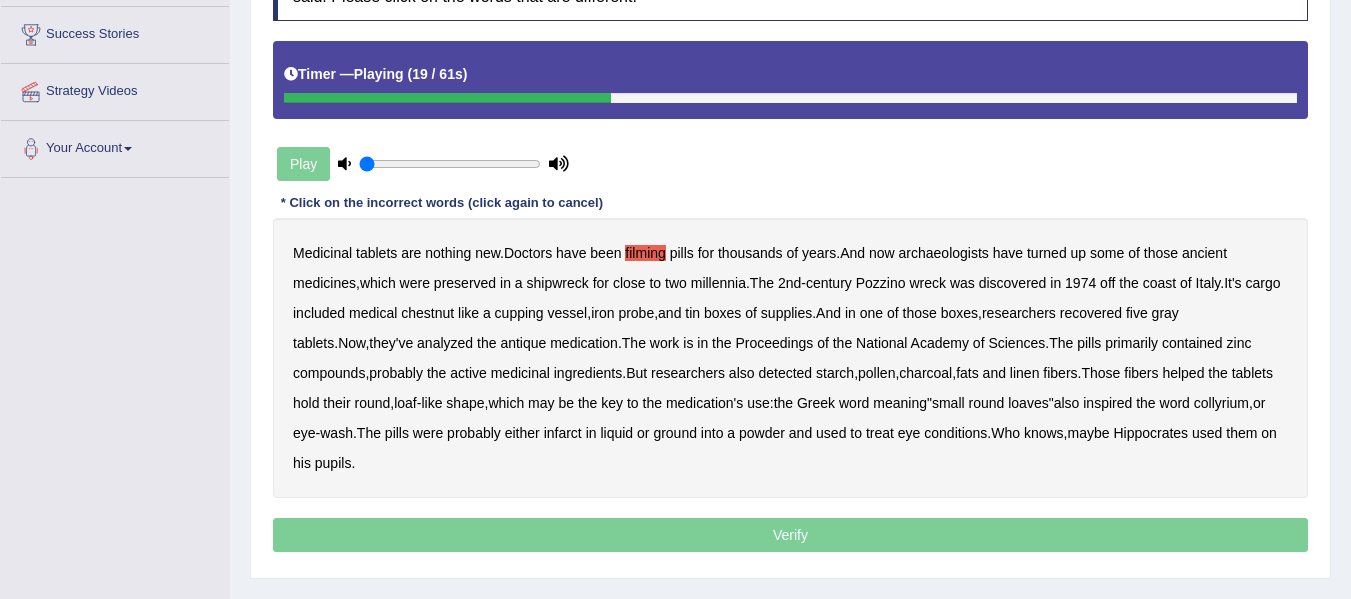 click on "chestnut" at bounding box center (427, 313) 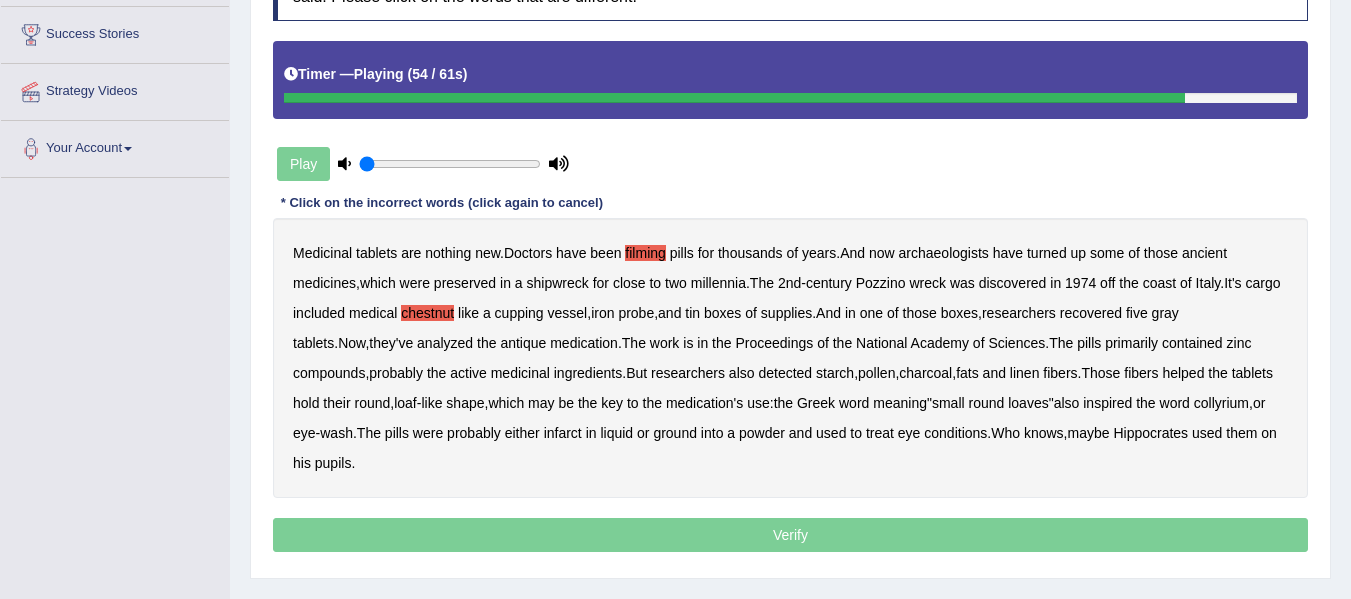click on "infarct" at bounding box center [563, 433] 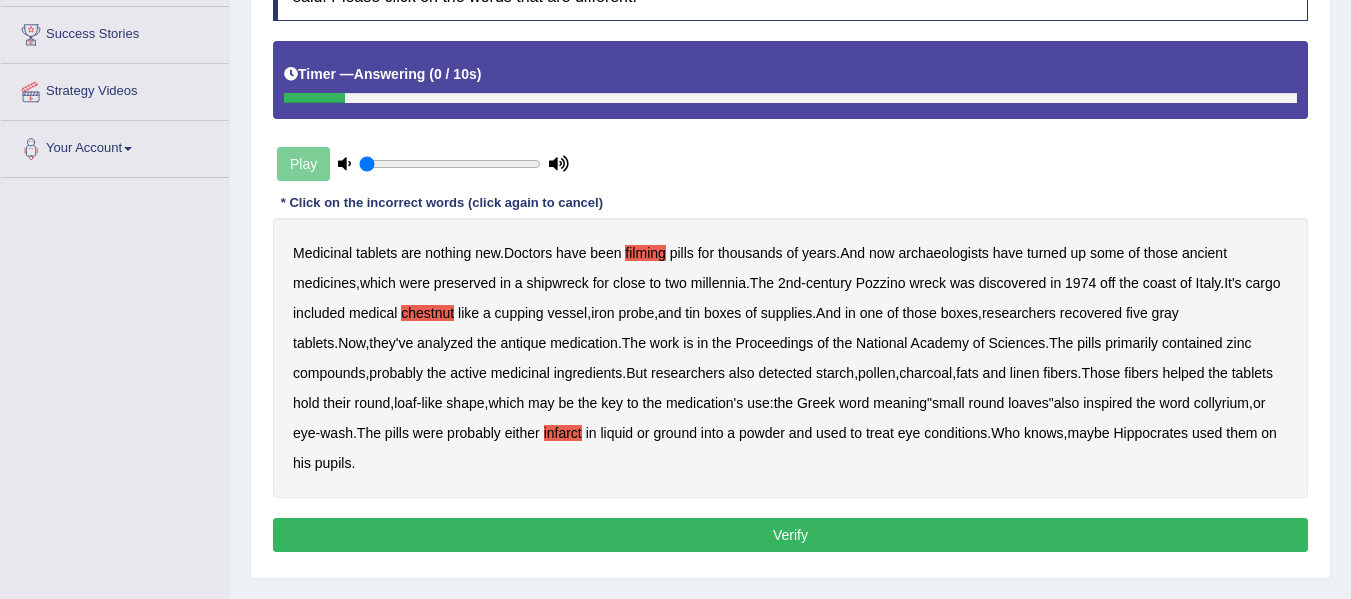 click on "Verify" at bounding box center [790, 535] 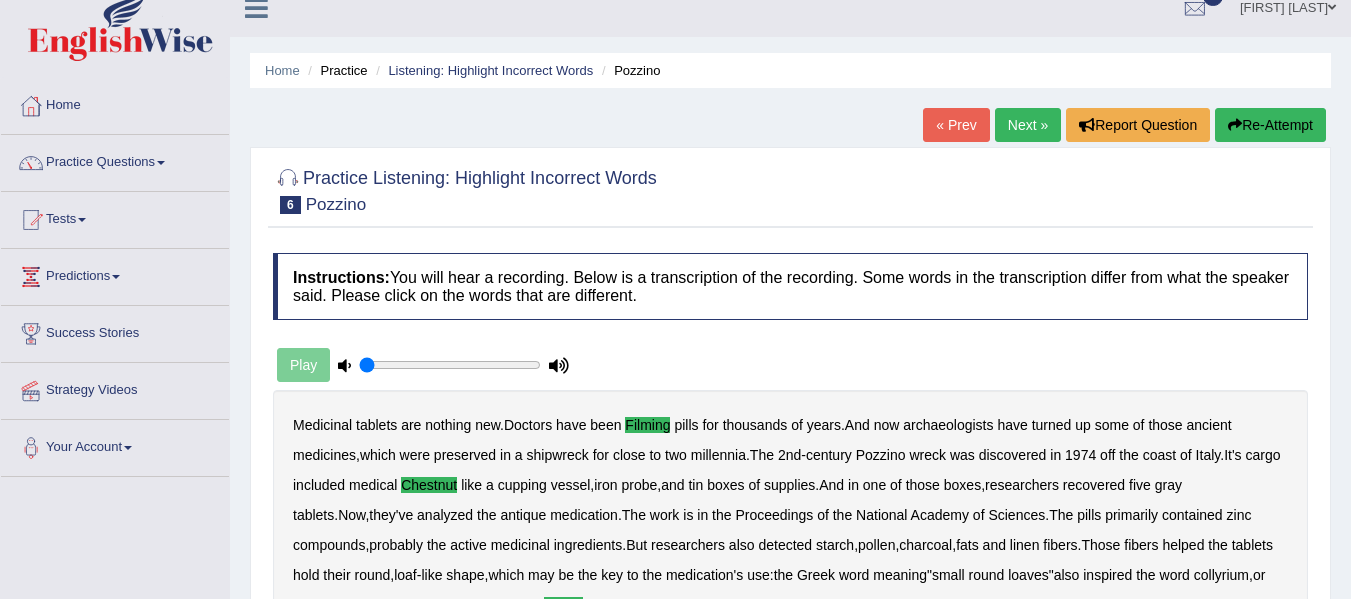 scroll, scrollTop: 0, scrollLeft: 0, axis: both 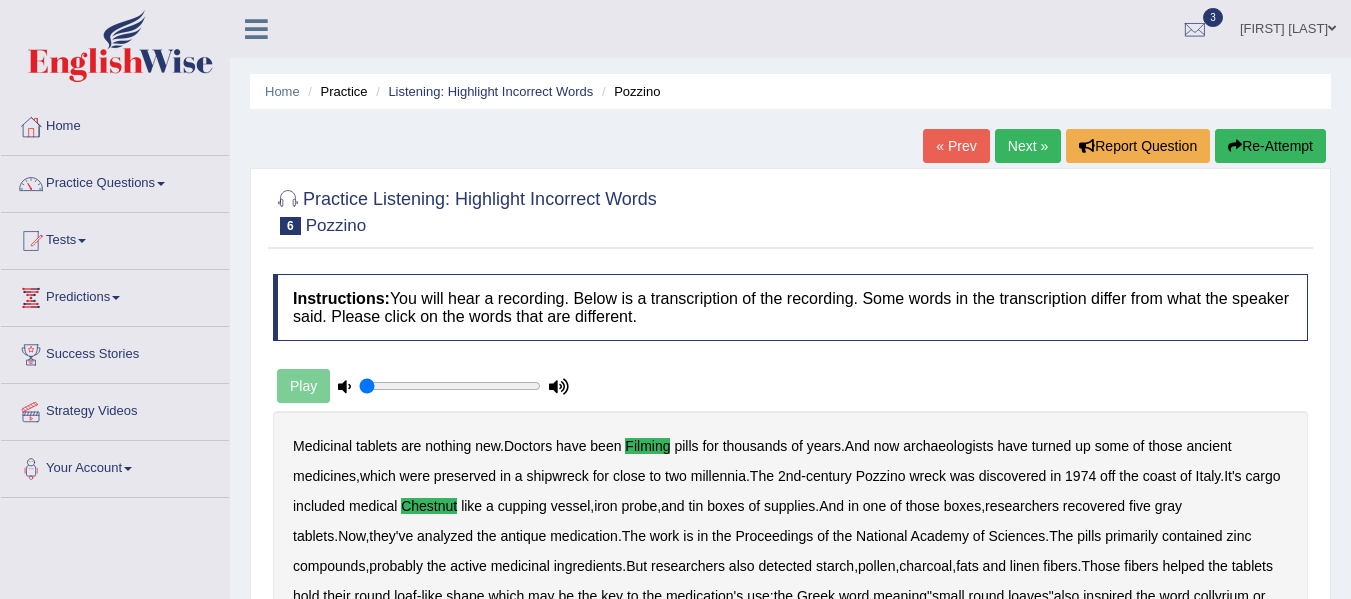click on "Next »" at bounding box center (1028, 146) 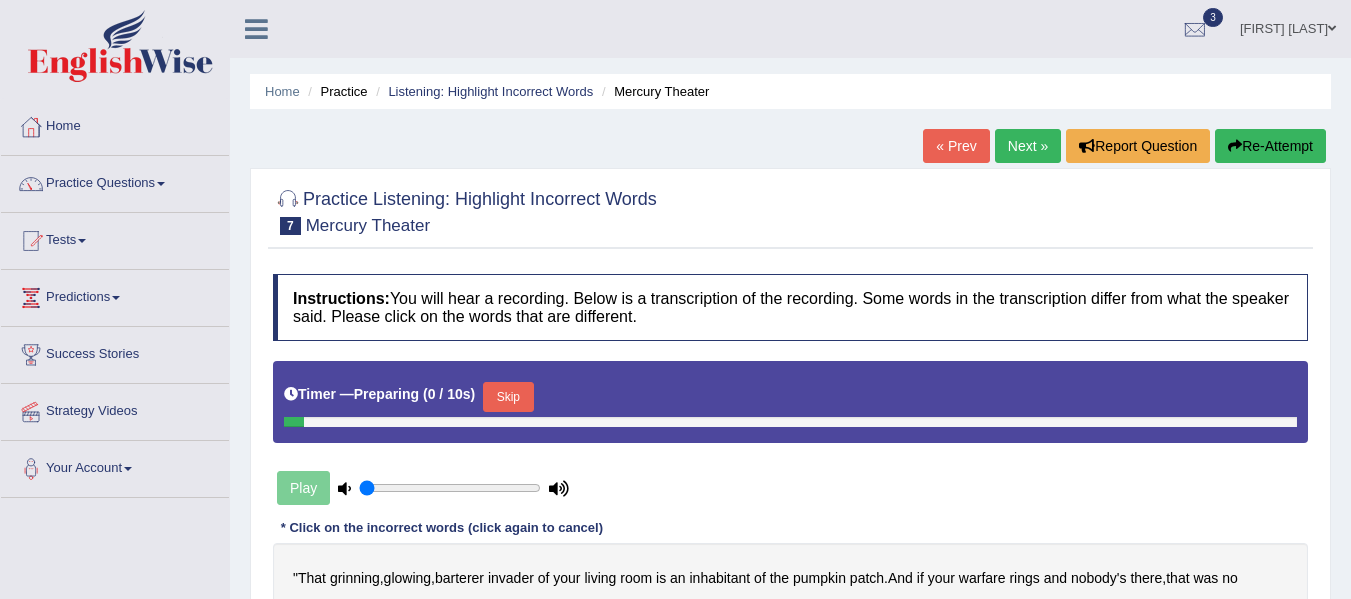 scroll, scrollTop: 0, scrollLeft: 0, axis: both 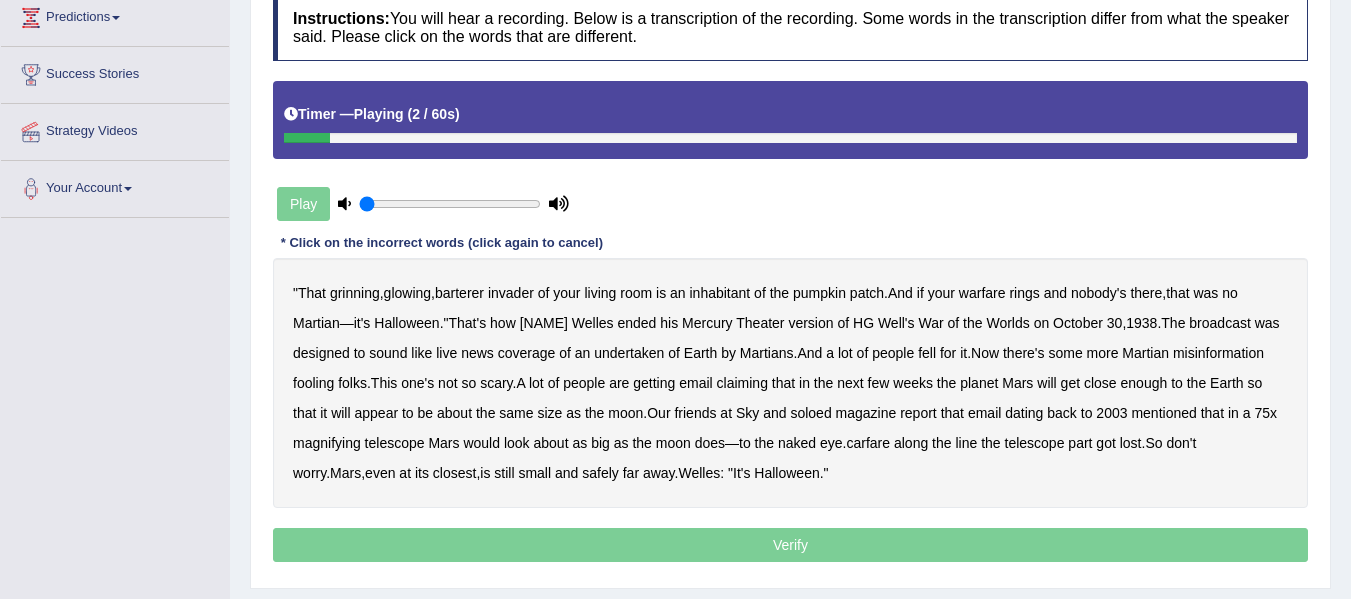 click on "barterer" at bounding box center (459, 293) 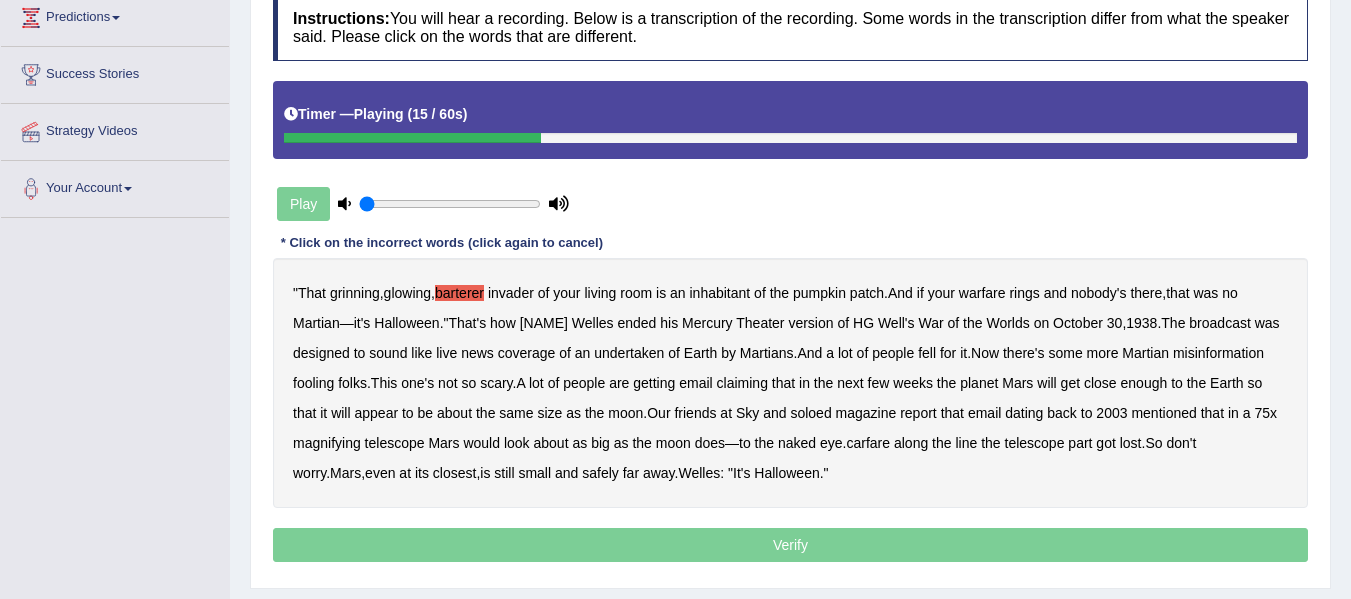 click on "the" at bounding box center [946, 383] 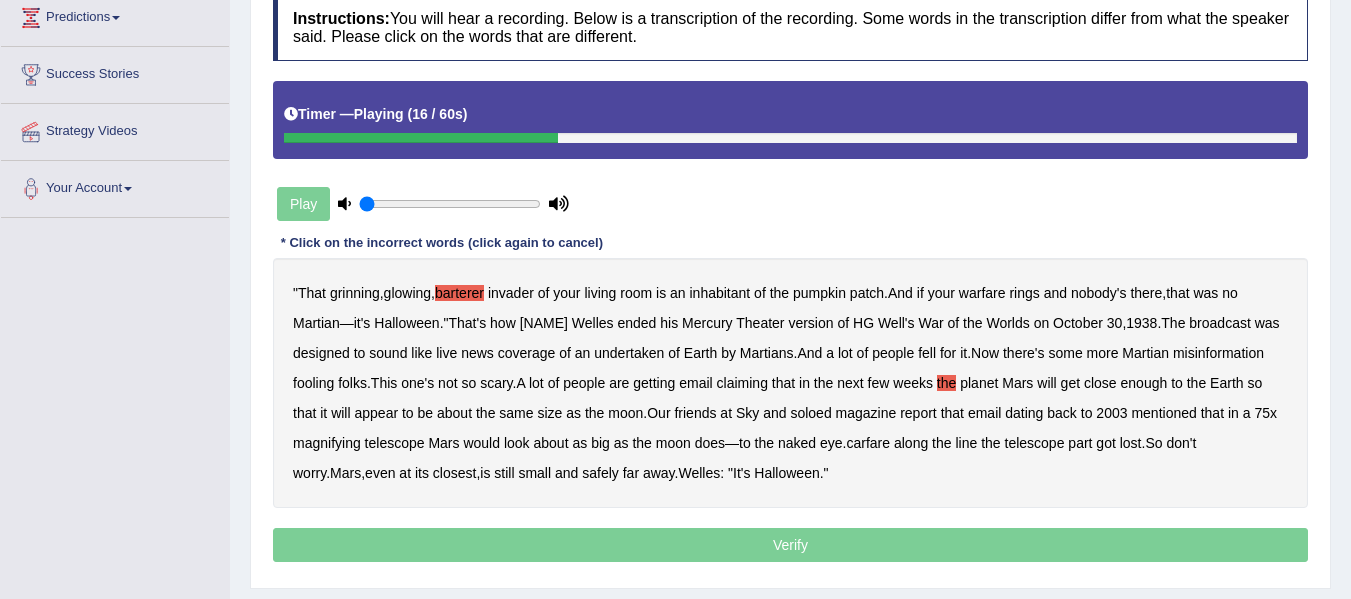 click on "the" at bounding box center (946, 383) 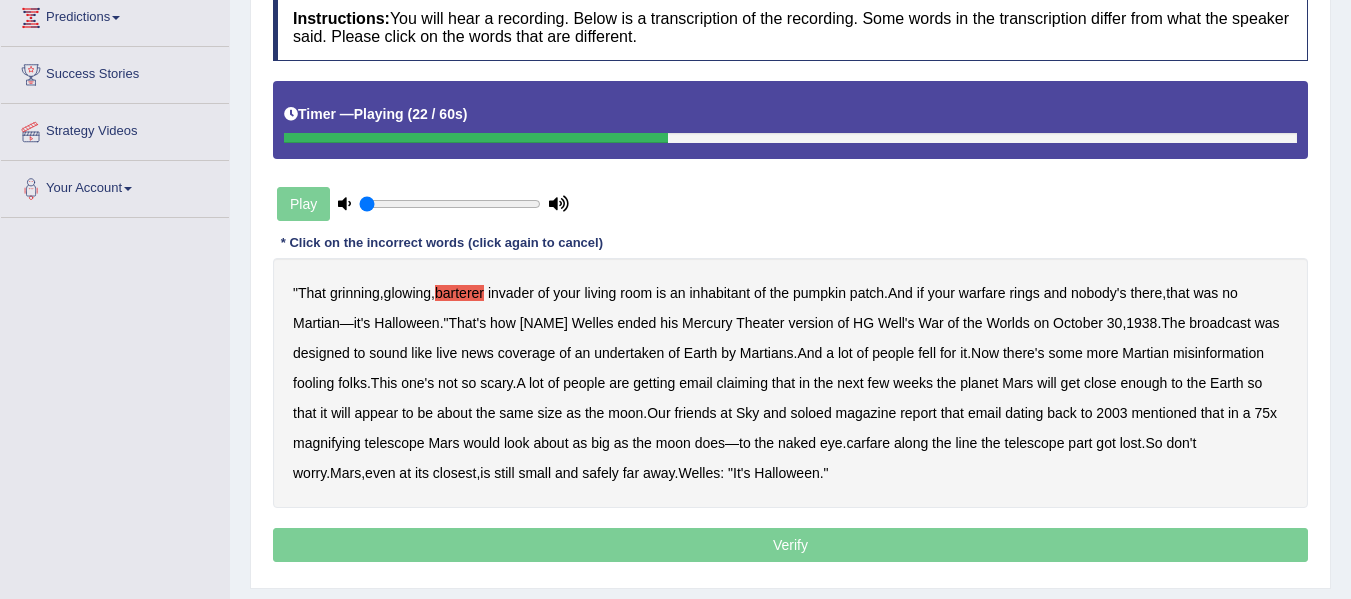 click on "undertaken" at bounding box center (629, 353) 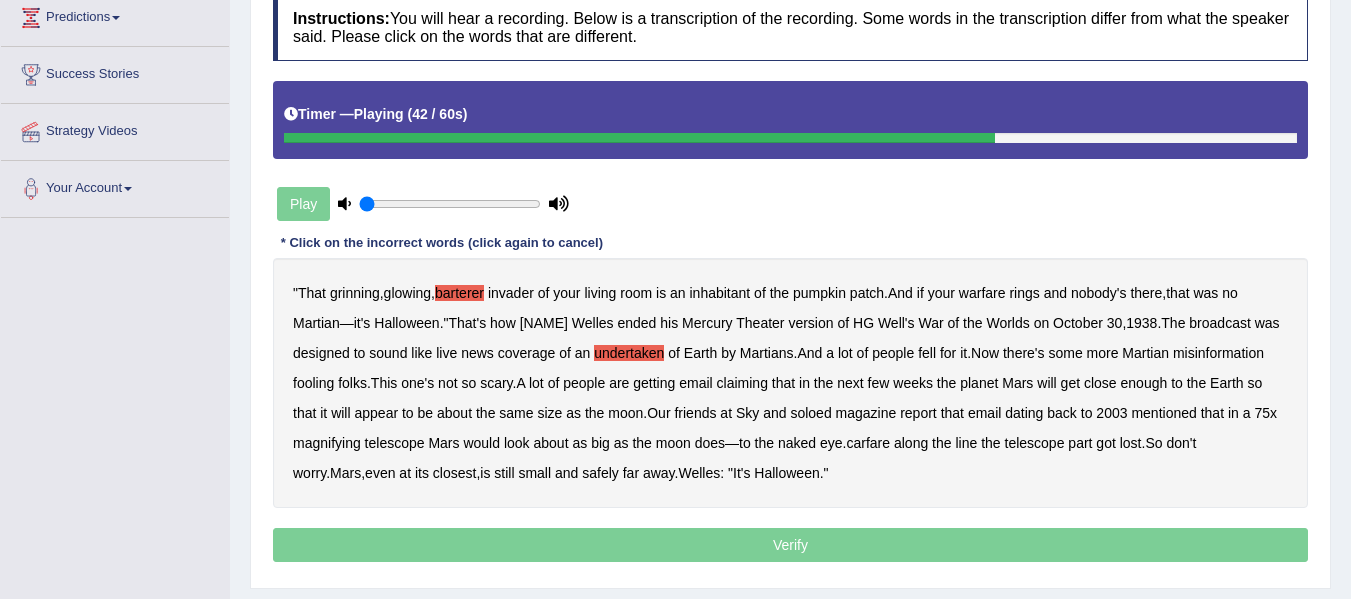 click on "soloed" at bounding box center (810, 413) 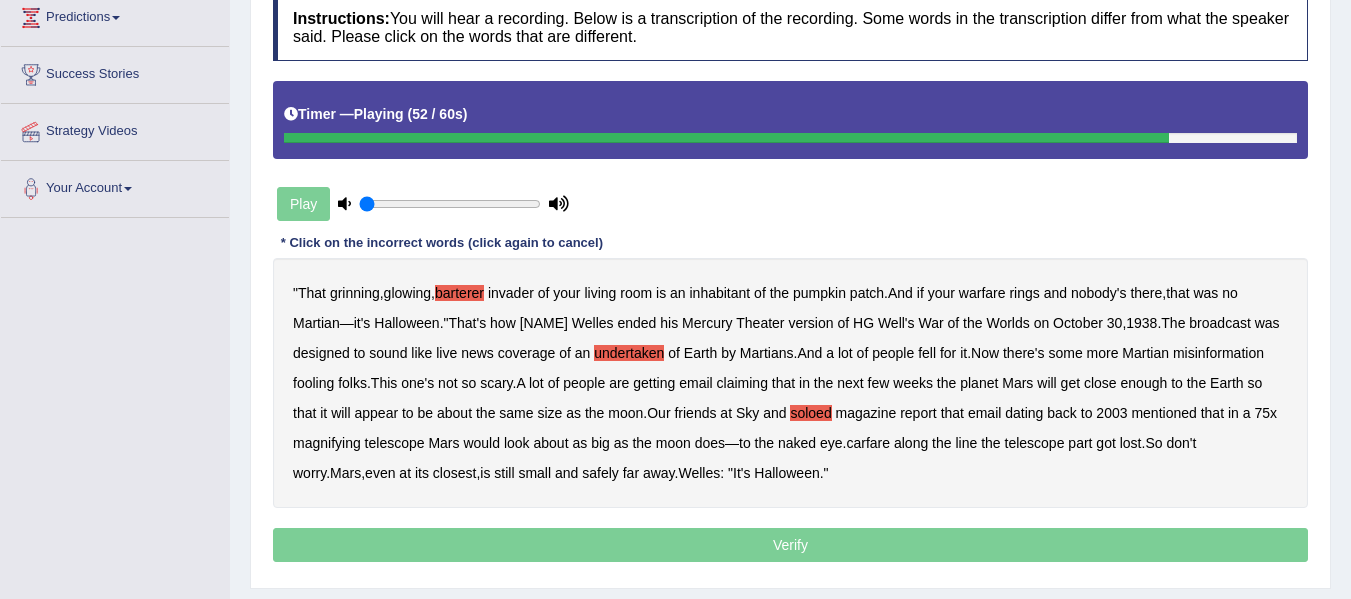 click on "carfare" at bounding box center [868, 443] 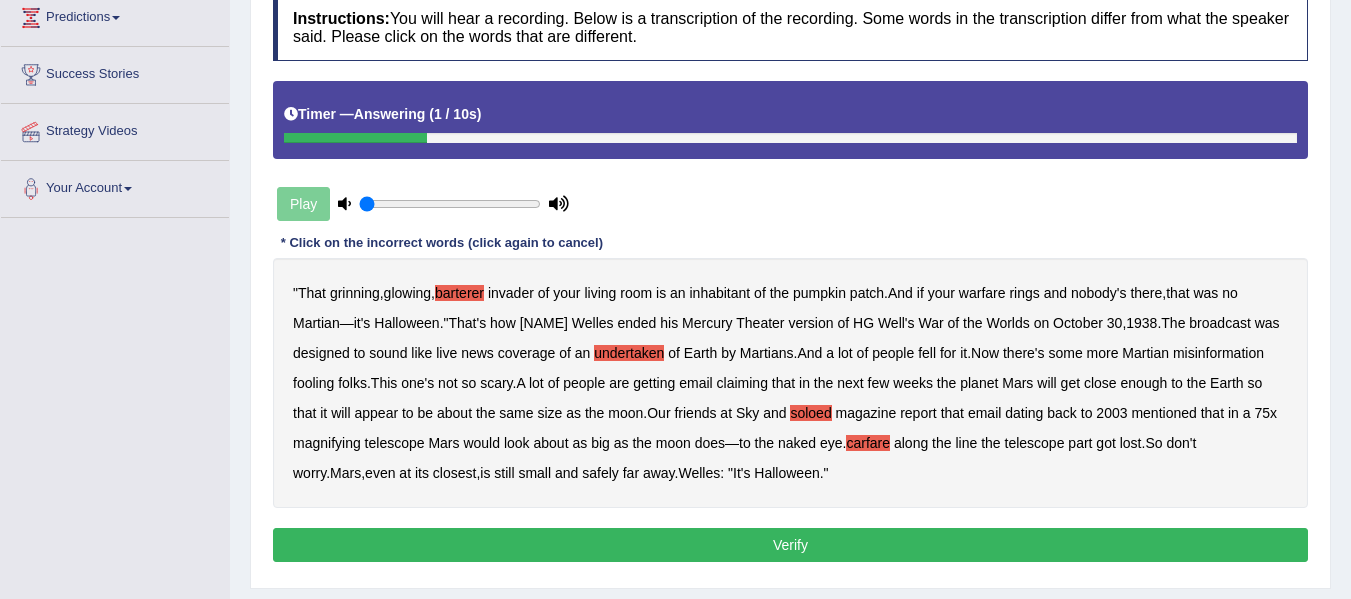 click on "Verify" at bounding box center [790, 545] 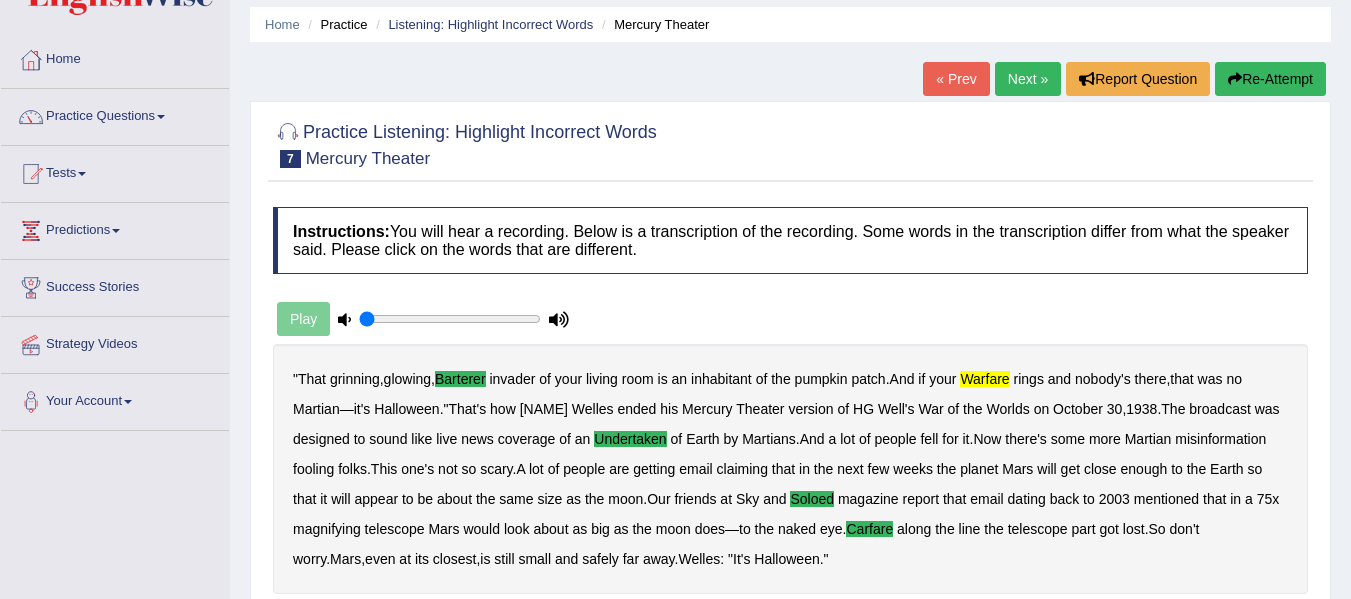 scroll, scrollTop: 0, scrollLeft: 0, axis: both 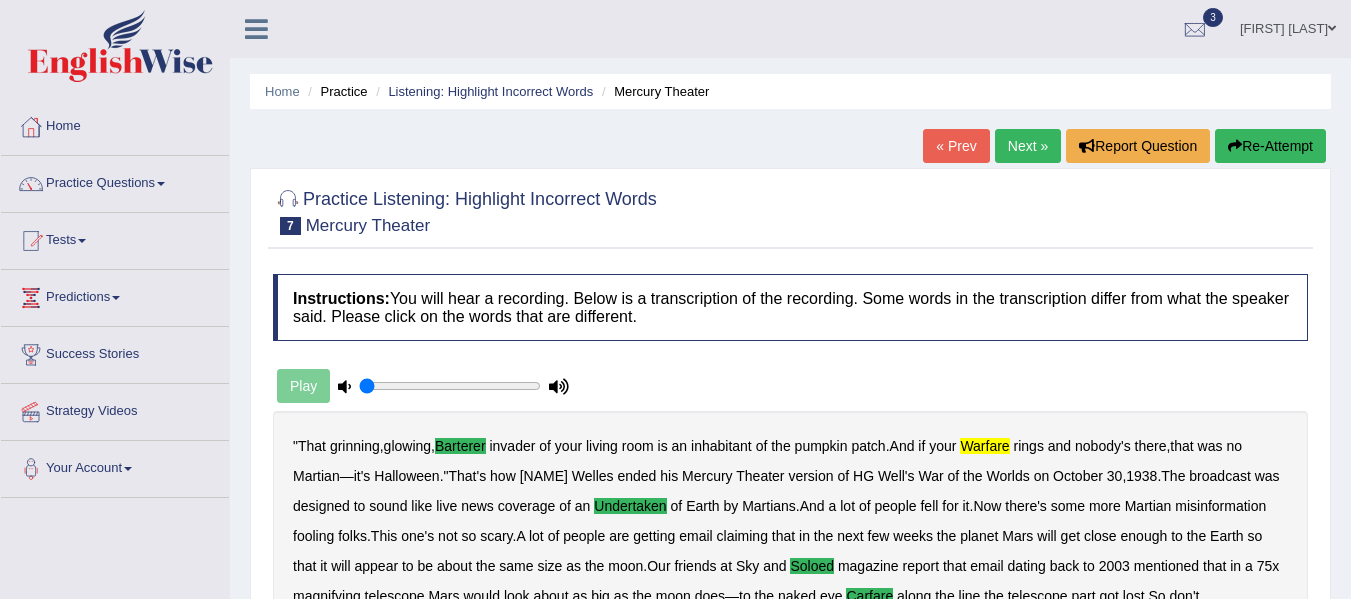 click on "Next »" at bounding box center (1028, 146) 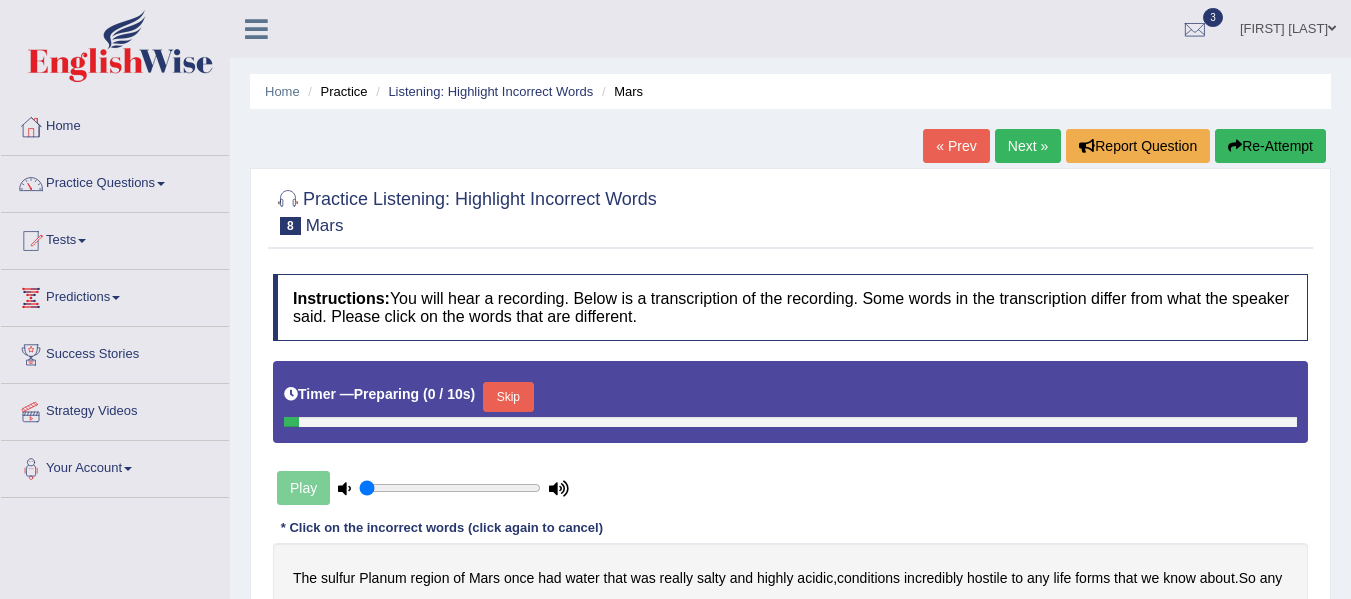 scroll, scrollTop: 0, scrollLeft: 0, axis: both 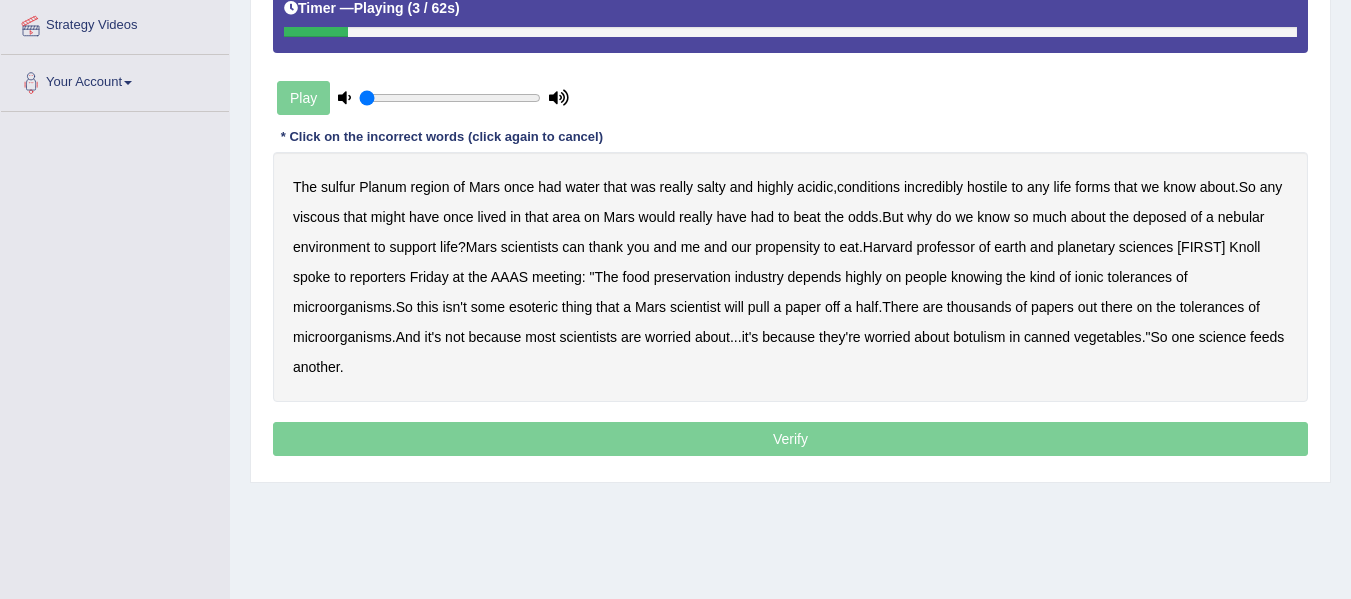 click on "The sulfur Planum region of Mars once had water that was really salty and highly acidic , conditions incredibly hostile to any life forms that we know about . So any viscous that might have once lived in that area on Mars would really have had to beat the odds . But why do we know so much about the deposed of a nebular environment to support life ? Mars scientists can thank you and me and our propensity to eat . Harvard professor of earth and planetary sciences Andrew Knoll spoke to reporters Friday at the AAAS meeting : " The food preservation industry depends highly on people knowing the kind of ionic tolerances of microorganisms . So this isn't some esoteric thing that a Mars scientist will pull a paper off a half . There are thousands of papers out" at bounding box center (790, 277) 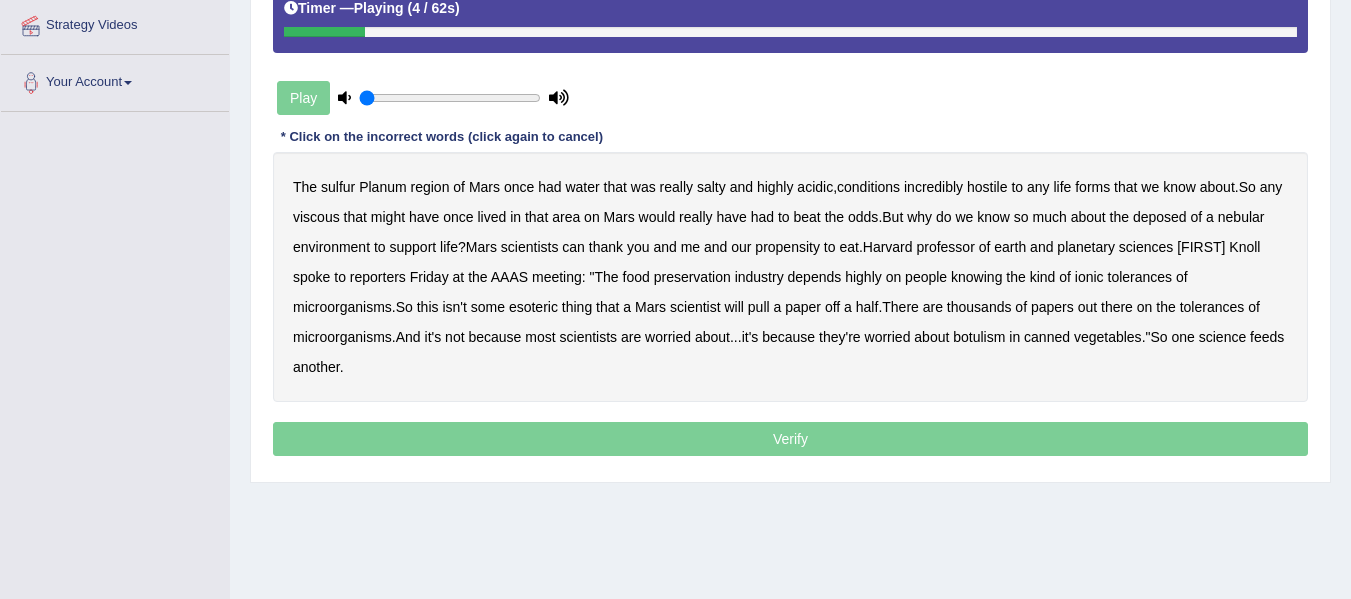 click on "sulfur" at bounding box center (338, 187) 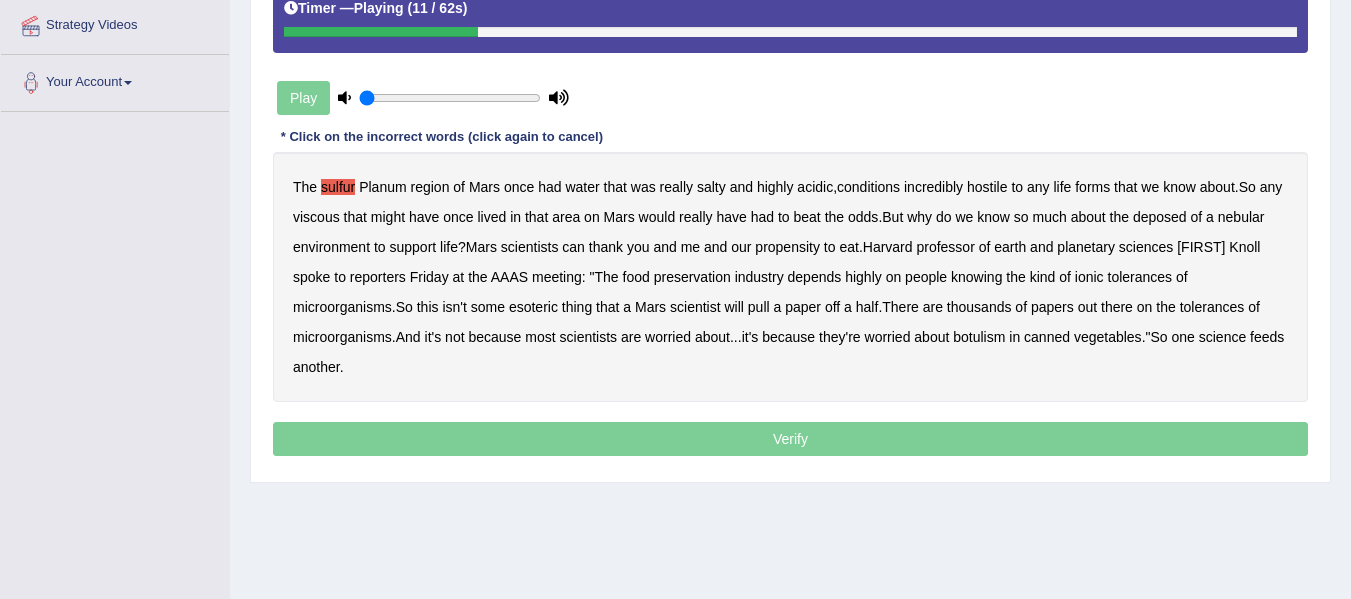 click on "viscous" at bounding box center (316, 217) 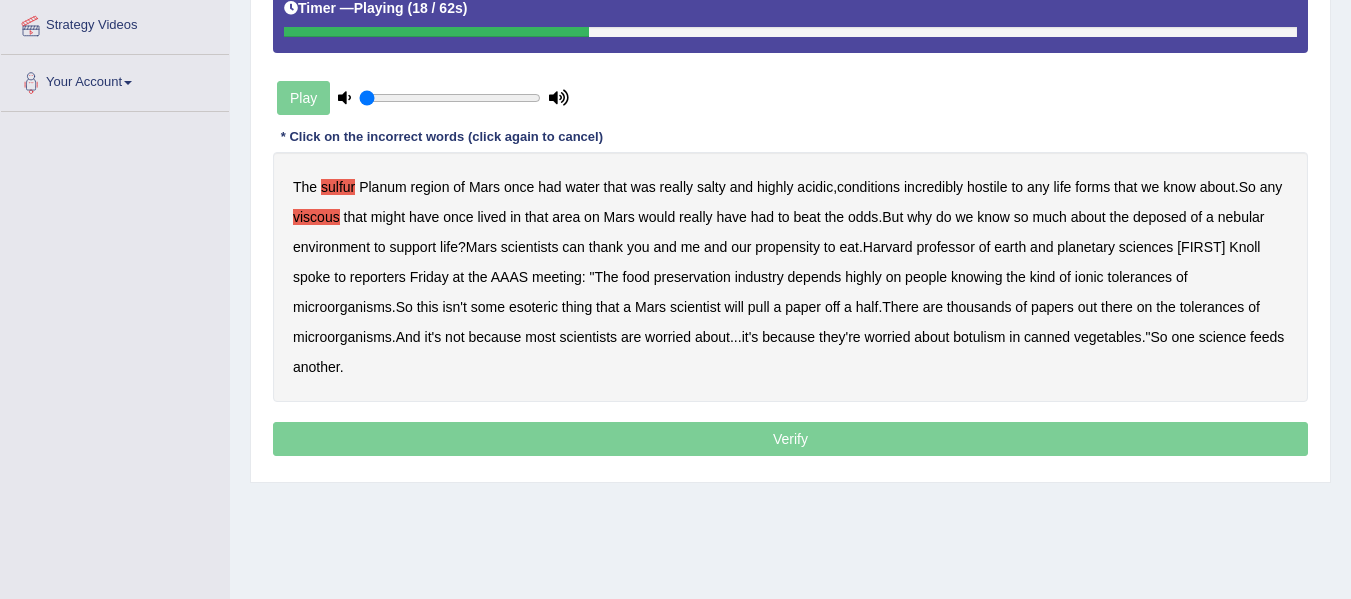 click on "deposed" at bounding box center [1160, 217] 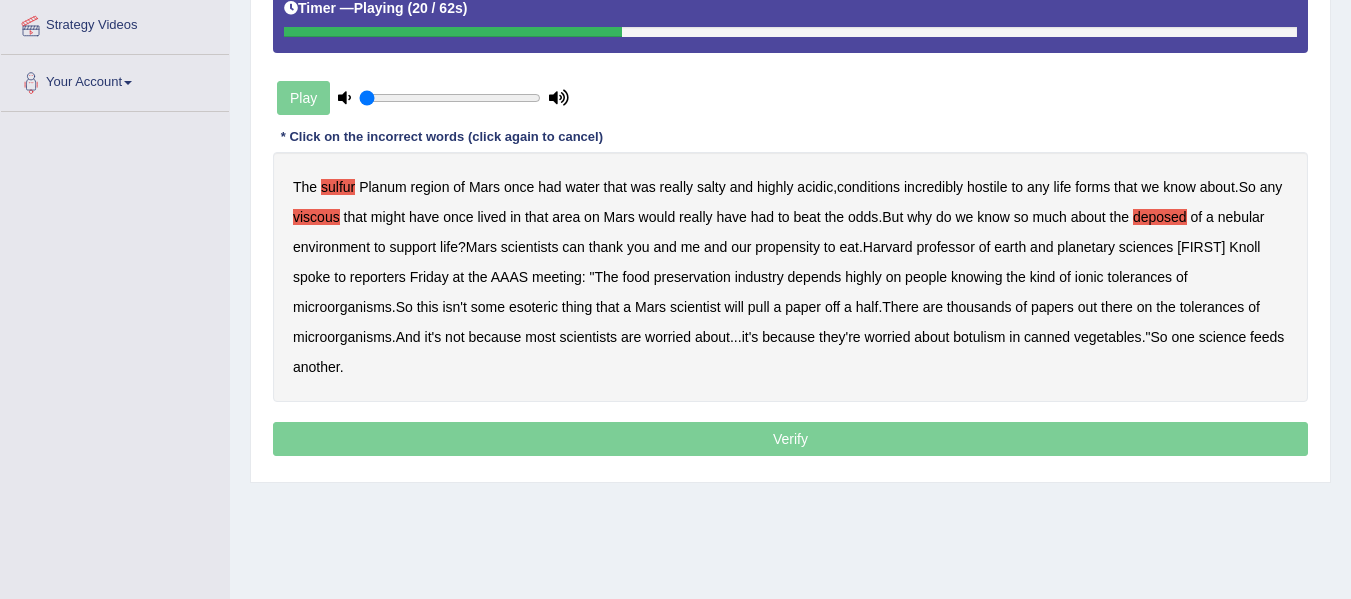 click on "nebular" at bounding box center (1241, 217) 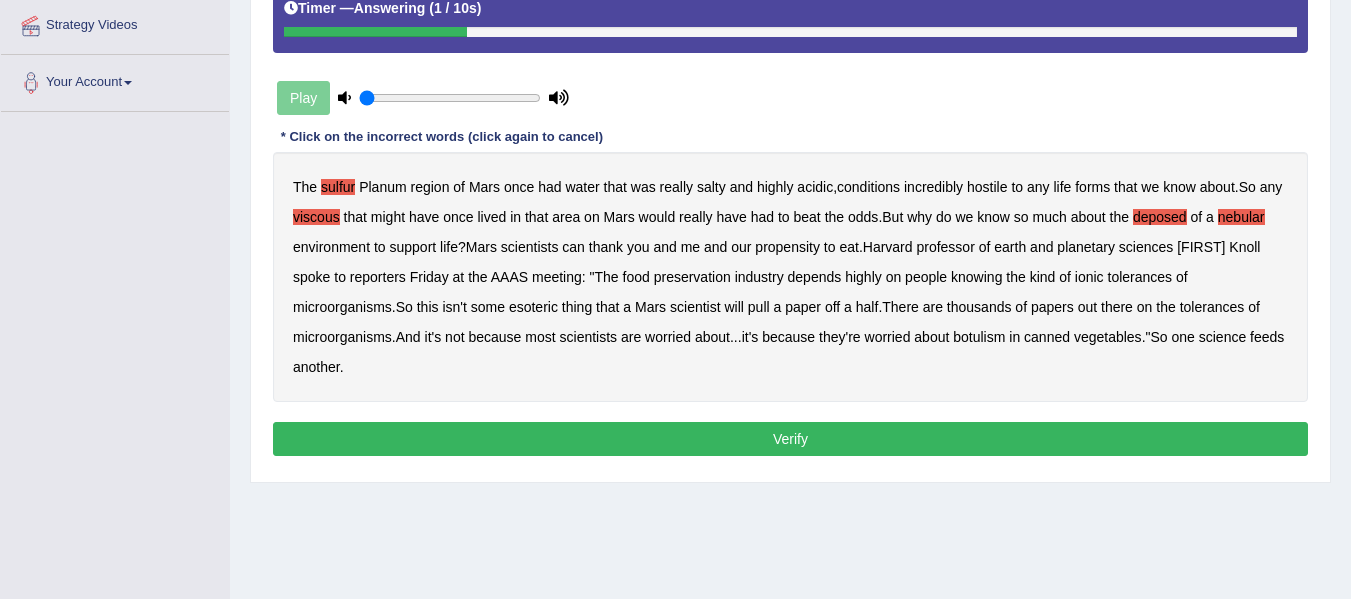click on "Verify" at bounding box center [790, 439] 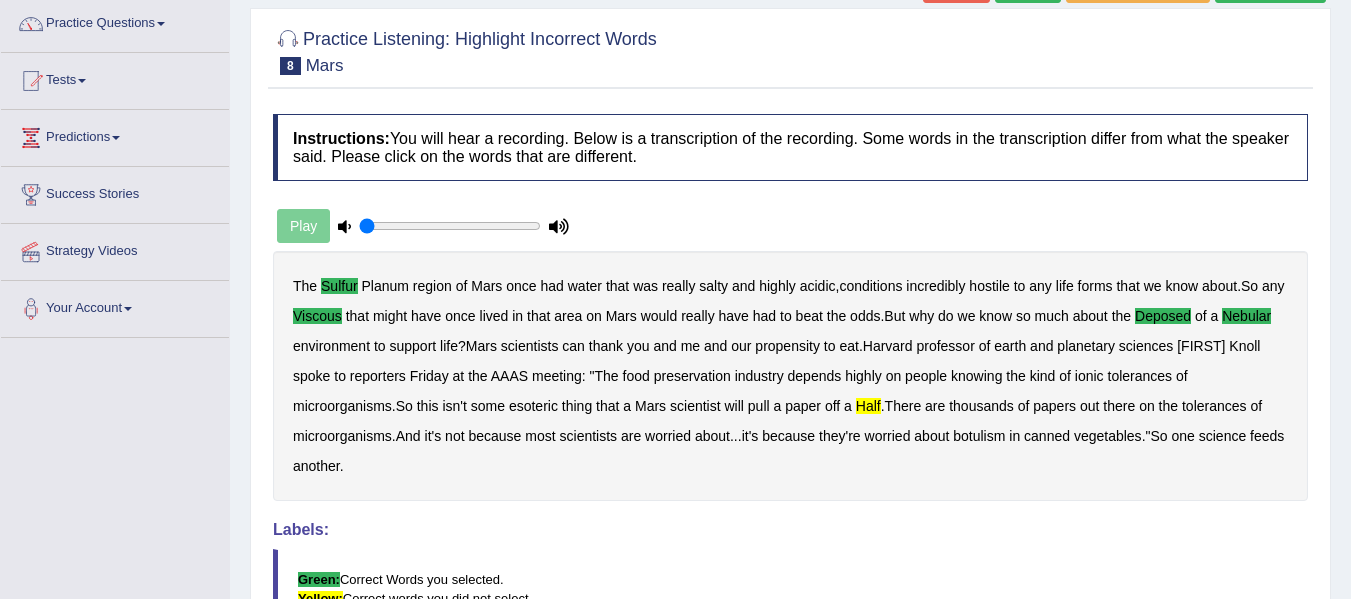 scroll, scrollTop: 120, scrollLeft: 0, axis: vertical 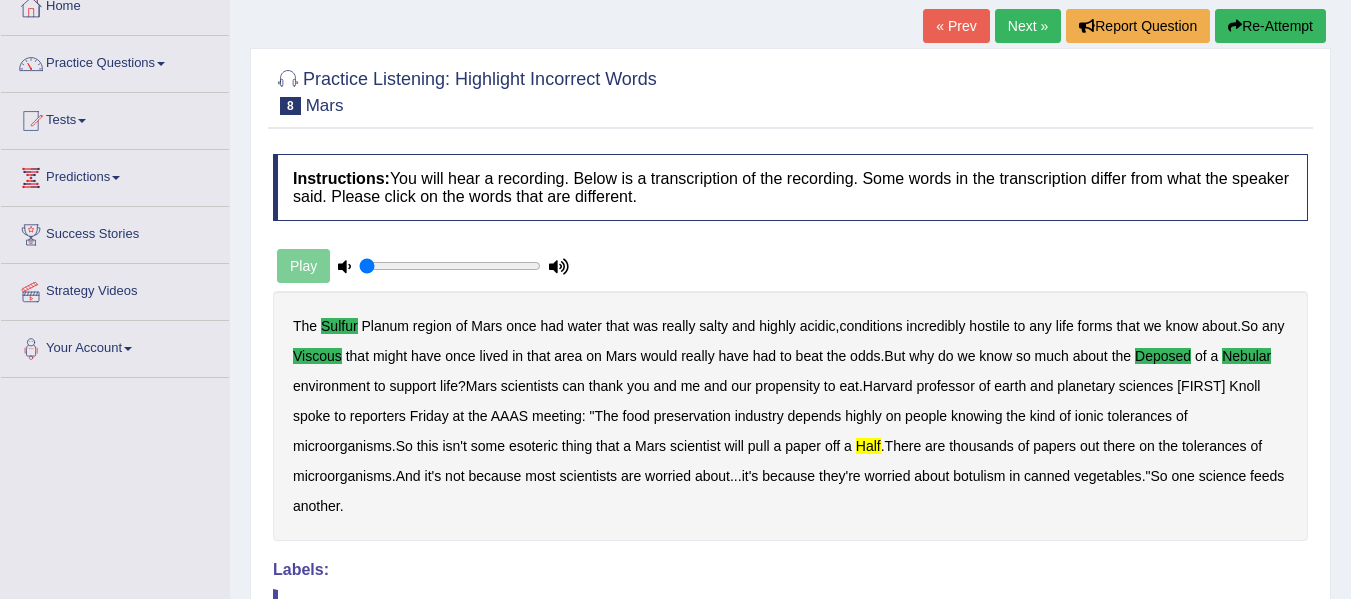 click on "Next »" at bounding box center [1028, 26] 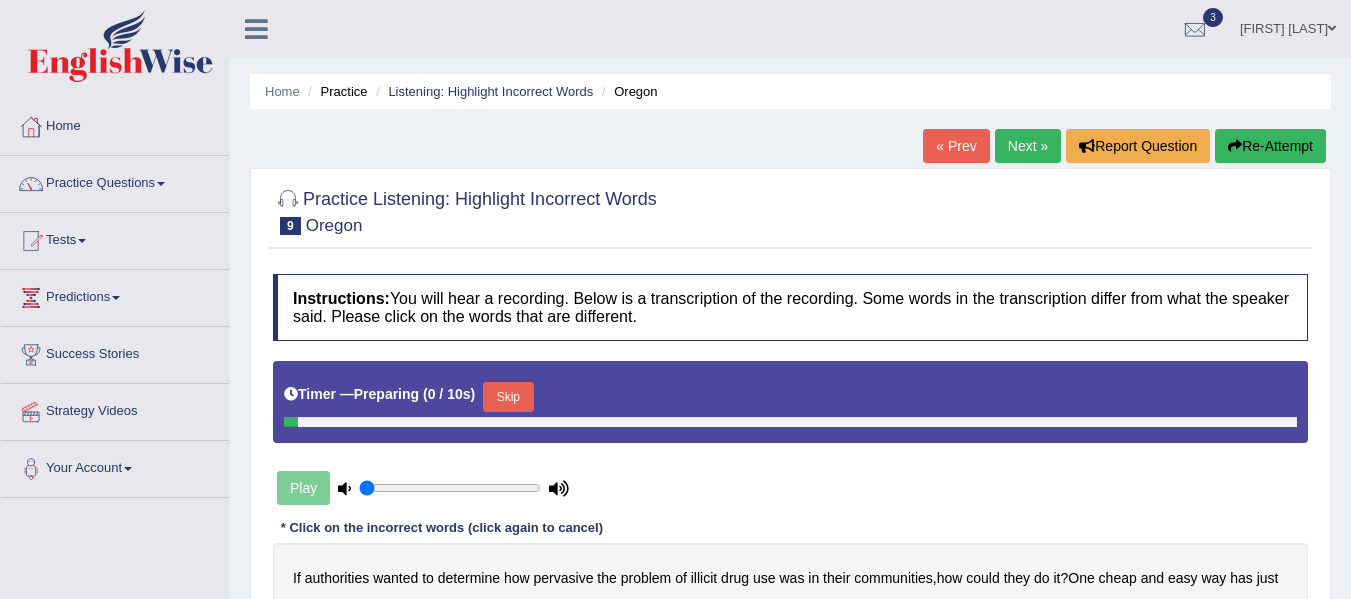 scroll, scrollTop: 0, scrollLeft: 0, axis: both 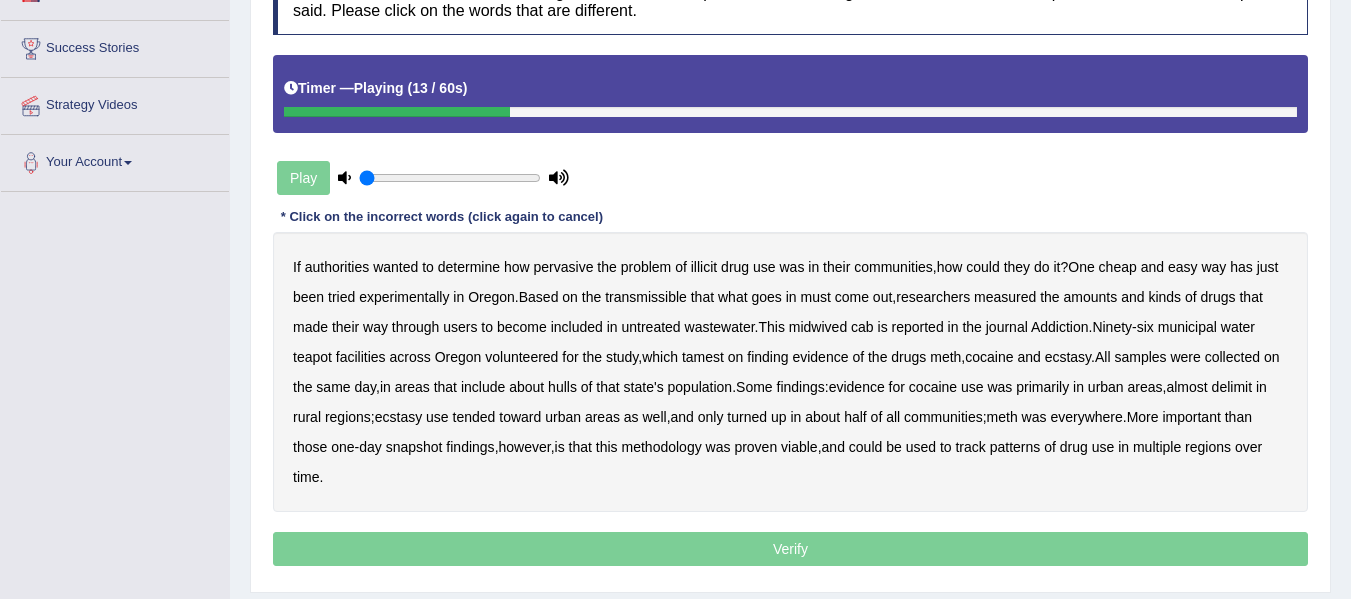 click on "transmissible" at bounding box center [646, 297] 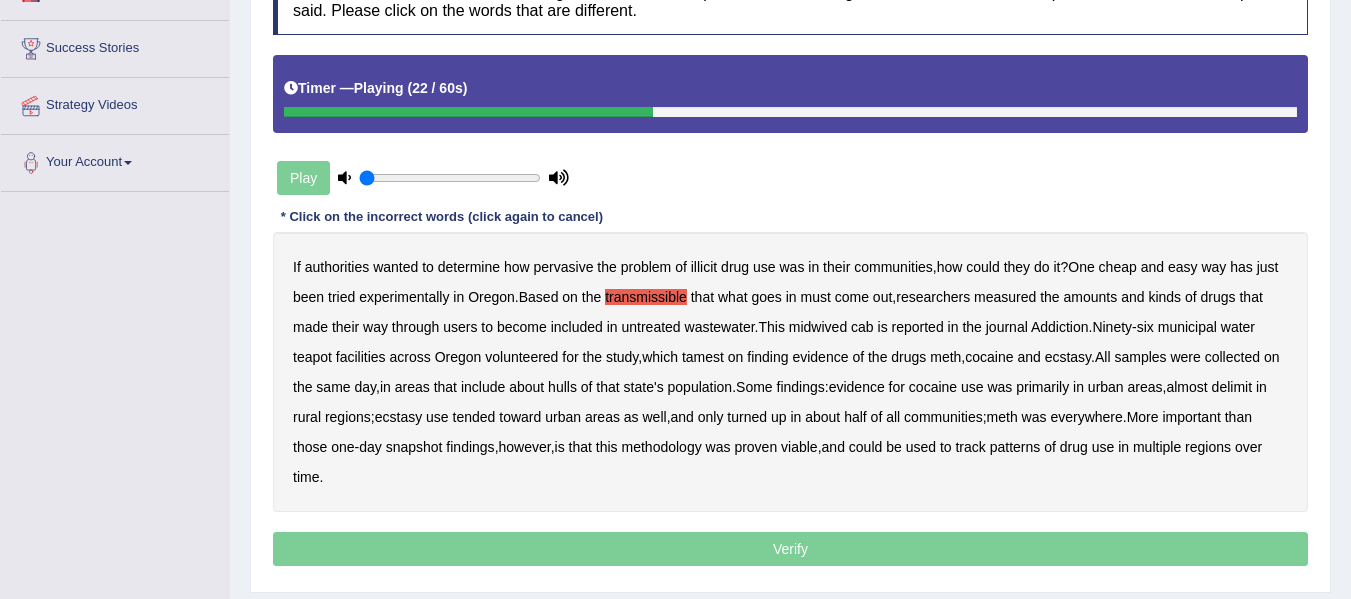 click on "midwived" at bounding box center (818, 327) 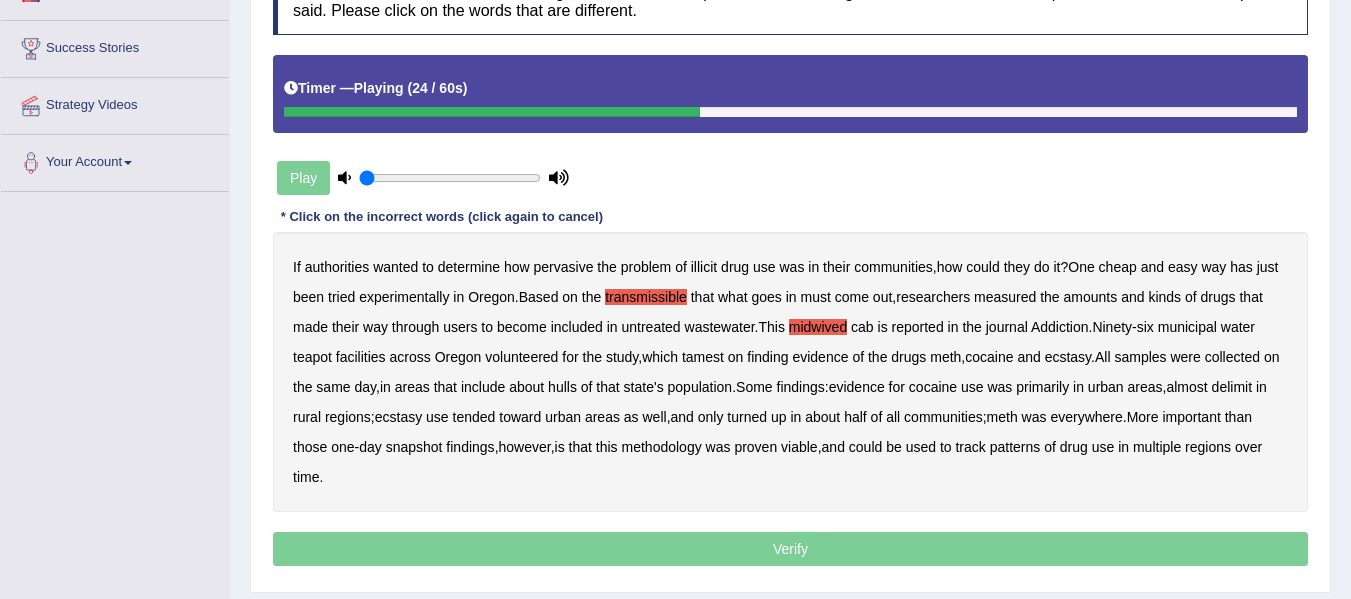 click on "reported" at bounding box center (918, 327) 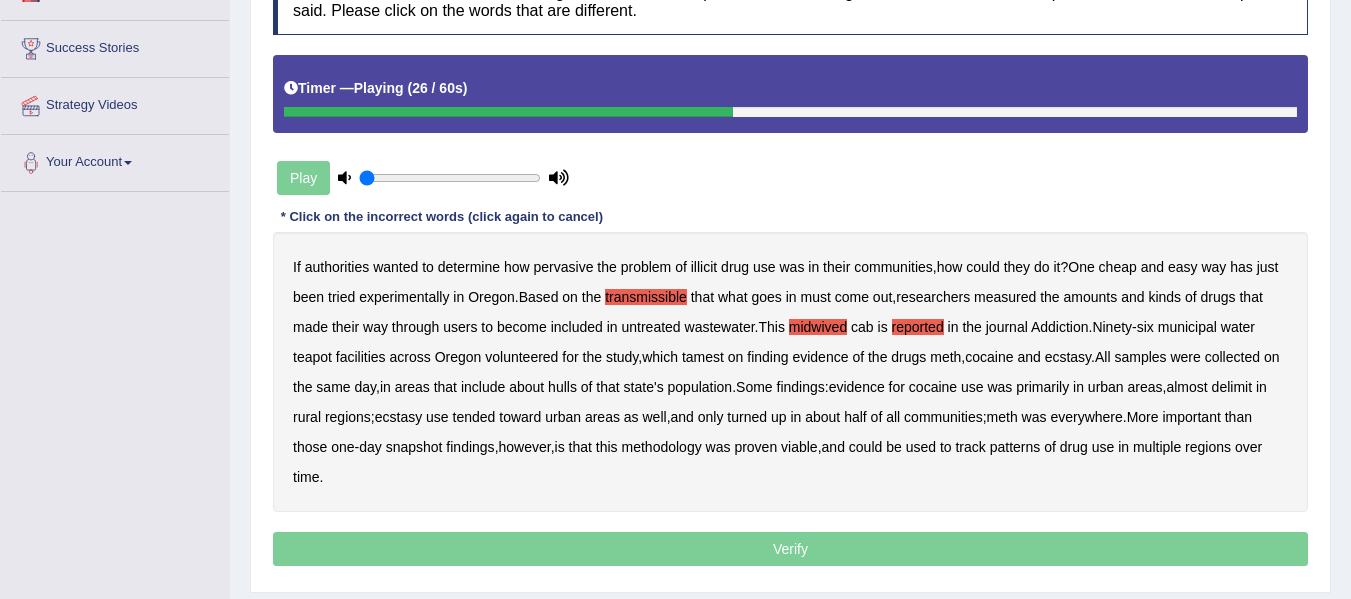 click on "reported" at bounding box center (918, 327) 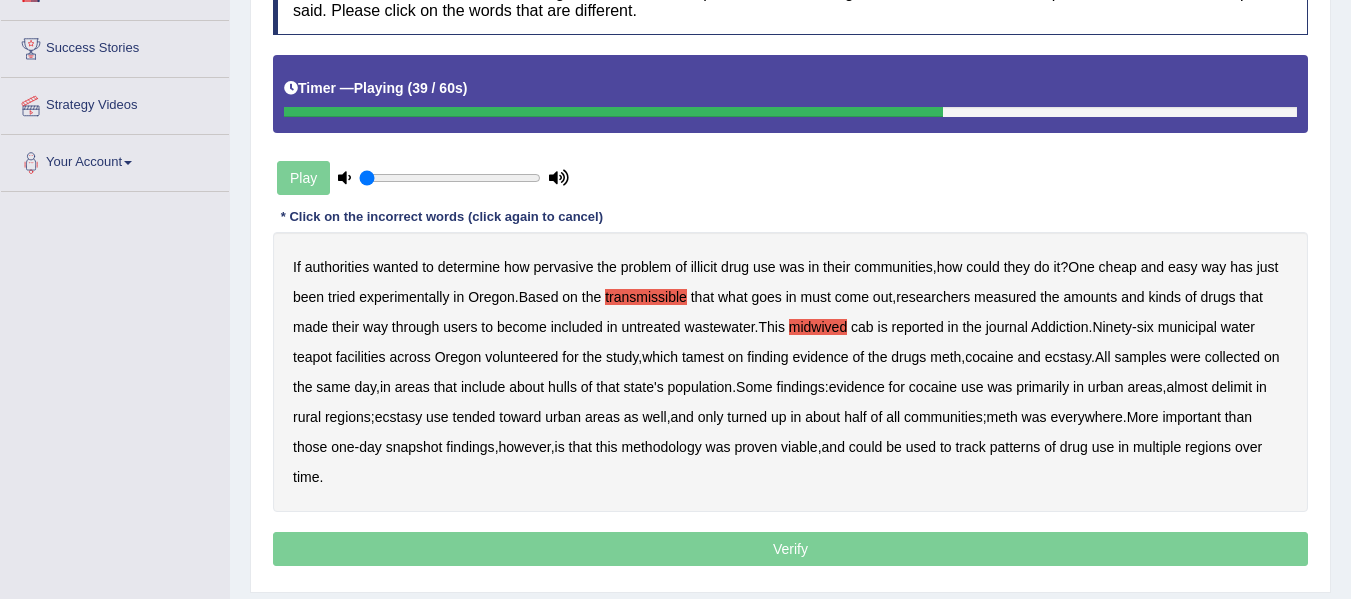 click on "hulls" at bounding box center [562, 387] 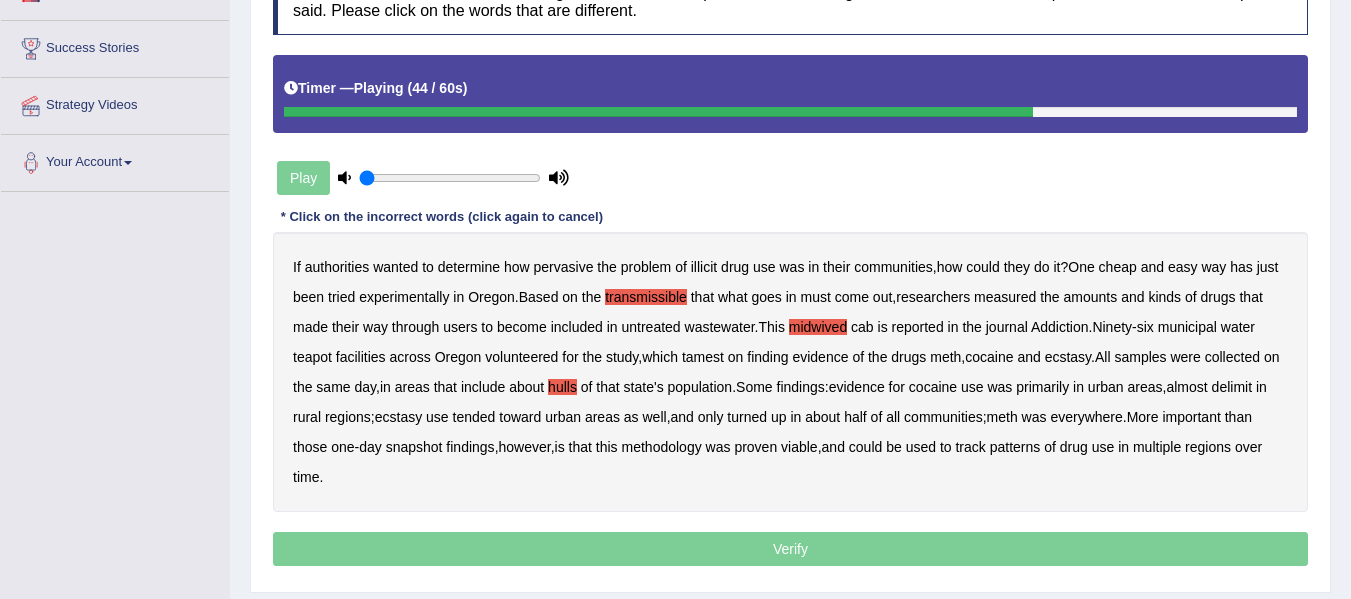 click on "delimit" at bounding box center [1232, 387] 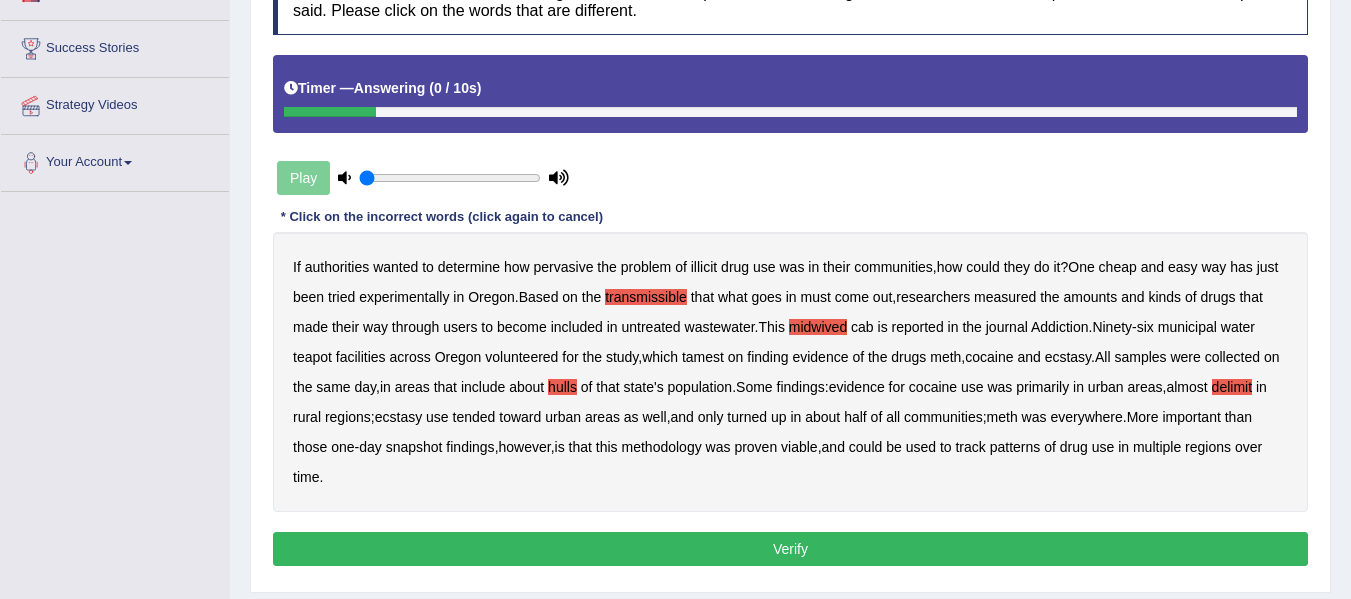 click on "Verify" at bounding box center [790, 549] 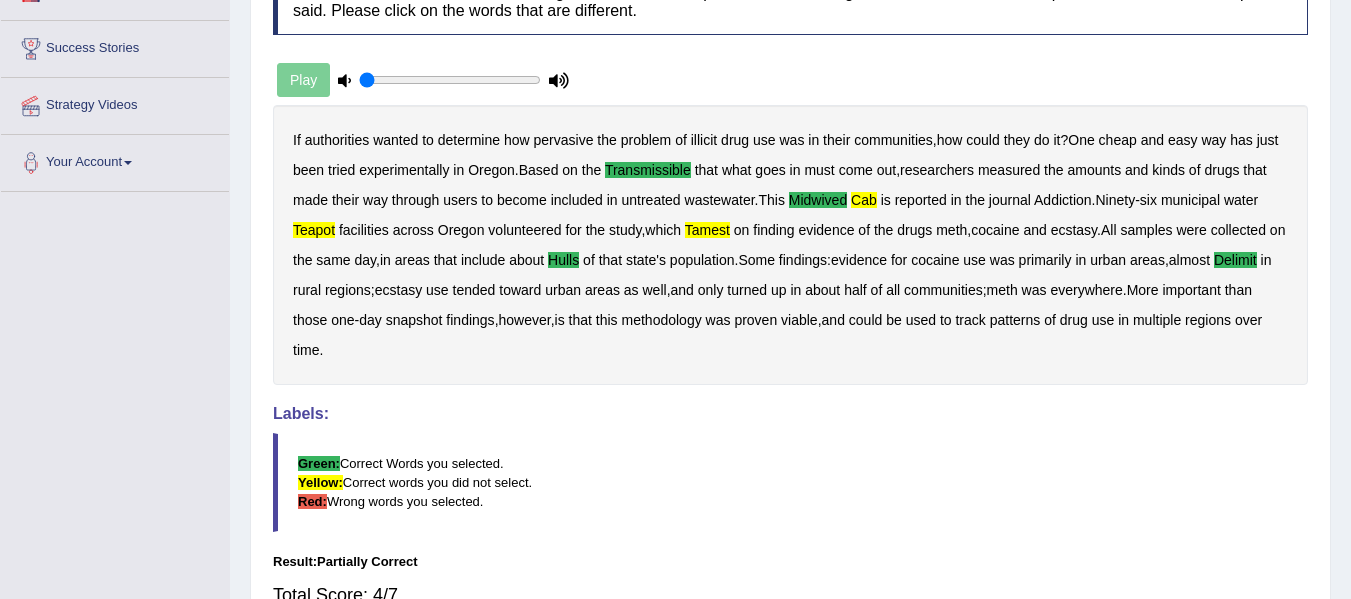 scroll, scrollTop: 0, scrollLeft: 0, axis: both 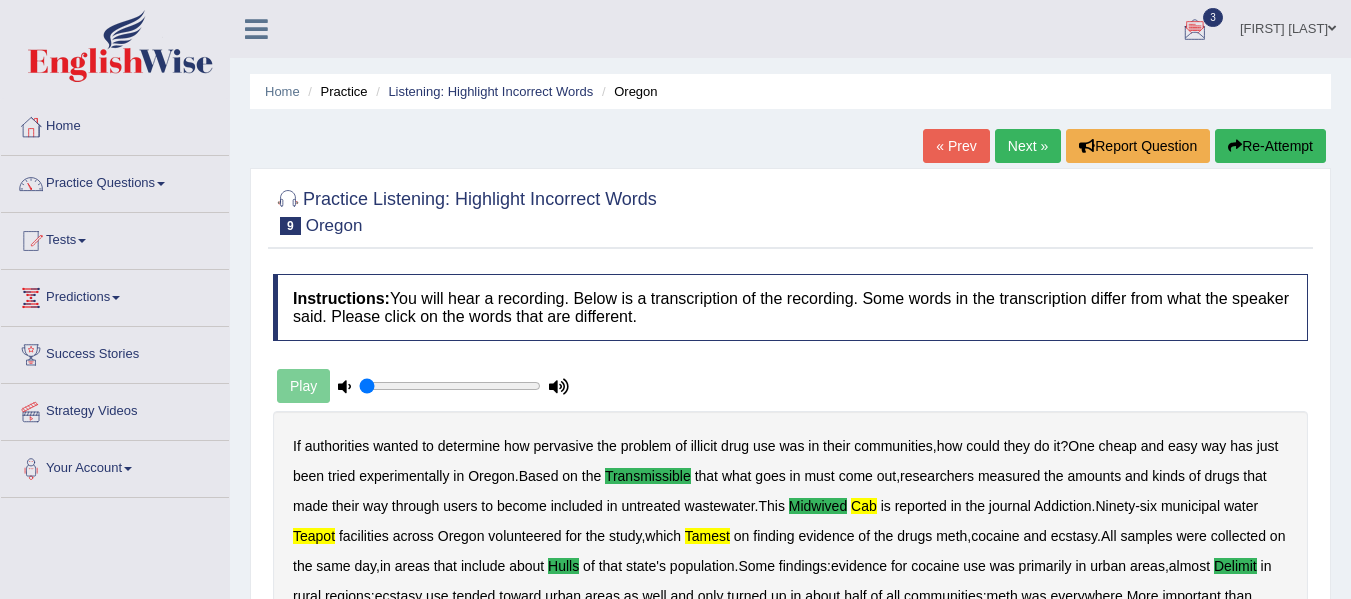 click on "Re-Attempt" at bounding box center [1270, 146] 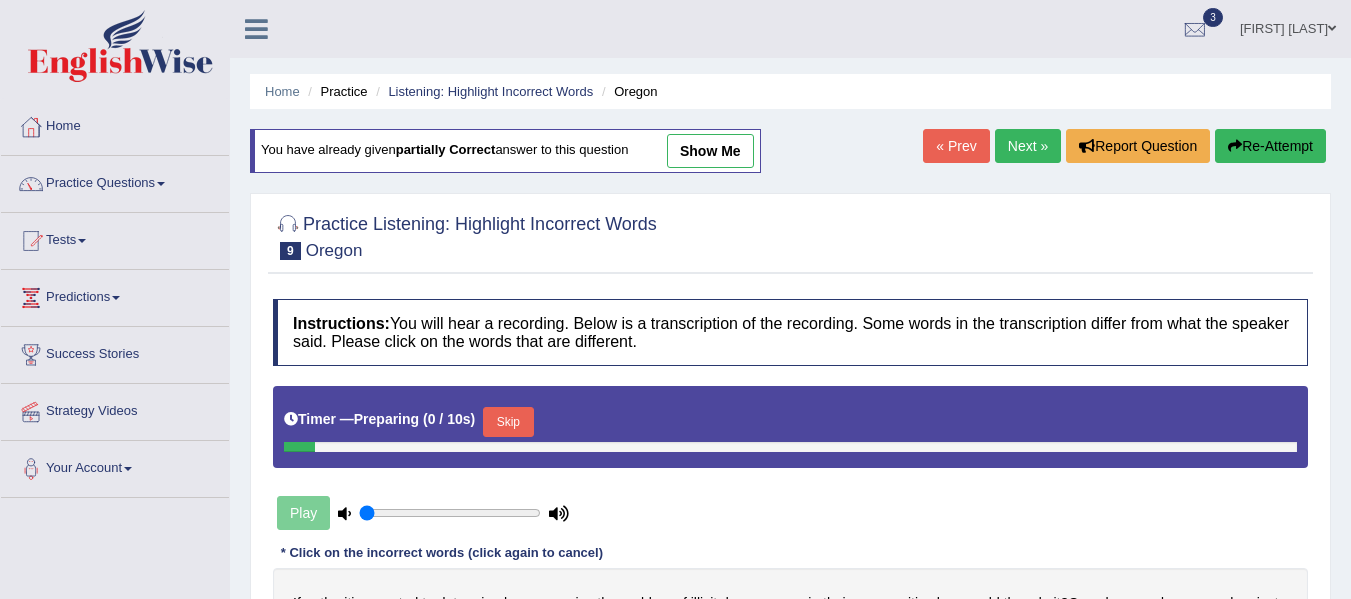 scroll, scrollTop: 0, scrollLeft: 0, axis: both 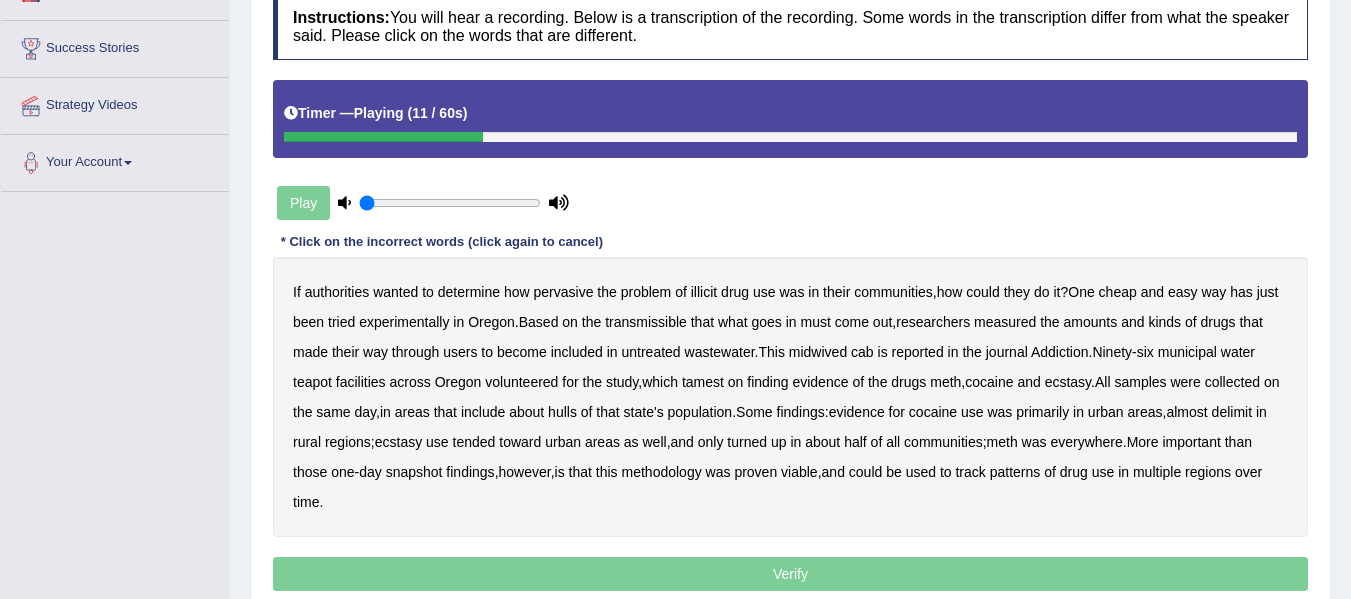 click on "transmissible" at bounding box center [646, 322] 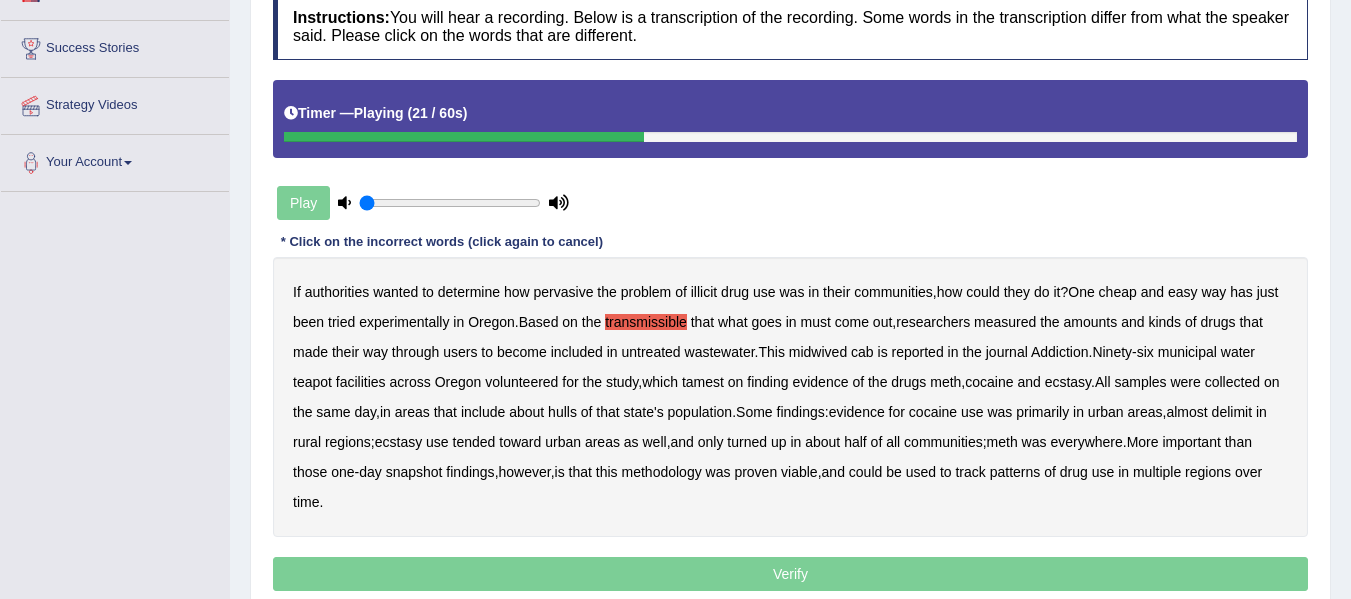 click on "midwived" at bounding box center [818, 352] 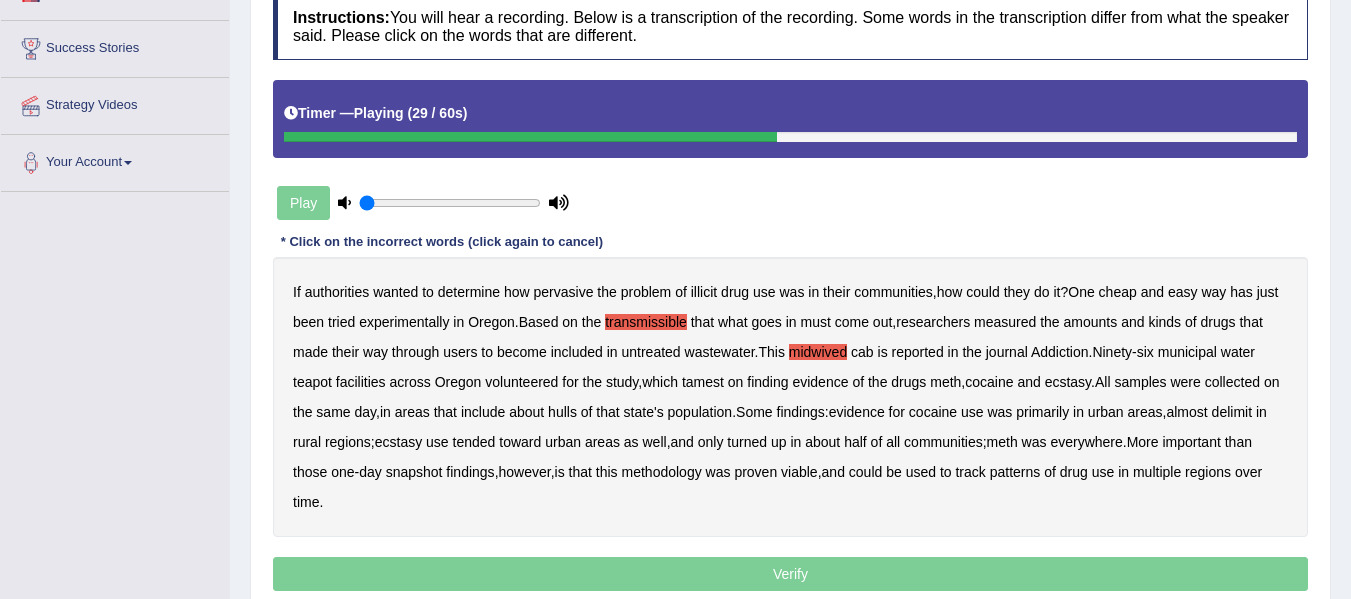 click on "tamest" at bounding box center [703, 382] 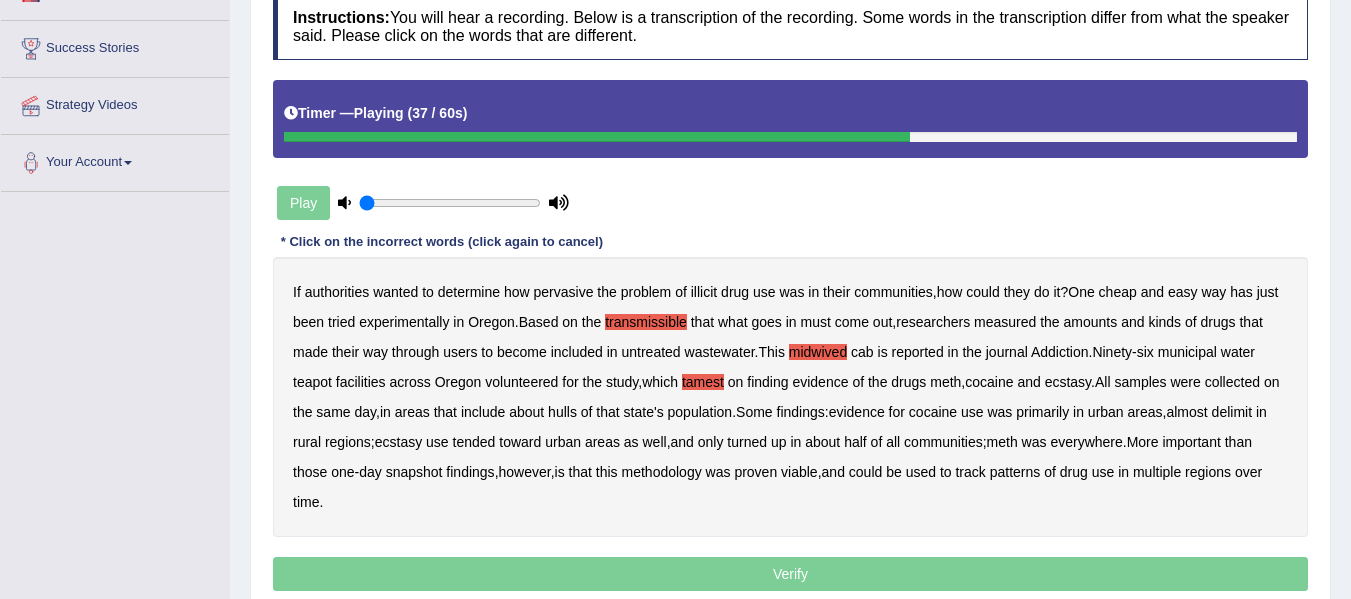 click on "hulls" at bounding box center (562, 412) 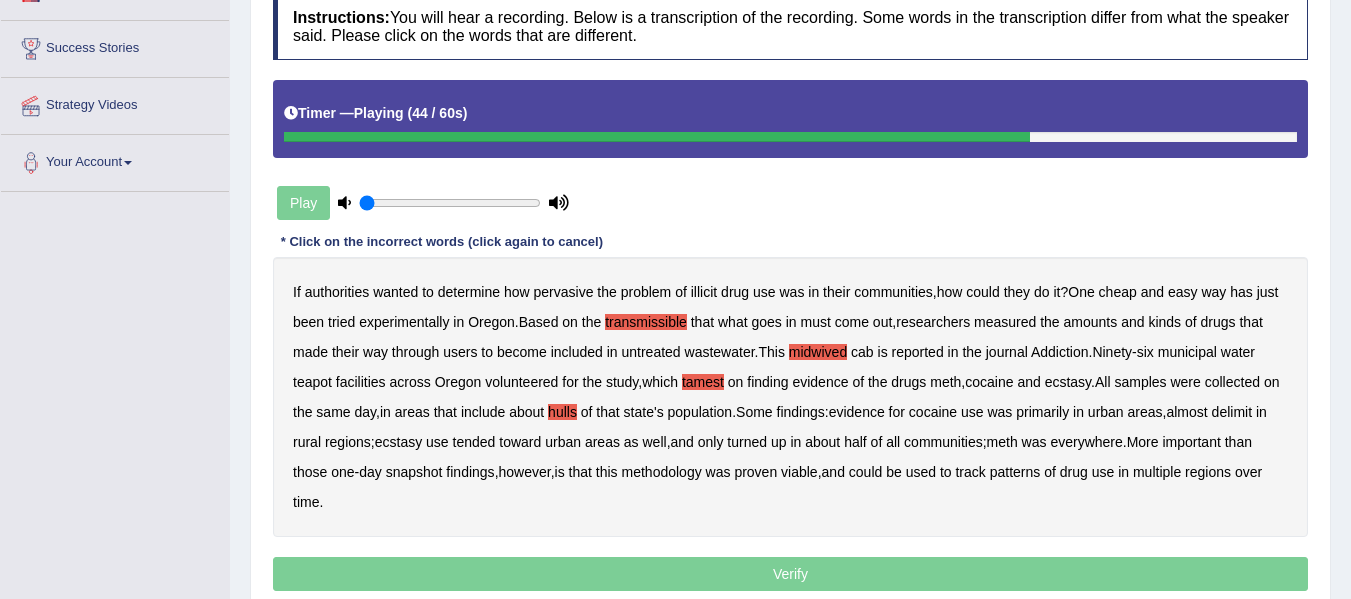 click on "delimit" at bounding box center (1232, 412) 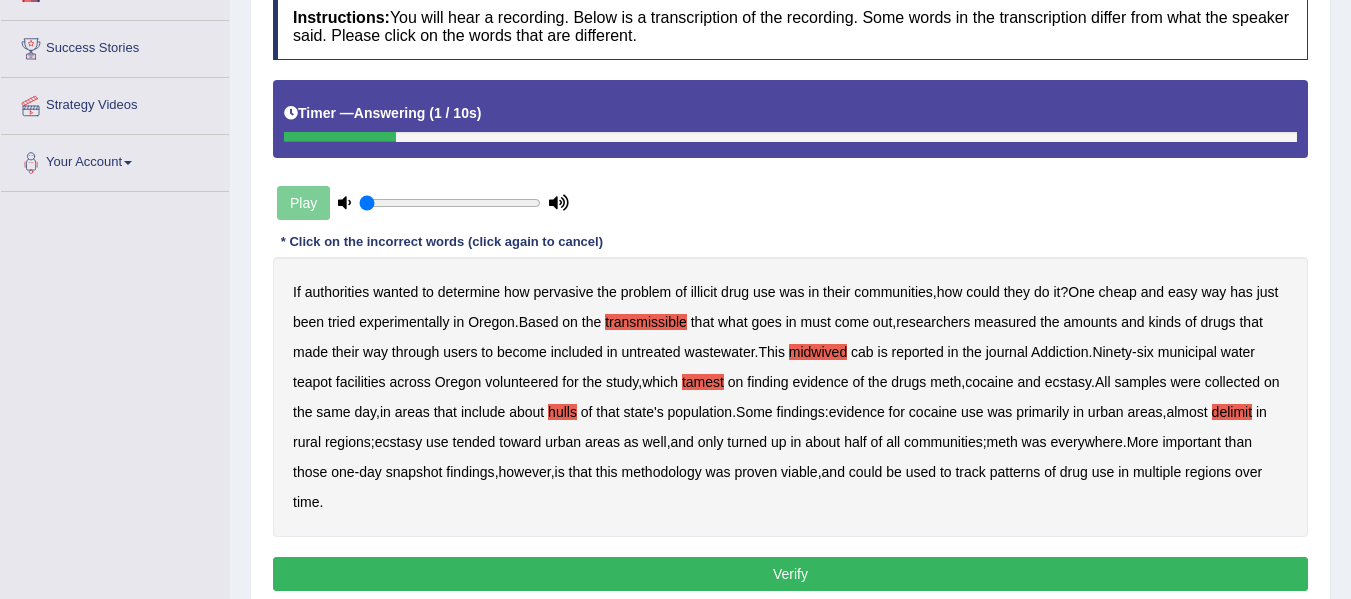 click on "Verify" at bounding box center [790, 574] 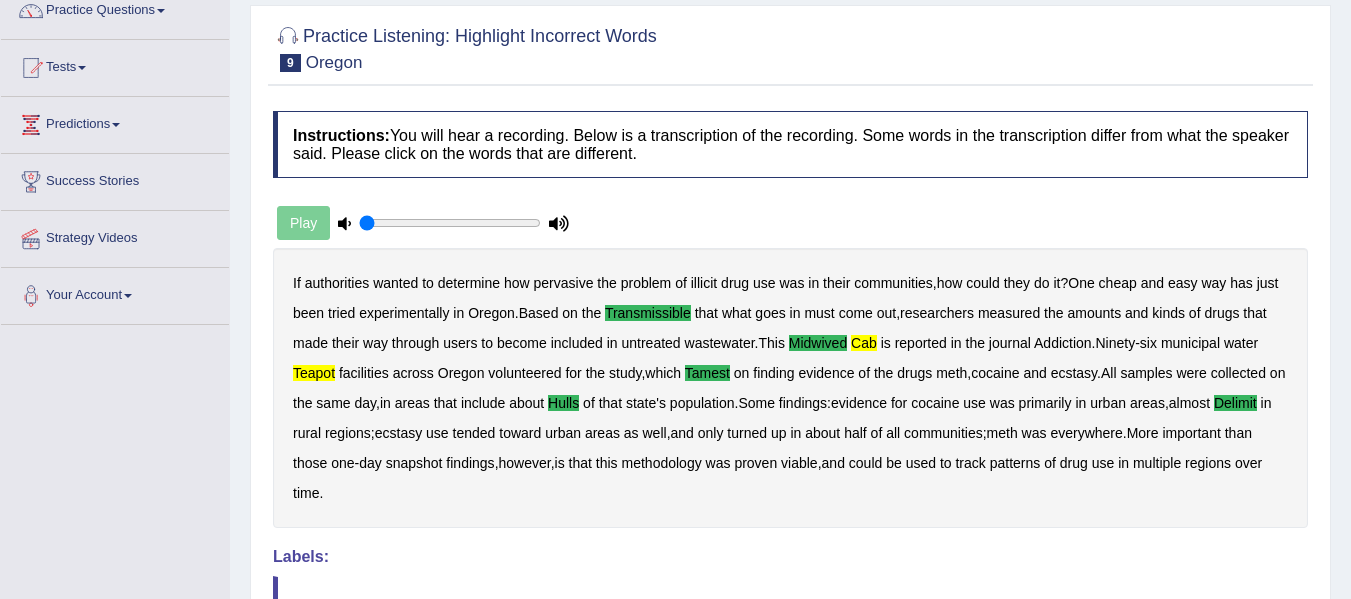 scroll, scrollTop: 80, scrollLeft: 0, axis: vertical 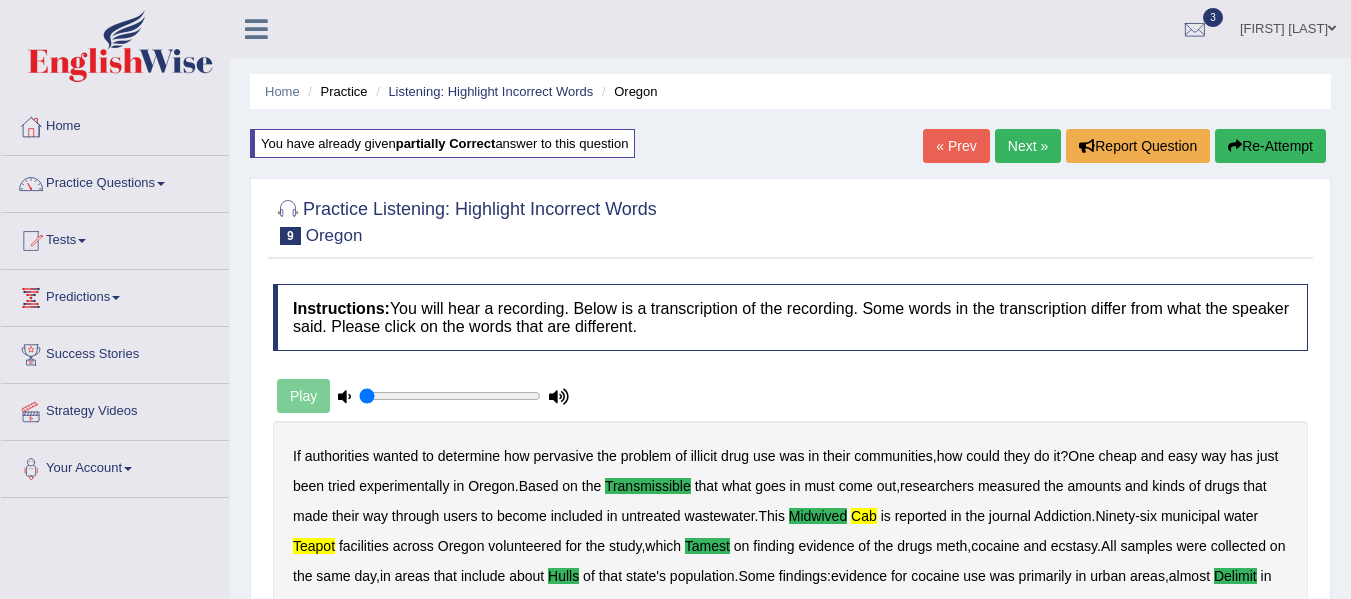 click on "Next »" at bounding box center (1028, 146) 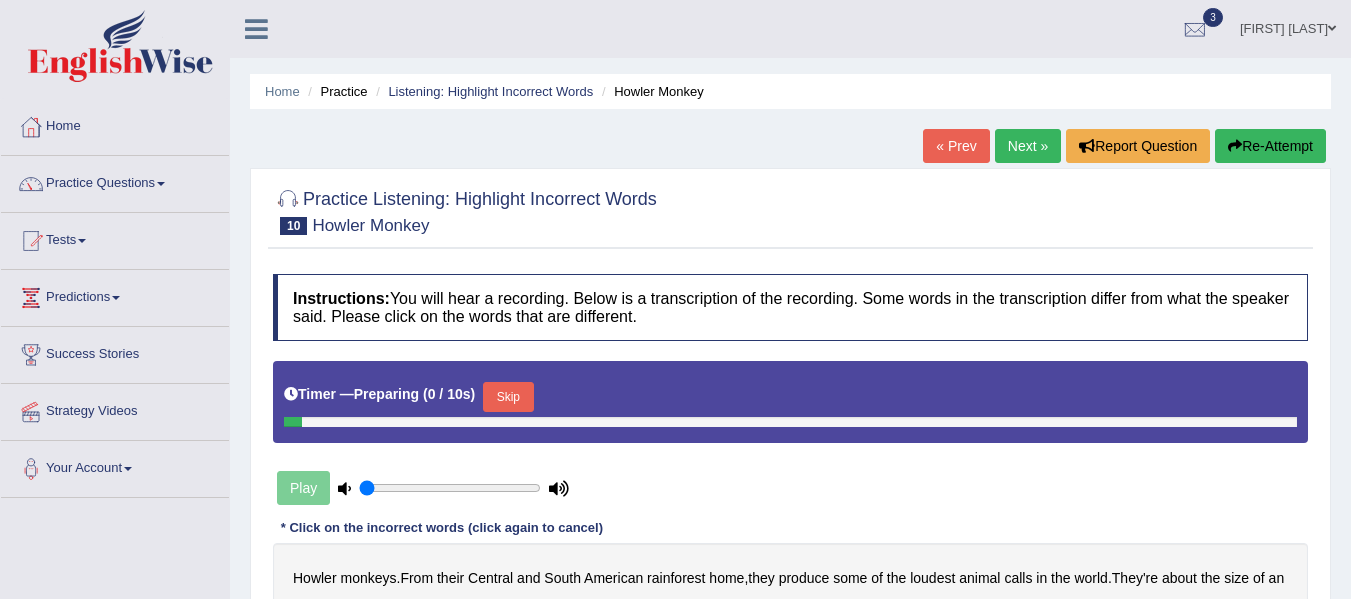 scroll, scrollTop: 0, scrollLeft: 0, axis: both 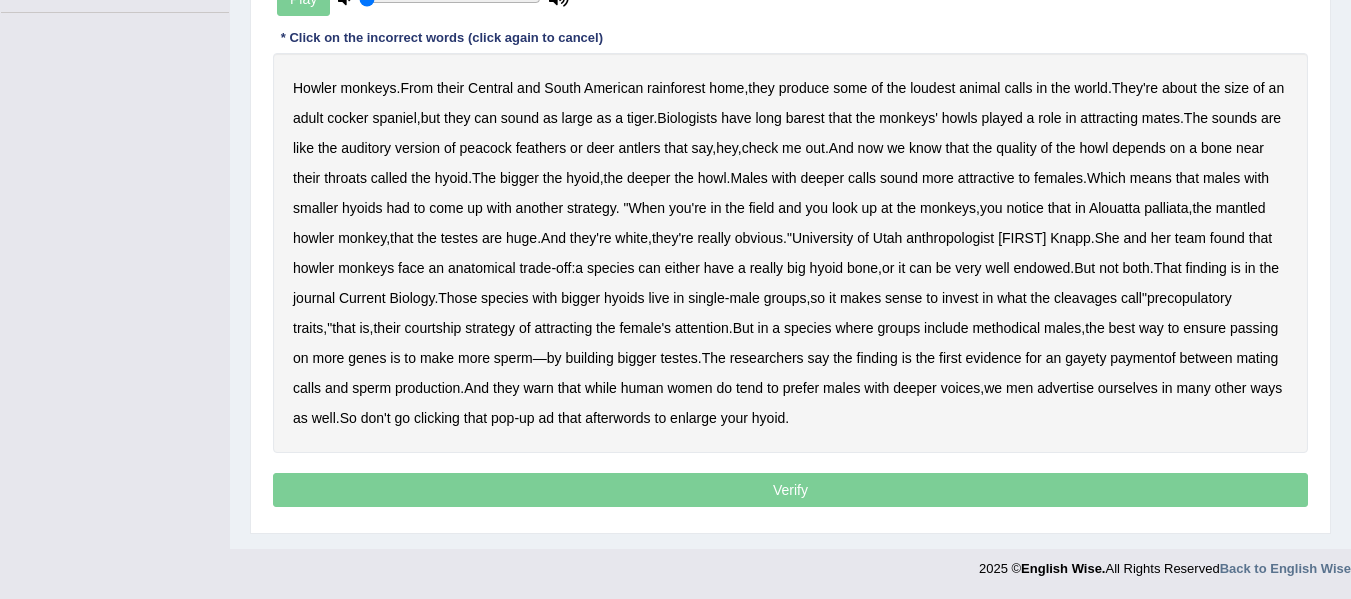 click on "Howler   monkeys .  From   their   Central   and   South   American   rainforest   home ,  they   produce   some   of   the   loudest   animal   calls   in   the   world .  They're   about   the   size   of   an   adult   cocker   spaniel ,  but   they   can   sound   as   large   as   a   tiger .  Biologists   have   long   barest   that   the   monkeys'   howls   played   a   role   in   attracting   mates .  The   sounds   are   like   the   auditory   version   of   peacock   feathers   or   deer   antlers   that   say ,  hey ,  check   me   out .  And   now   we   know   that   the   quality   of   the   howl   depends   on   a   bone   near   their   throats   called   the   hyoid .  The   bigger   the   hyoid ,  the   deeper   the   howl .  Males   with   deeper   calls   sound   more   attractive   to   females .  Which   means   that   males   with   smaller   hyoids   had   to   come   up   with   another   strategy . " When   you're   in   the   field   and   you   look   up   at   the   monkeys ," at bounding box center (790, 253) 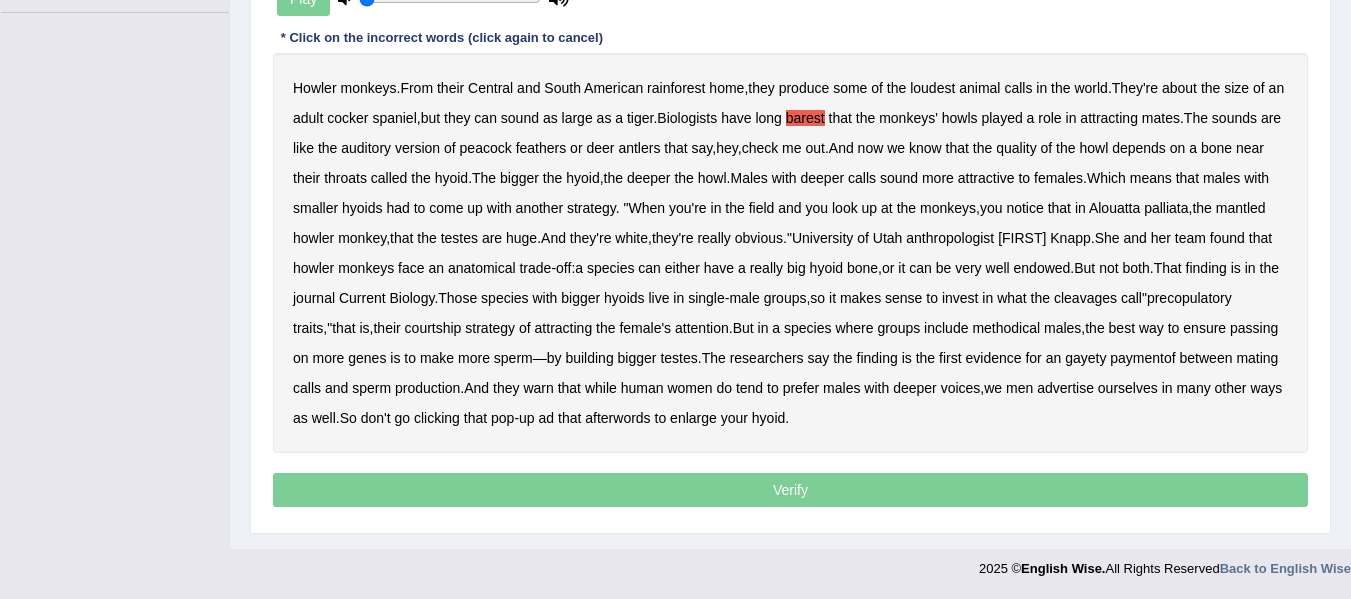click on "cleavages" at bounding box center [1085, 298] 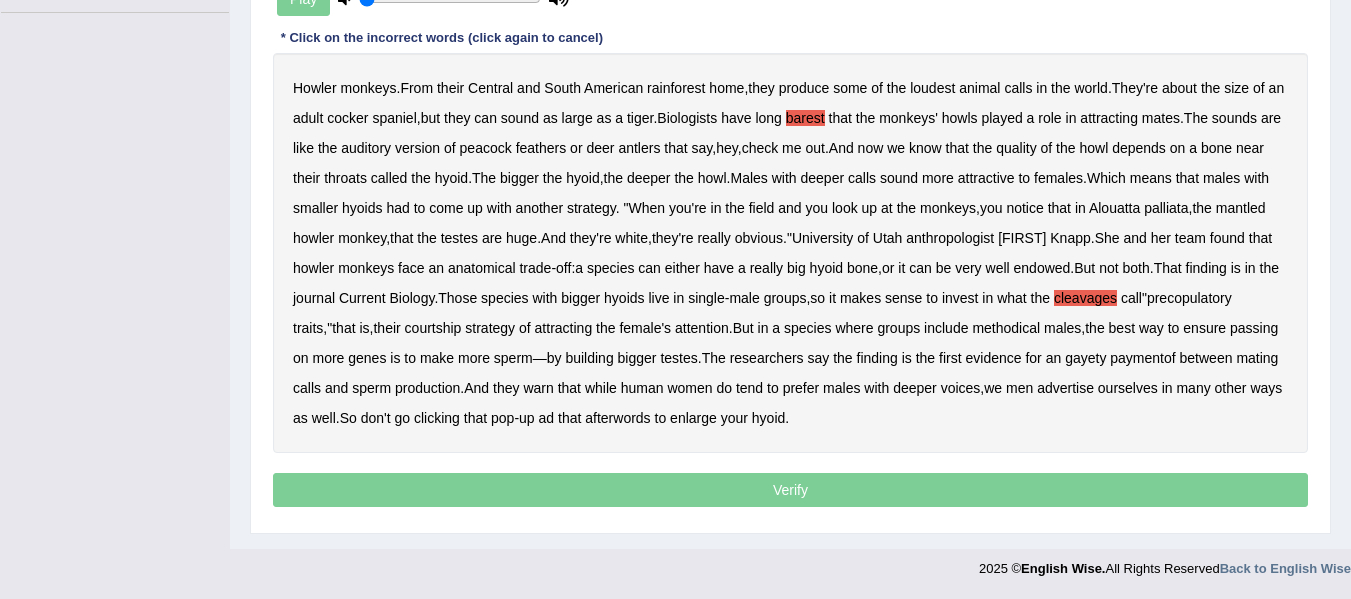 click on "Howler   monkeys .  From   their   Central   and   South   American   rainforest   home ,  they   produce   some   of   the   loudest   animal   calls   in   the   world .  They're   about   the   size   of   an   adult   cocker   spaniel ,  but   they   can   sound   as   large   as   a   tiger .  Biologists   have   long   barest   that   the   monkeys'   howls   played   a   role   in   attracting   mates .  The   sounds   are   like   the   auditory   version   of   peacock   feathers   or   deer   antlers   that   say ,  hey ,  check   me   out .  And   now   we   know   that   the   quality   of   the   howl   depends   on   a   bone   near   their   throats   called   the   hyoid .  The   bigger   the   hyoid ,  the   deeper   the   howl .  Males   with   deeper   calls   sound   more   attractive   to   females .  Which   means   that   males   with   smaller   hyoids   had   to   come   up   with   another   strategy . " When   you're   in   the   field   and   you   look   up   at   the   monkeys ," at bounding box center [790, 253] 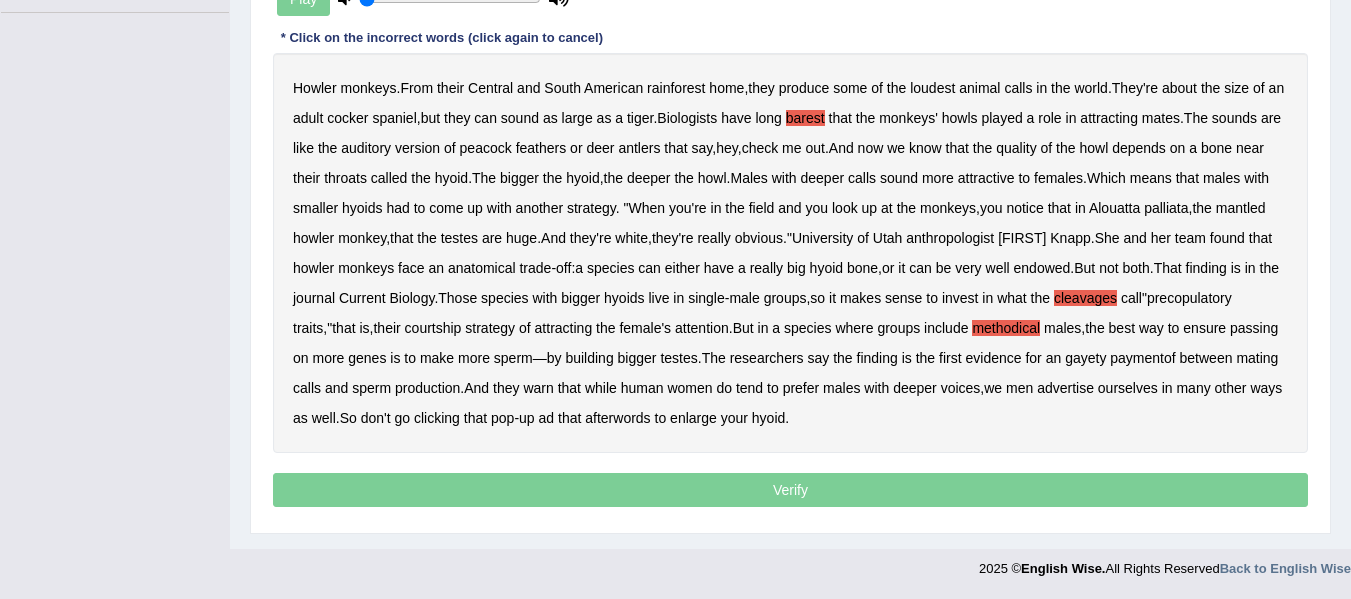 click on "afterwords" at bounding box center [617, 418] 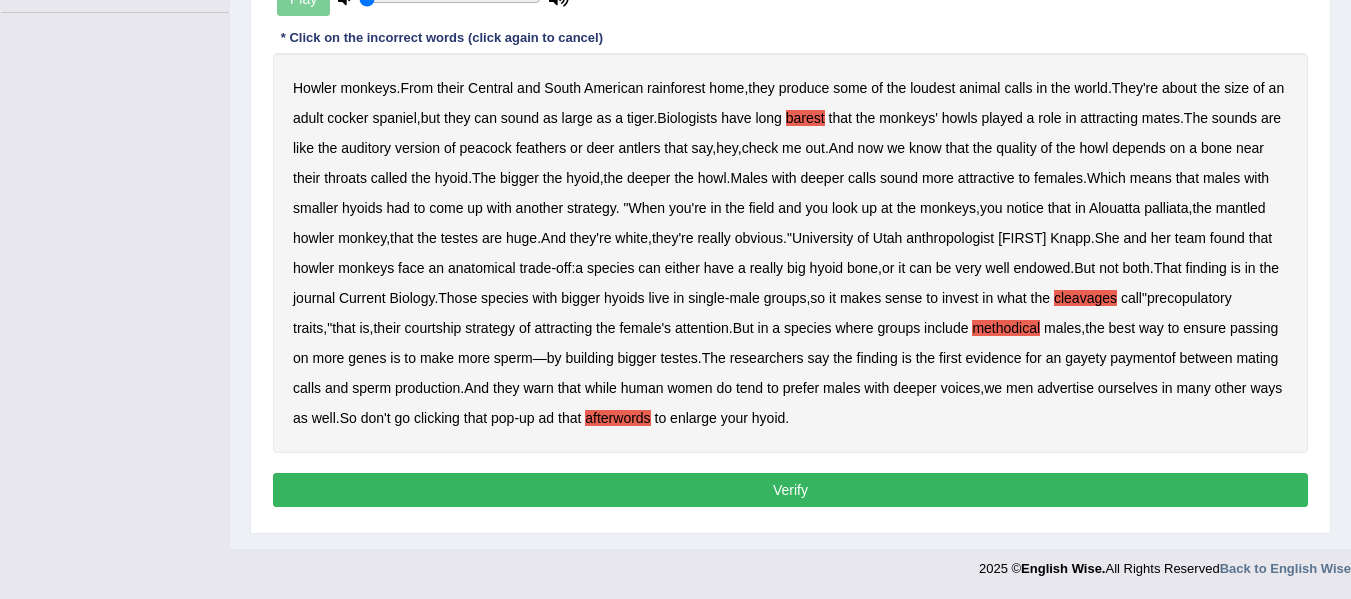 click on "Verify" at bounding box center [790, 490] 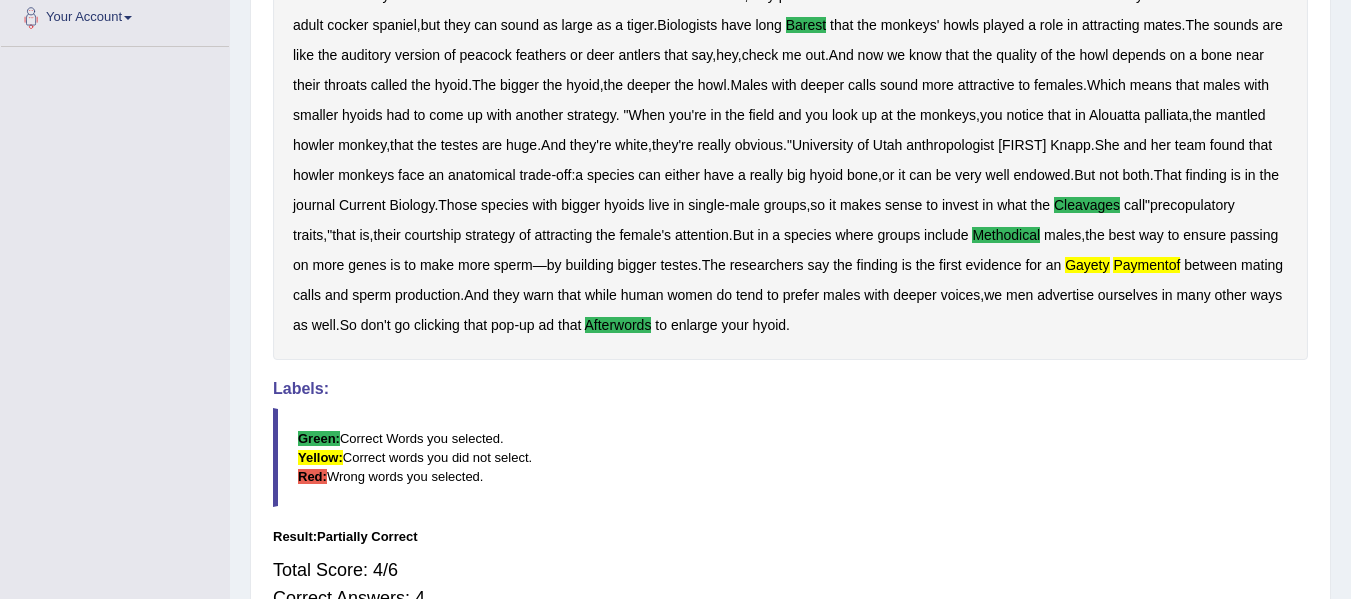 scroll, scrollTop: 0, scrollLeft: 0, axis: both 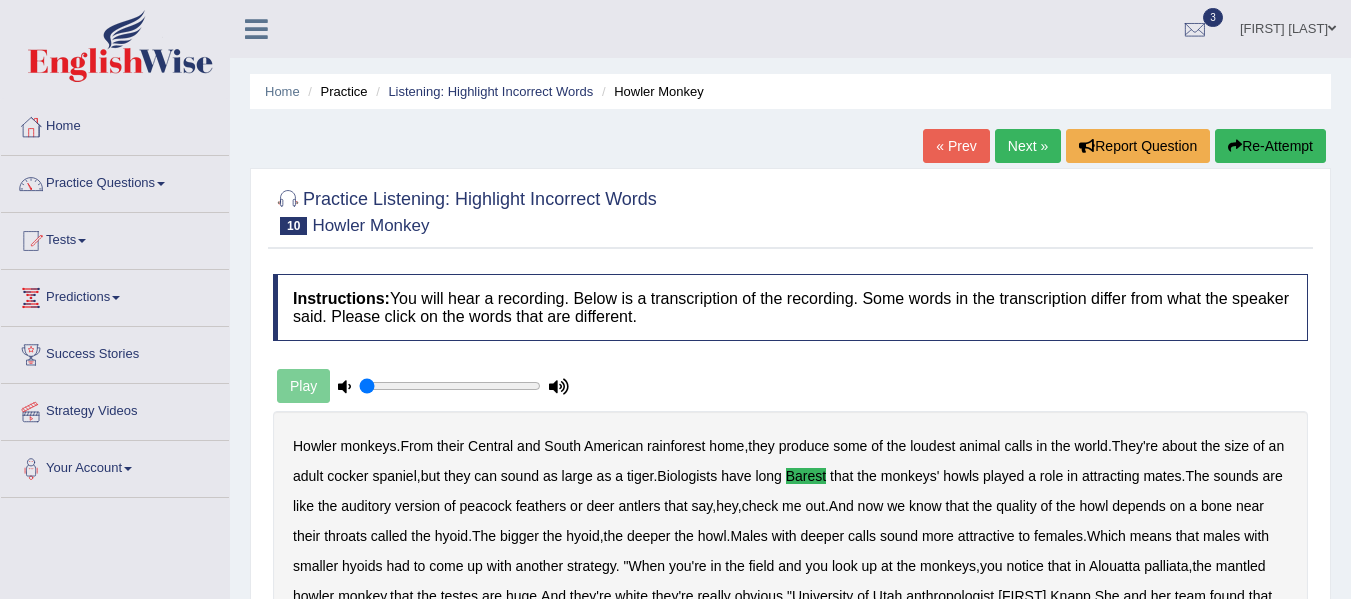 click on "Next »" at bounding box center (1028, 146) 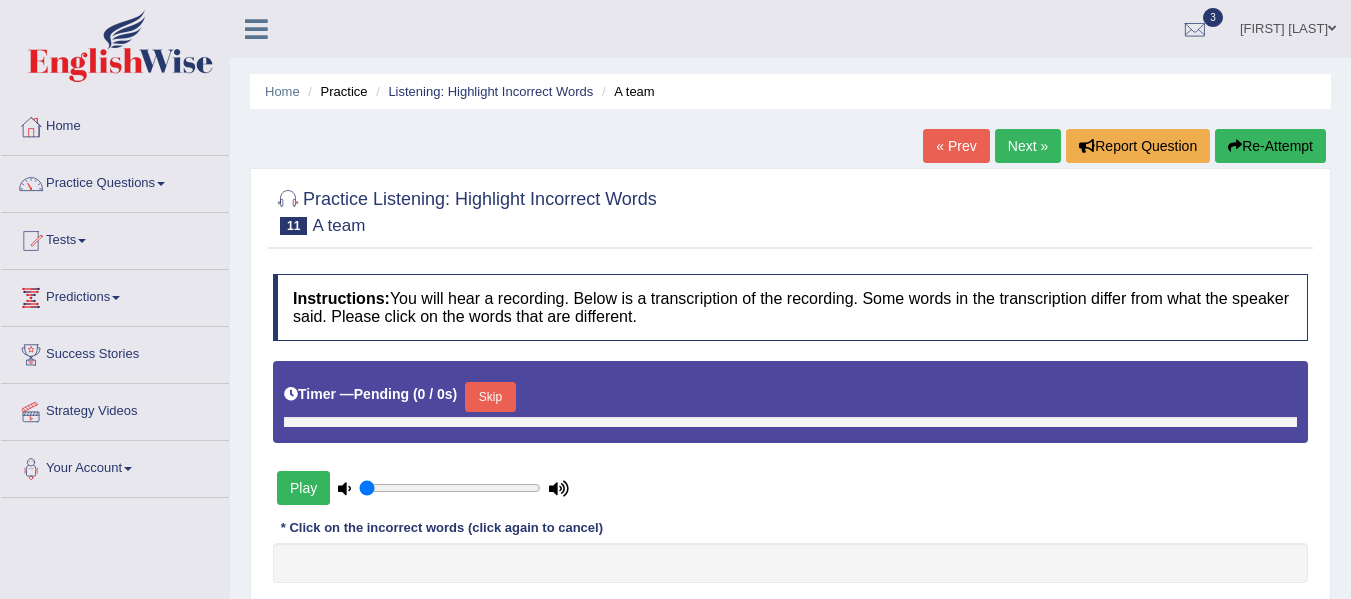 scroll, scrollTop: 0, scrollLeft: 0, axis: both 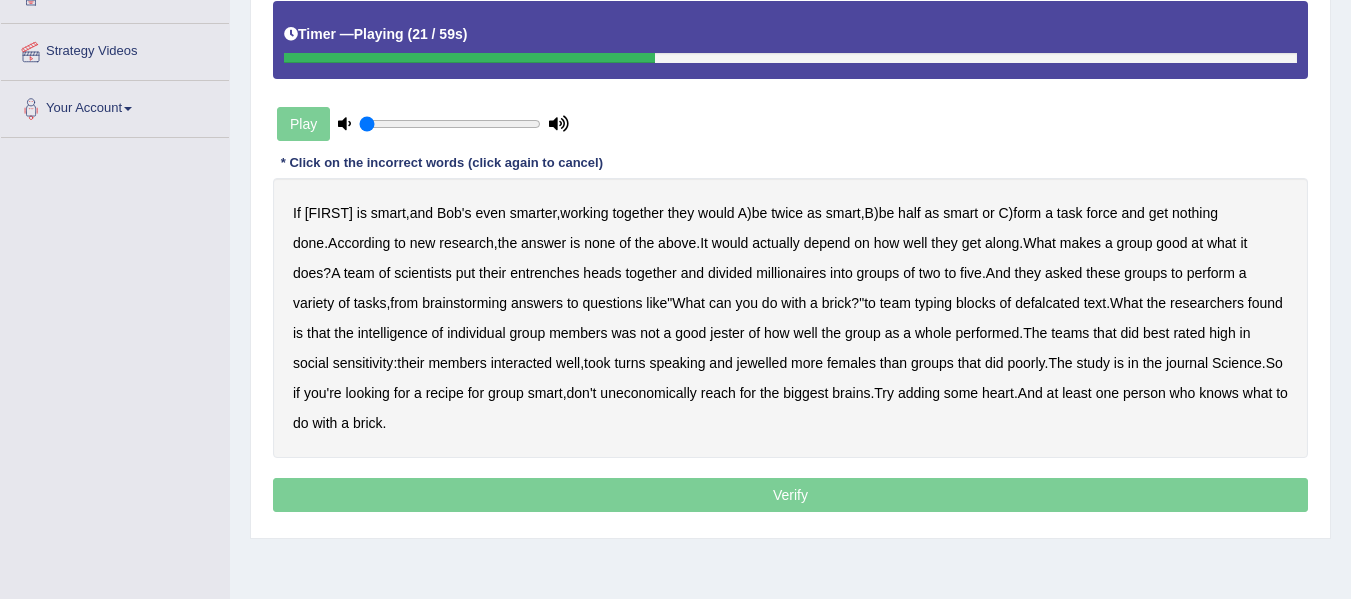 click on "entrenches" at bounding box center (544, 273) 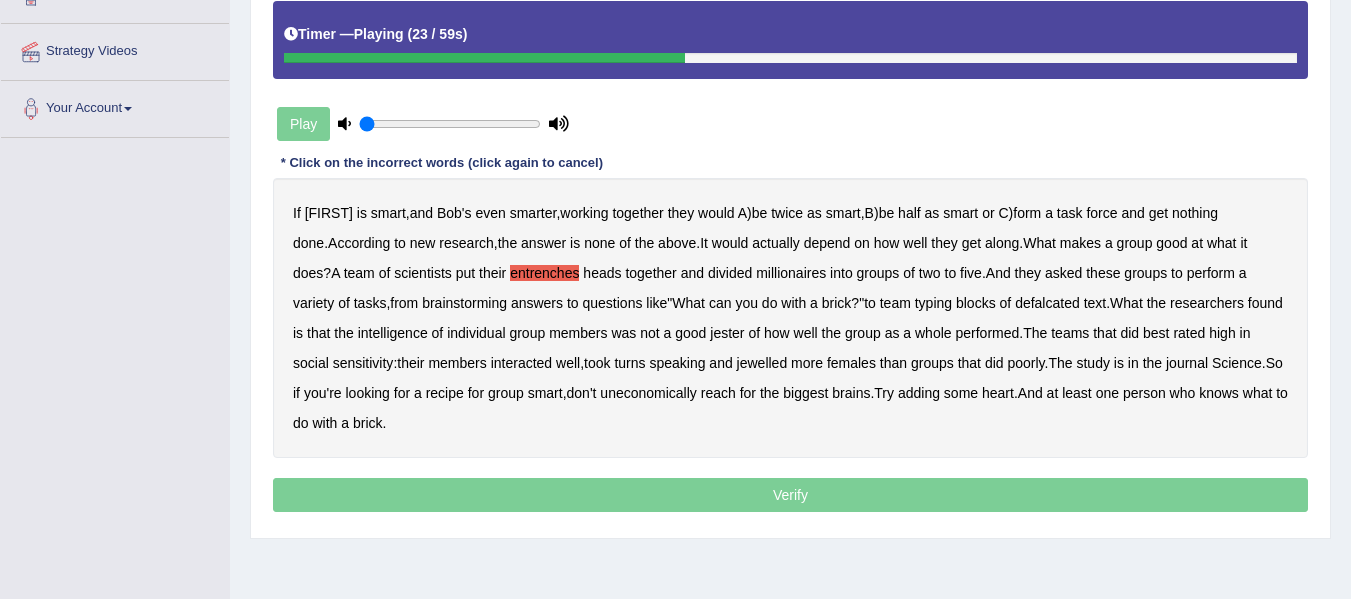 click on "millionaires" at bounding box center (791, 273) 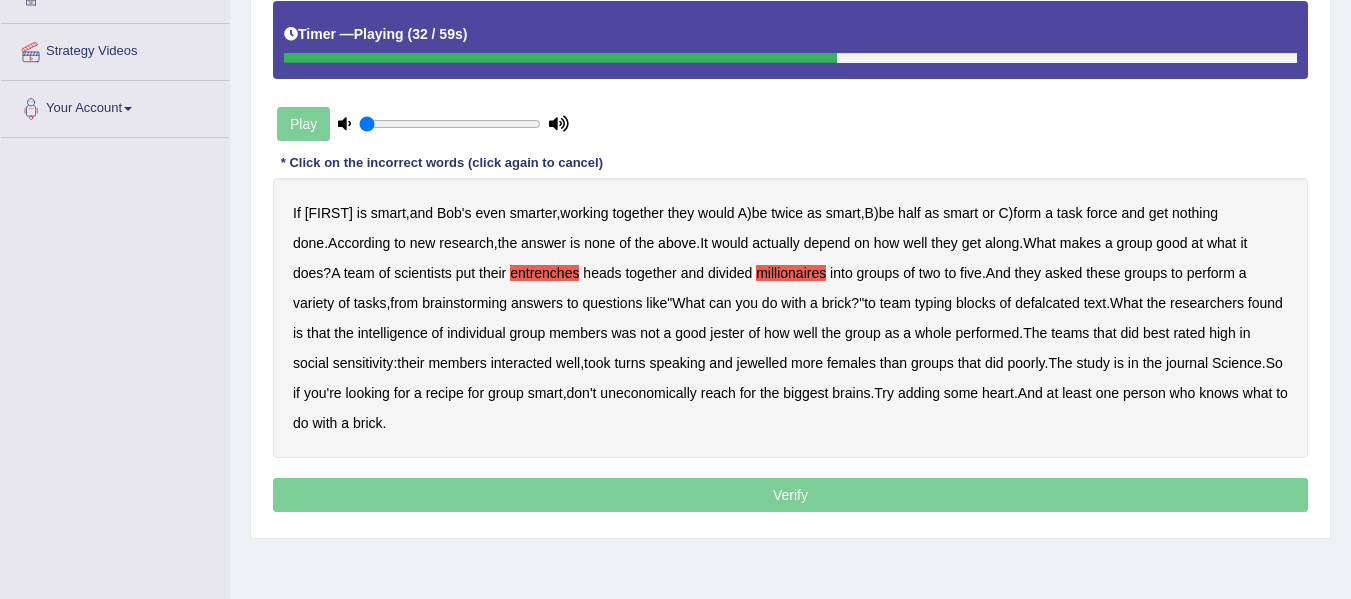 click on "If   [FIRST]   is   smart ,  and   [FIRST]'s   even   smarter ,  working   together   they   would   A )  be   twice   as   smart ,  B )  be   half   as   smart   or   C )  form   a   task   force   and   get   nothing   done .  According   to   new   research ,  the   answer   is   none   of   the   above .  It   would   actually   depend   on   how   well   they   get   along .  What   makes   a   group   good   at   what   it   does ?  A   team   of   scientists   put   their   entrenches   heads   together   and   divided   millionaires   into   groups   of   two   to   five .  And   they   asked   these   groups   to   perform   a   variety   of   tasks ,  from   brainstorming   answers   to   questions   like  " What   can   you   do   with   a   brick ?"  to   team   typing   blocks   of   defalcated   text .  What   the   researchers   found   is   that   the   intelligence   of   individual   group   members   was   not   a   good   jester   of   how   well   the   group   as   a   whole   performed   .  The" at bounding box center [790, 318] 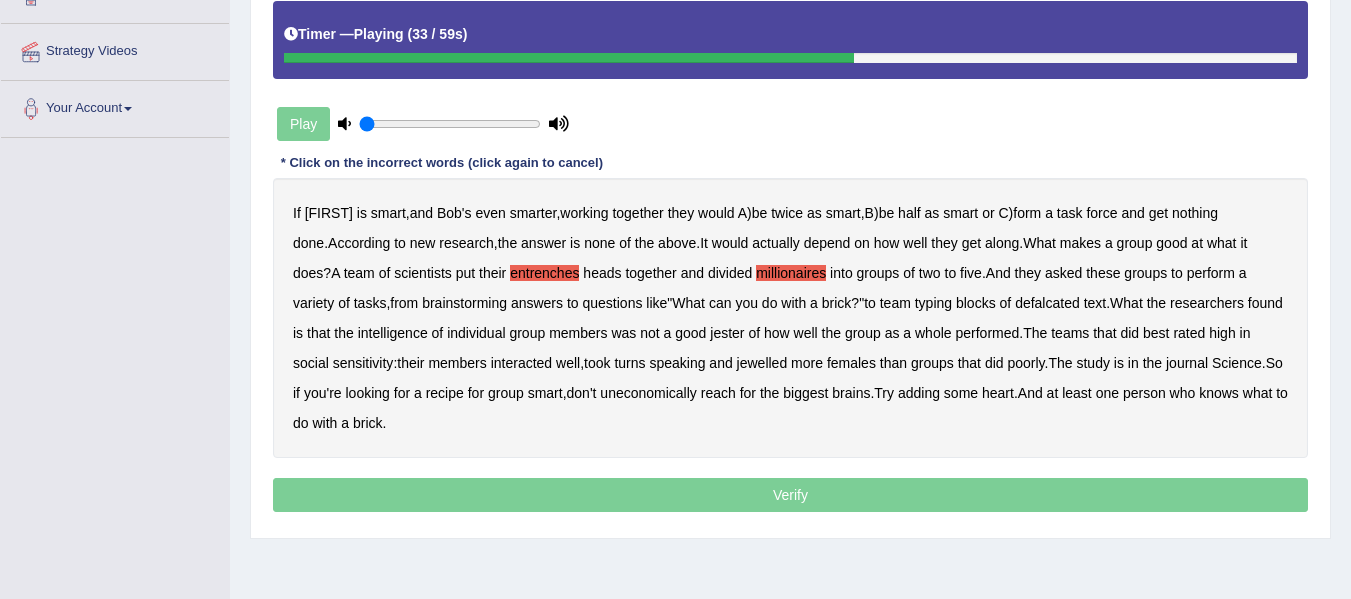 click on "defalcated" at bounding box center (1047, 303) 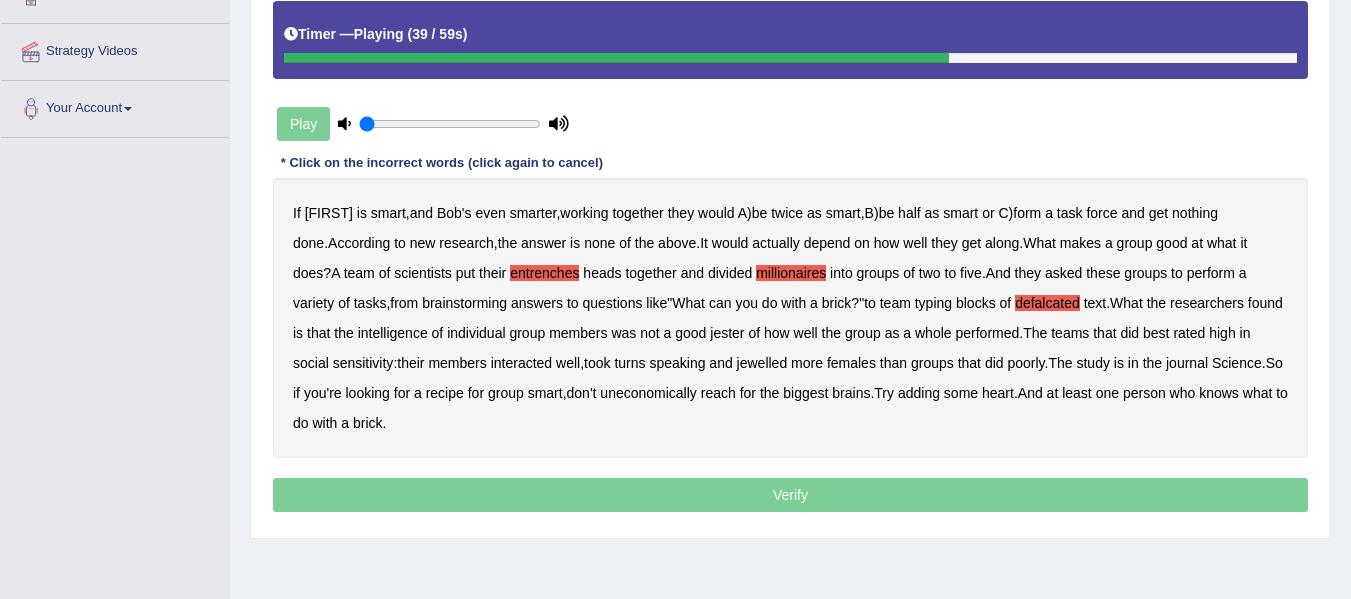 click on "jester" at bounding box center (727, 333) 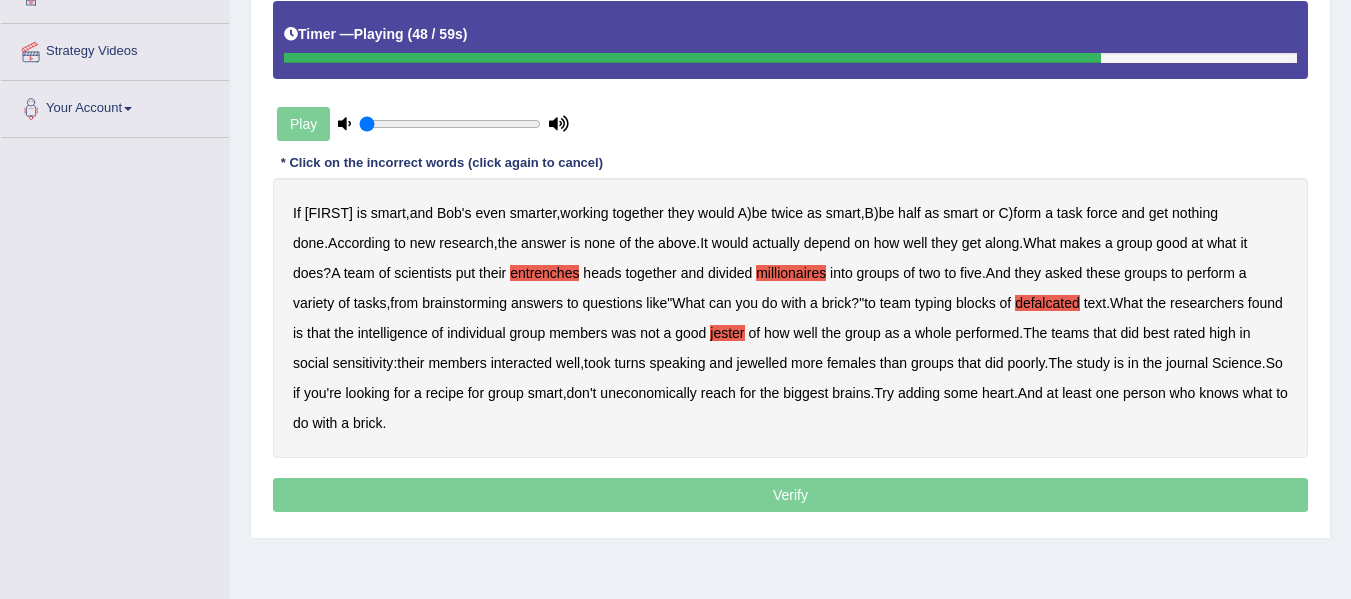 click on "jewelled" at bounding box center (762, 363) 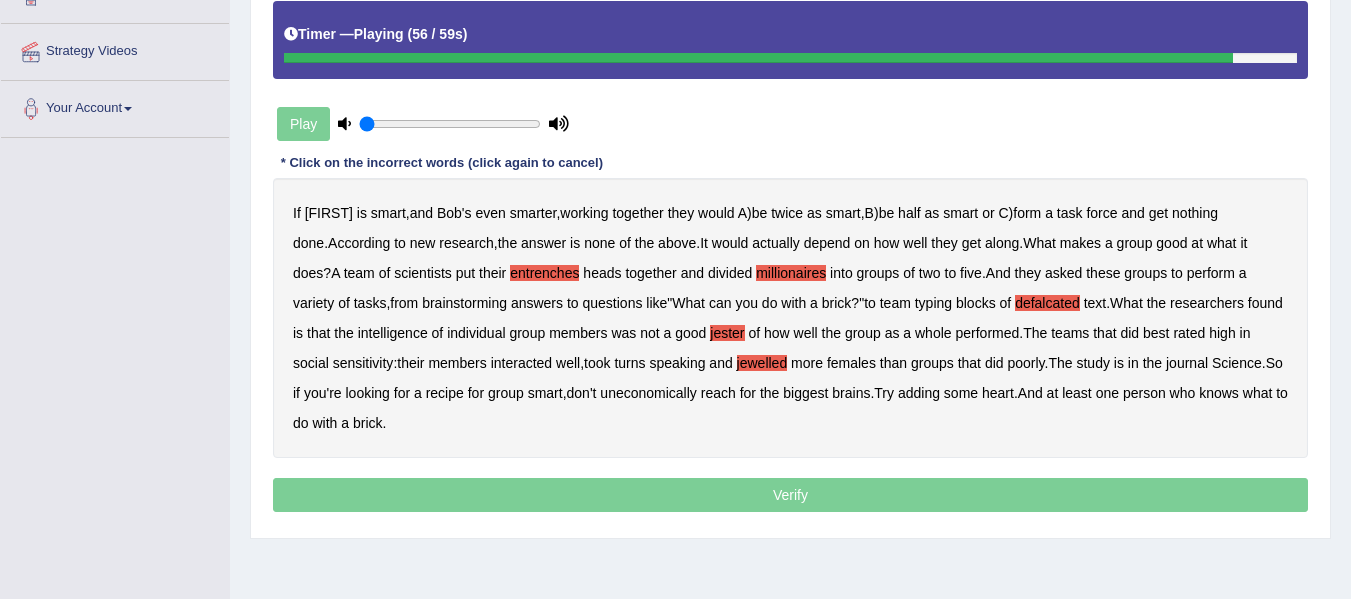 click on "uneconomically" at bounding box center (648, 393) 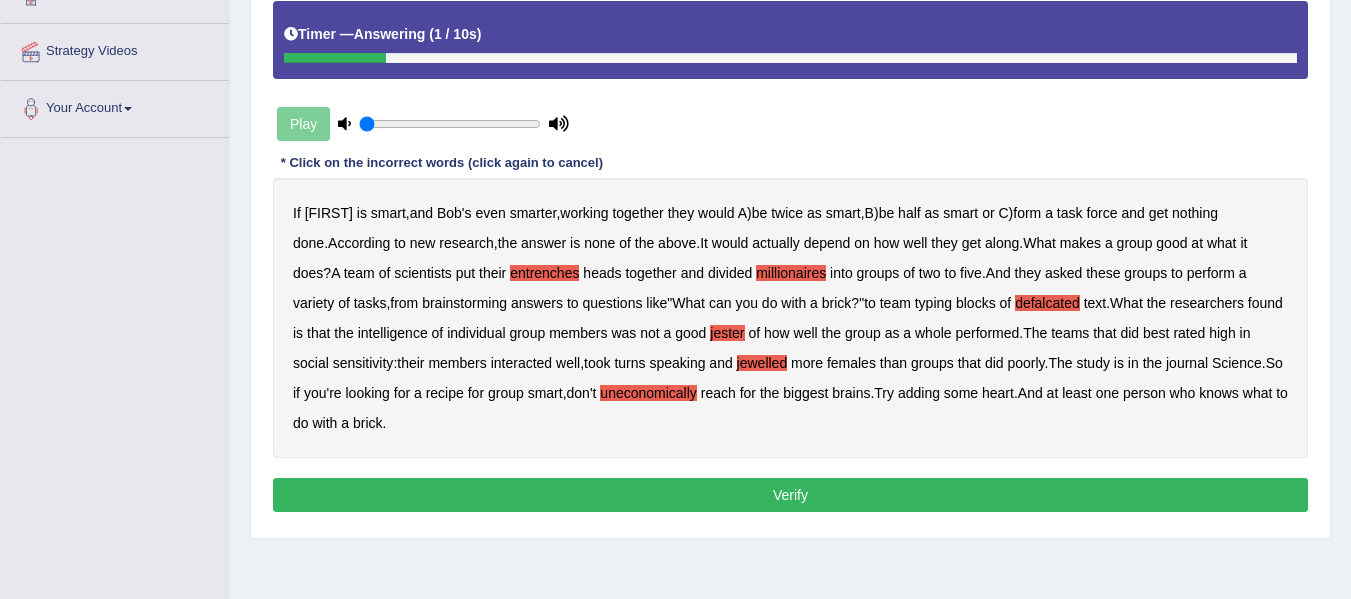 click on "Verify" at bounding box center (790, 495) 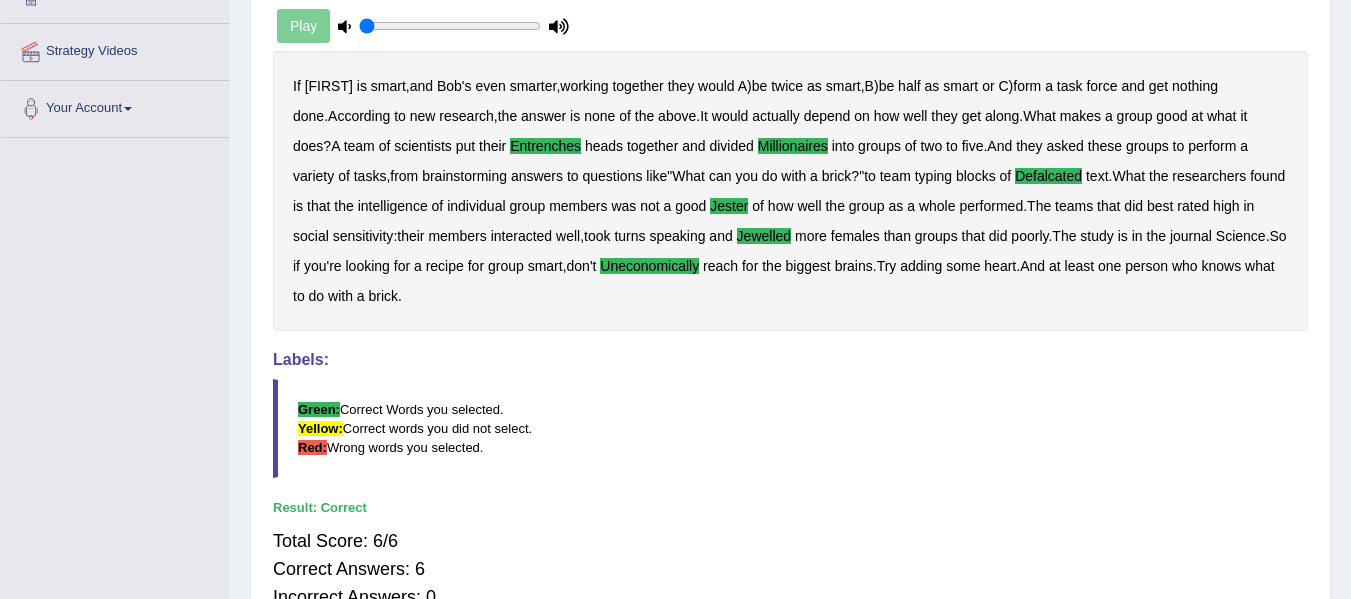 scroll, scrollTop: 0, scrollLeft: 0, axis: both 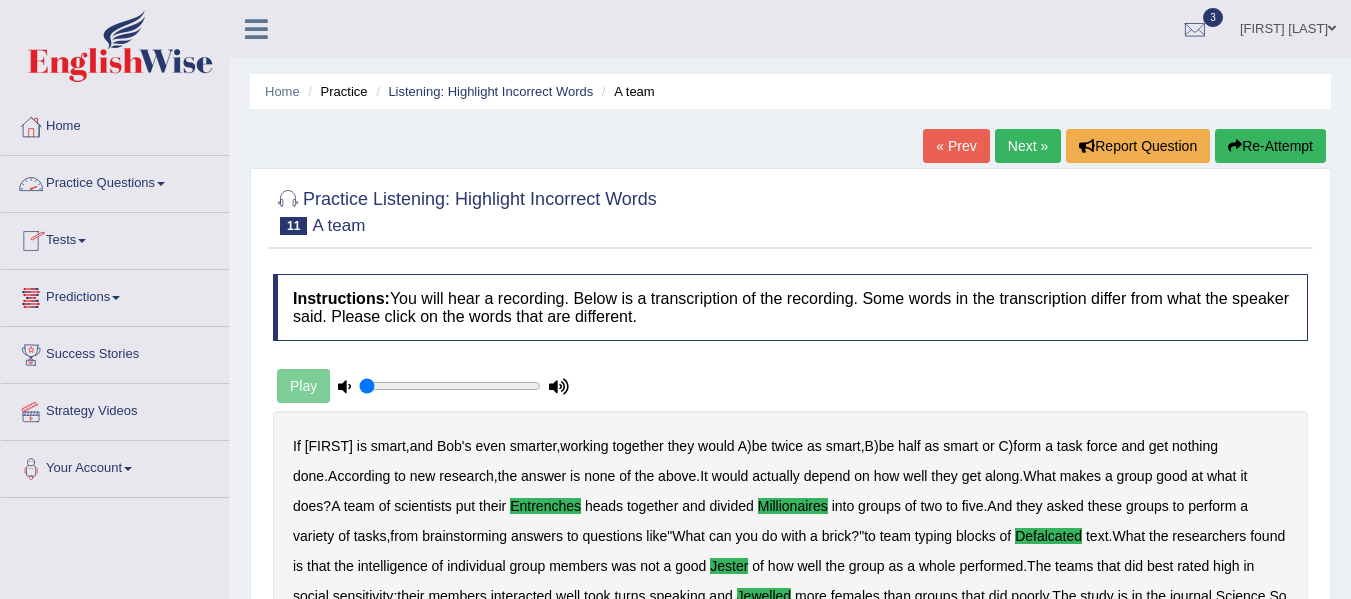 click on "Practice Questions" at bounding box center [115, 181] 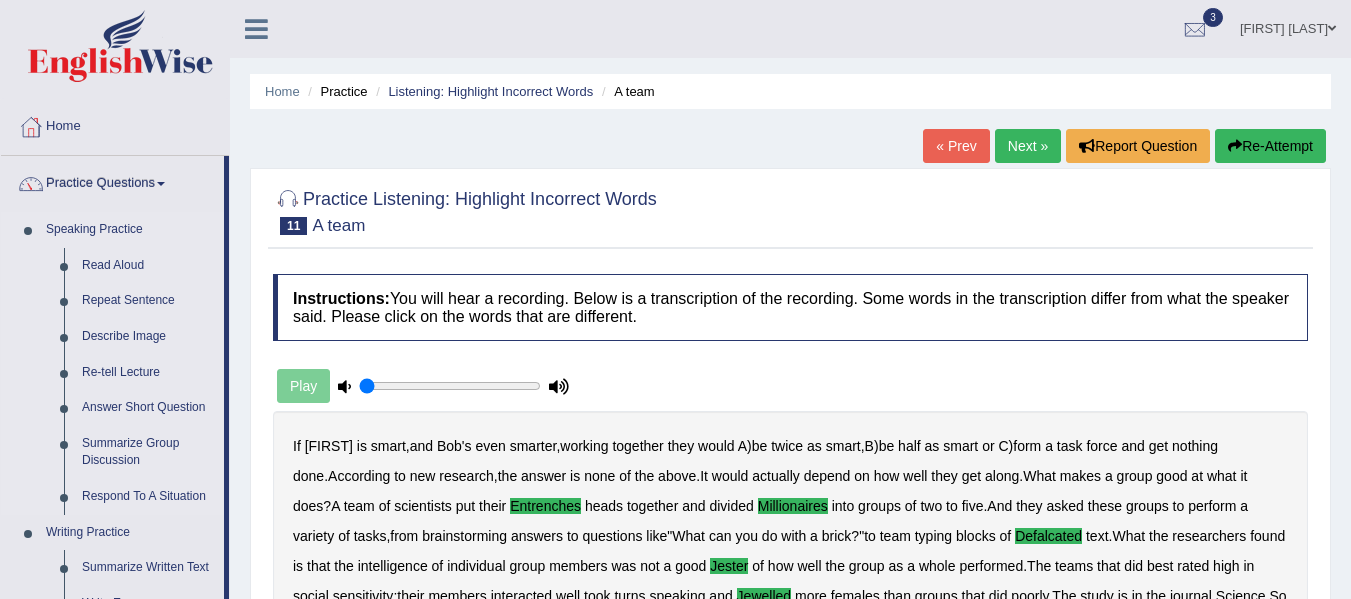 click on "Speaking Practice Read Aloud
Repeat Sentence
Describe Image
Re-tell Lecture
Answer Short Question
Summarize Group Discussion
Respond To A Situation" at bounding box center [112, 363] 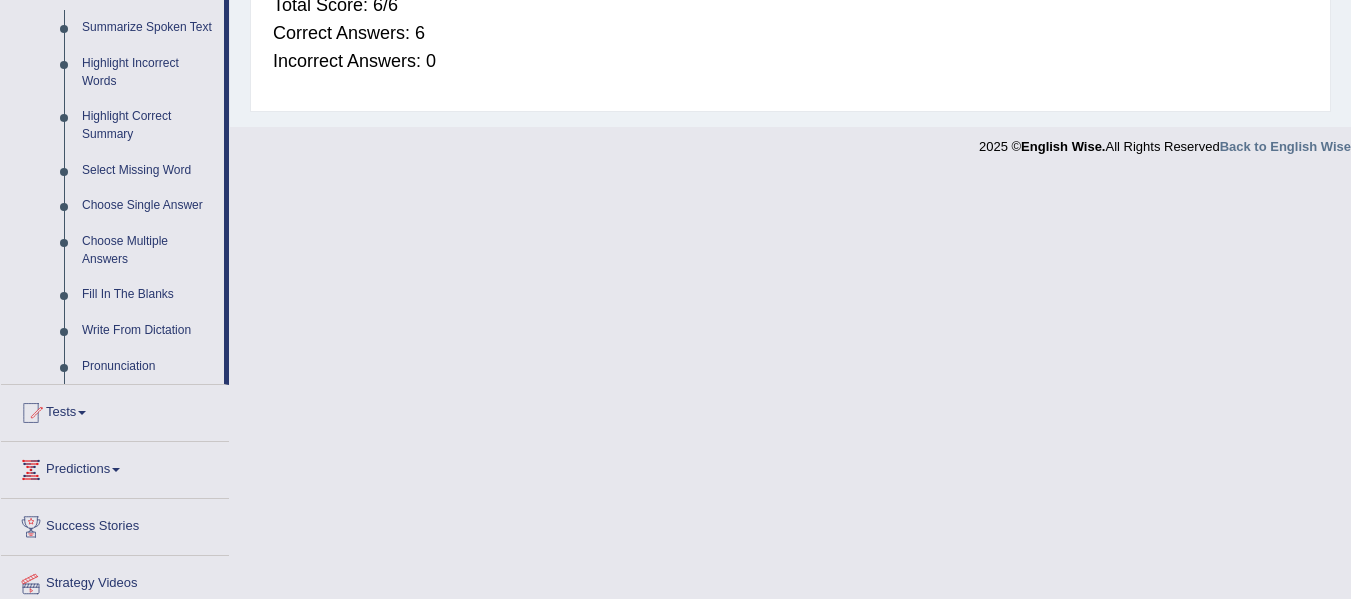 scroll, scrollTop: 936, scrollLeft: 0, axis: vertical 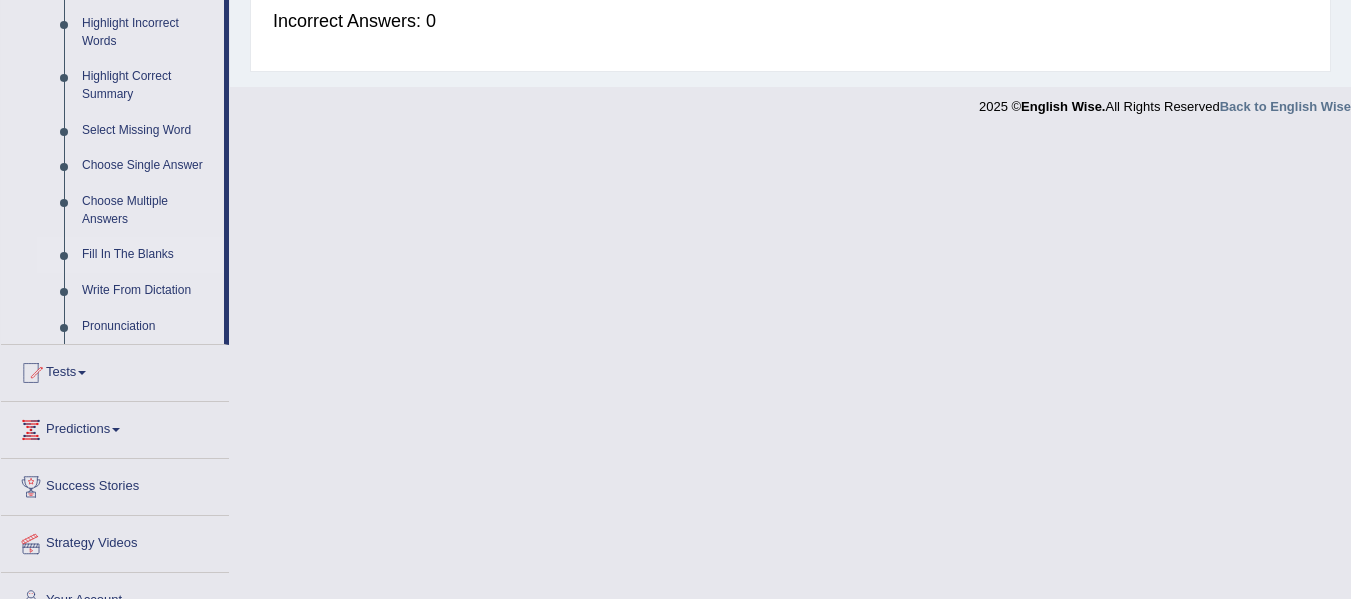 click on "Fill In The Blanks" at bounding box center [148, 255] 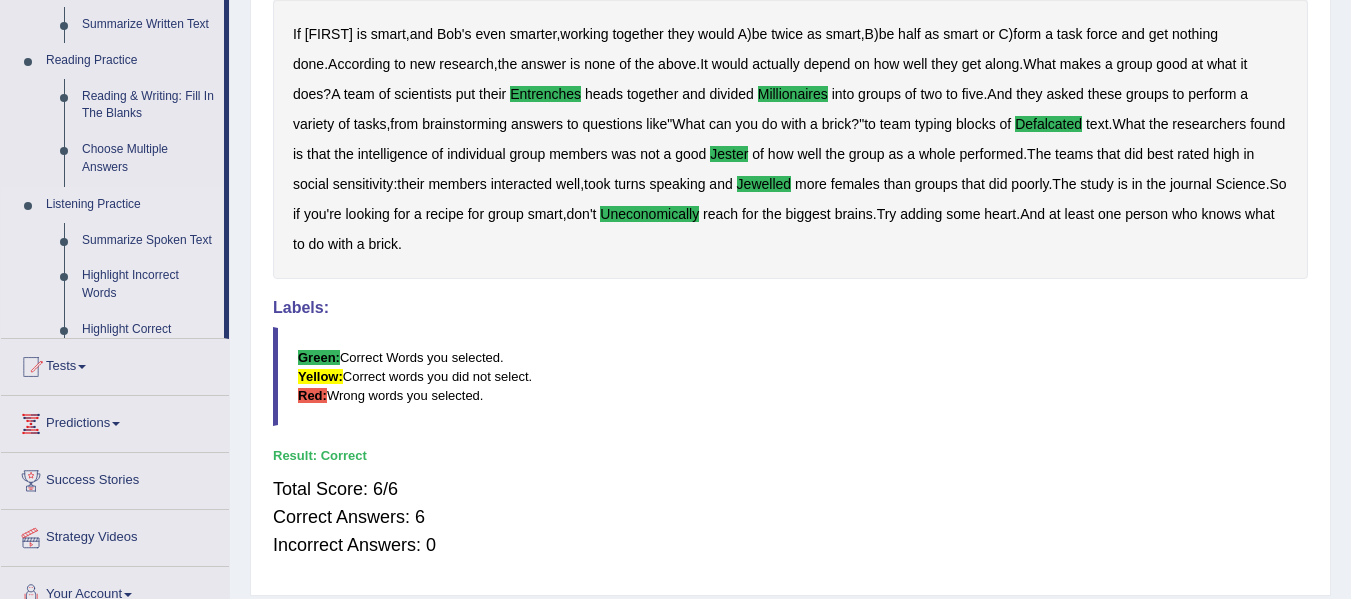 scroll, scrollTop: 247, scrollLeft: 0, axis: vertical 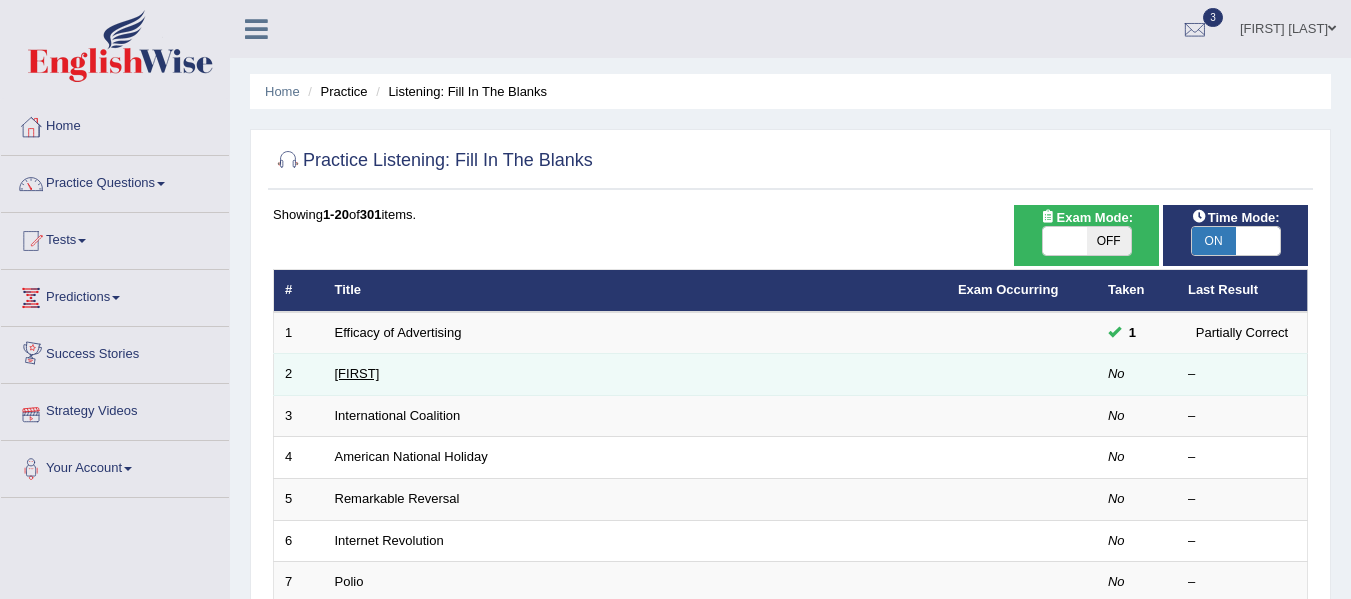 click on "[FIRST]" at bounding box center [357, 373] 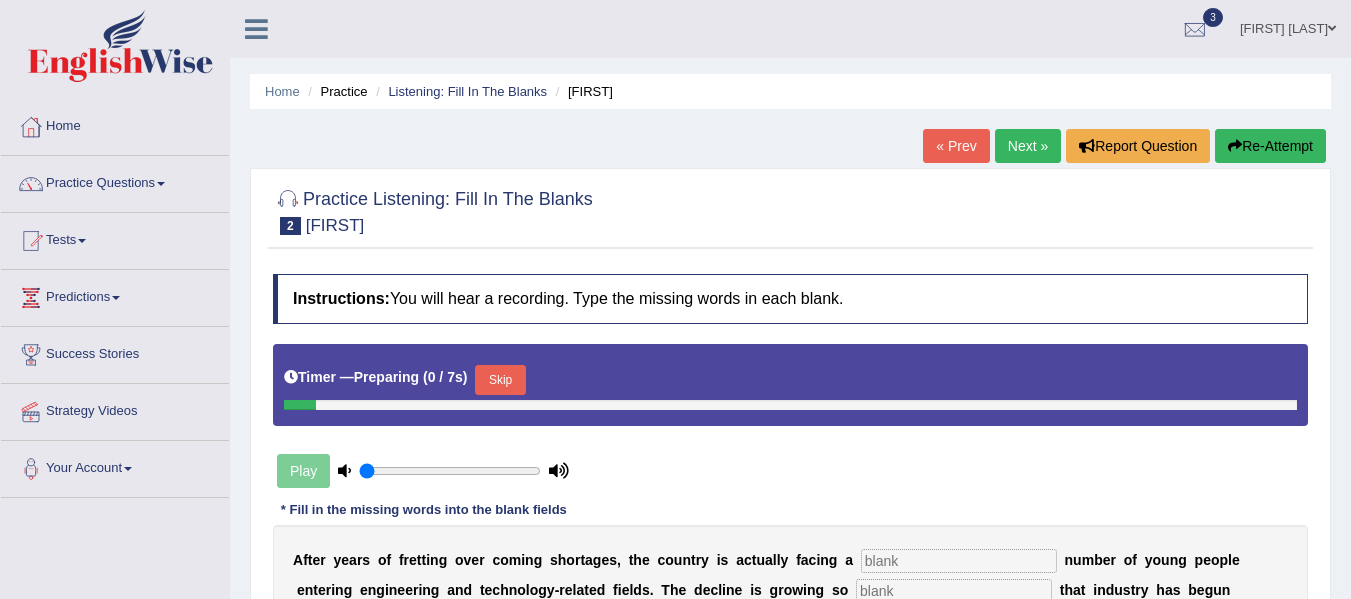 scroll, scrollTop: 0, scrollLeft: 0, axis: both 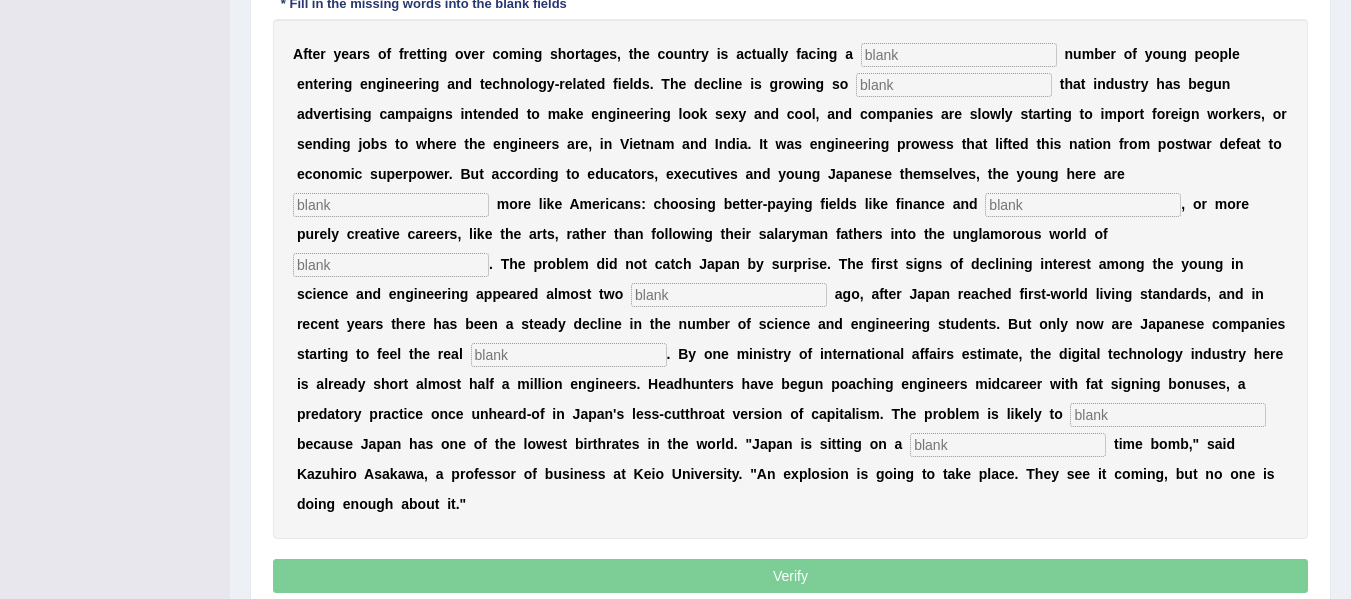 click at bounding box center (954, 85) 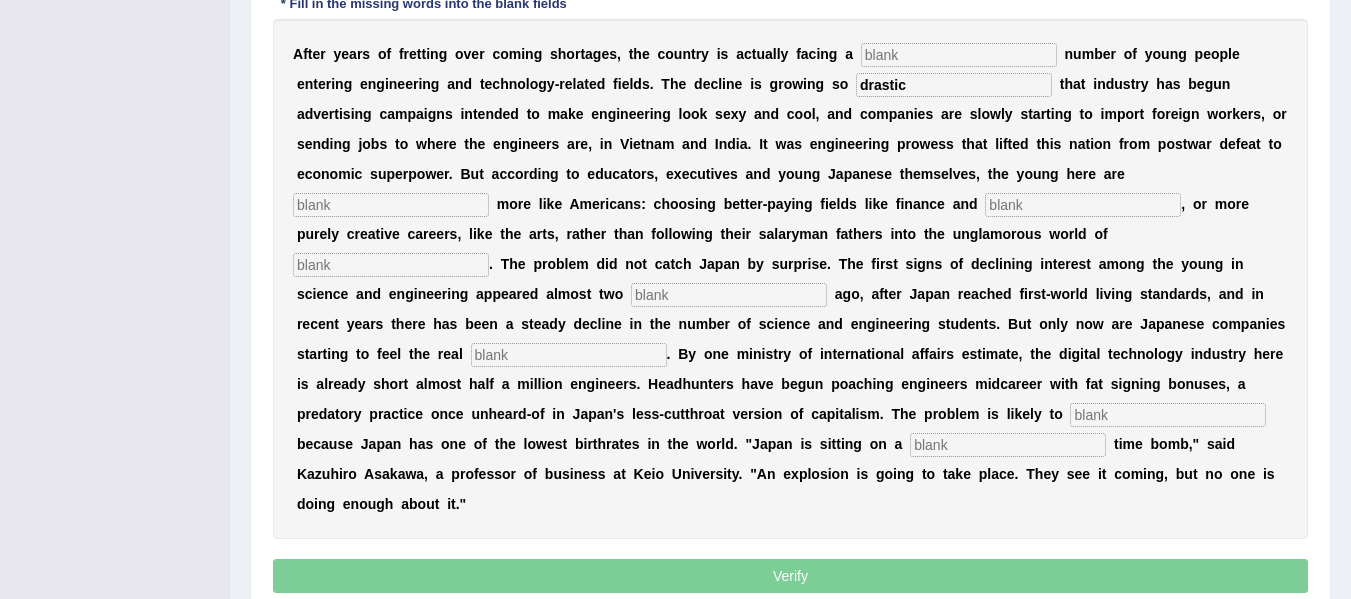type on "drastic" 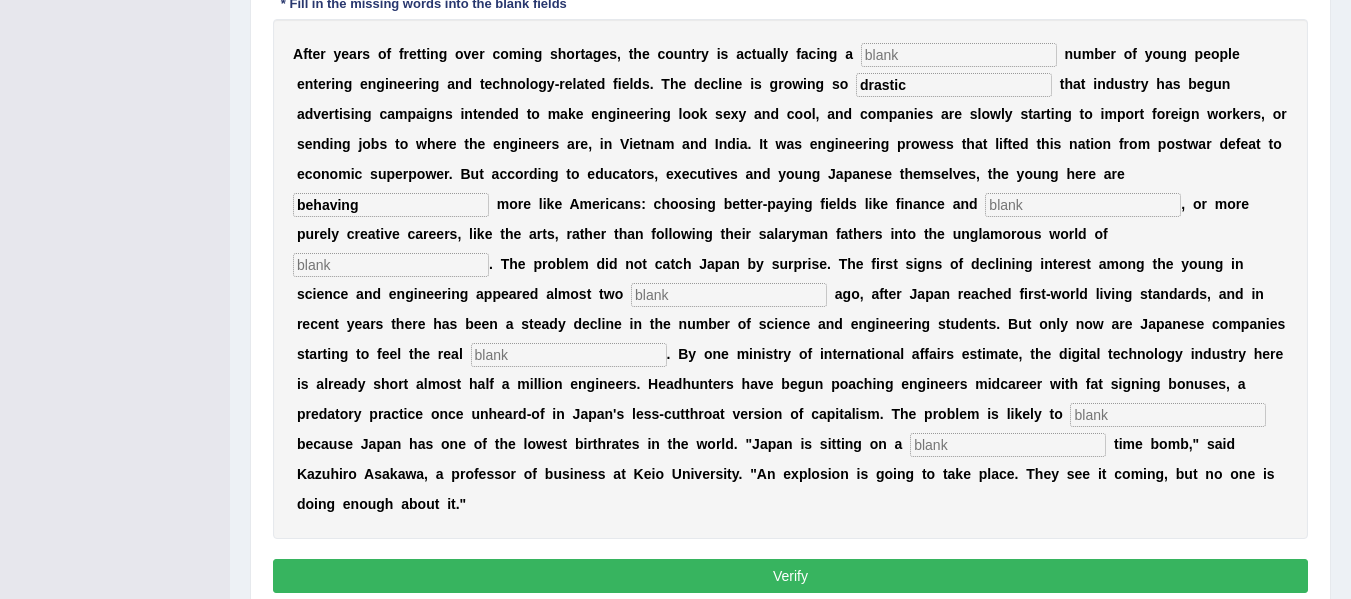 type on "behaving" 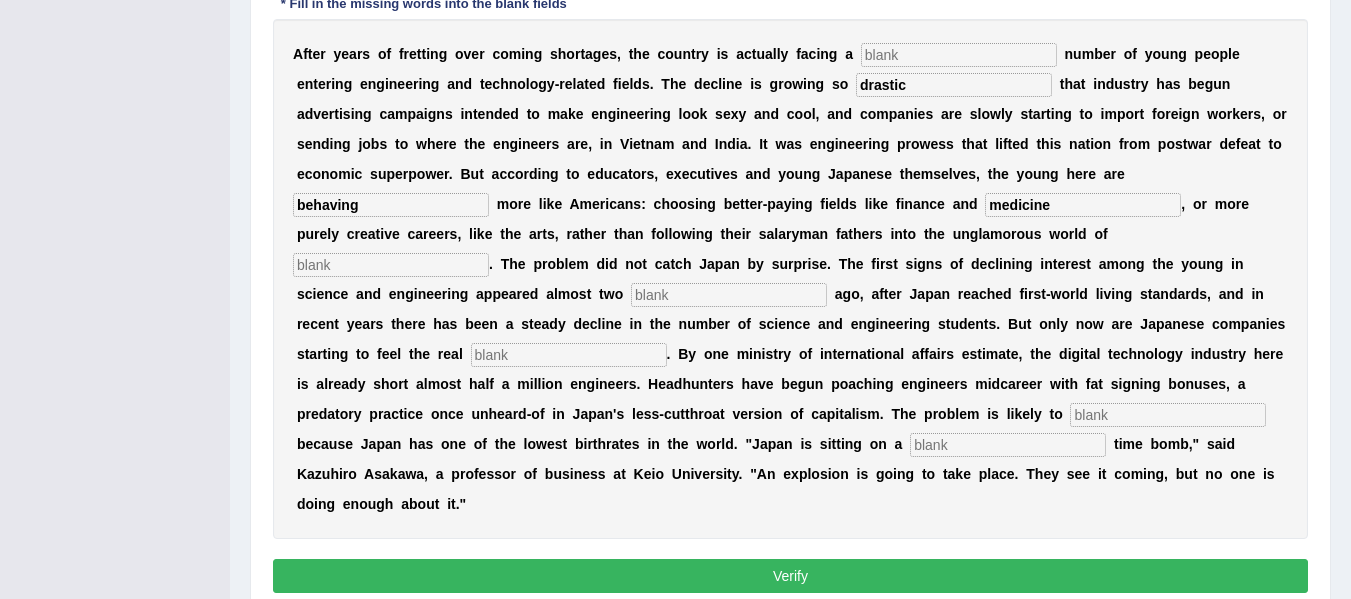 type on "medicine" 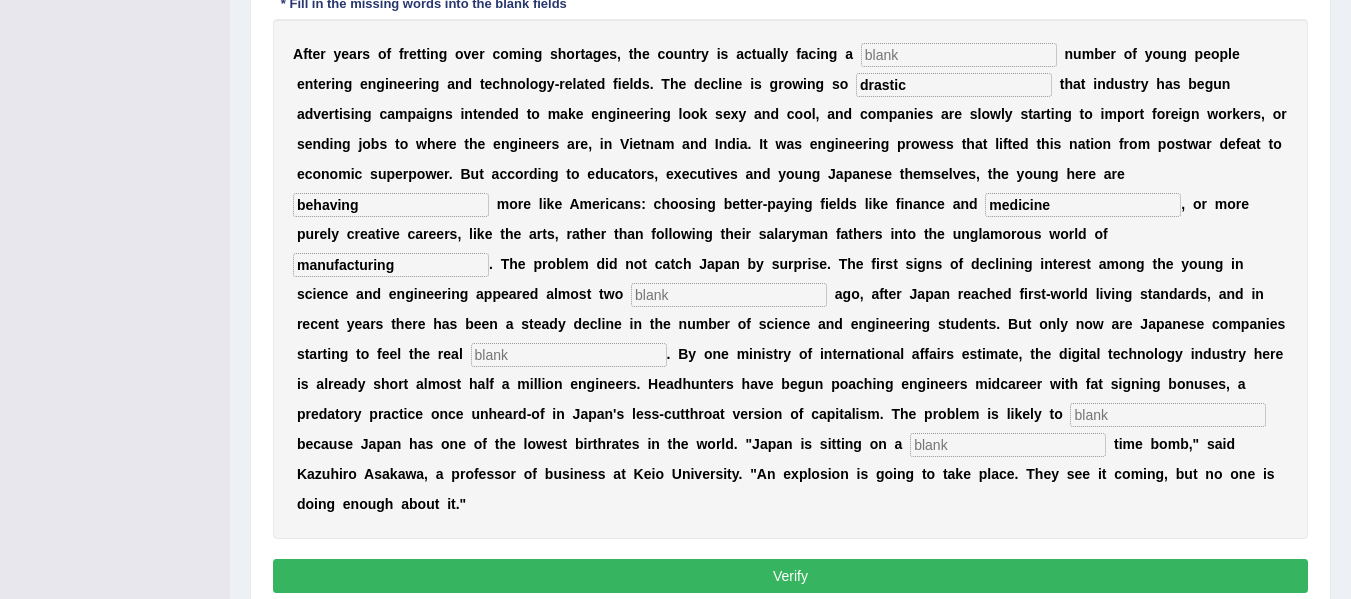 type on "manufacturing" 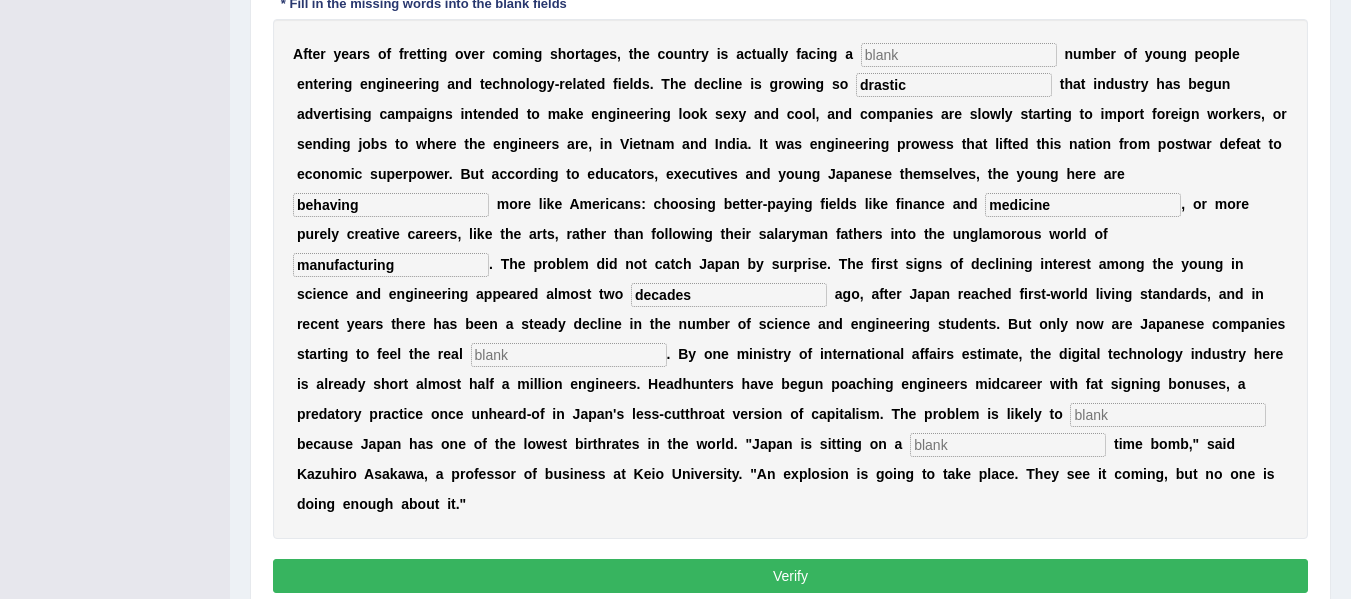 type on "decades" 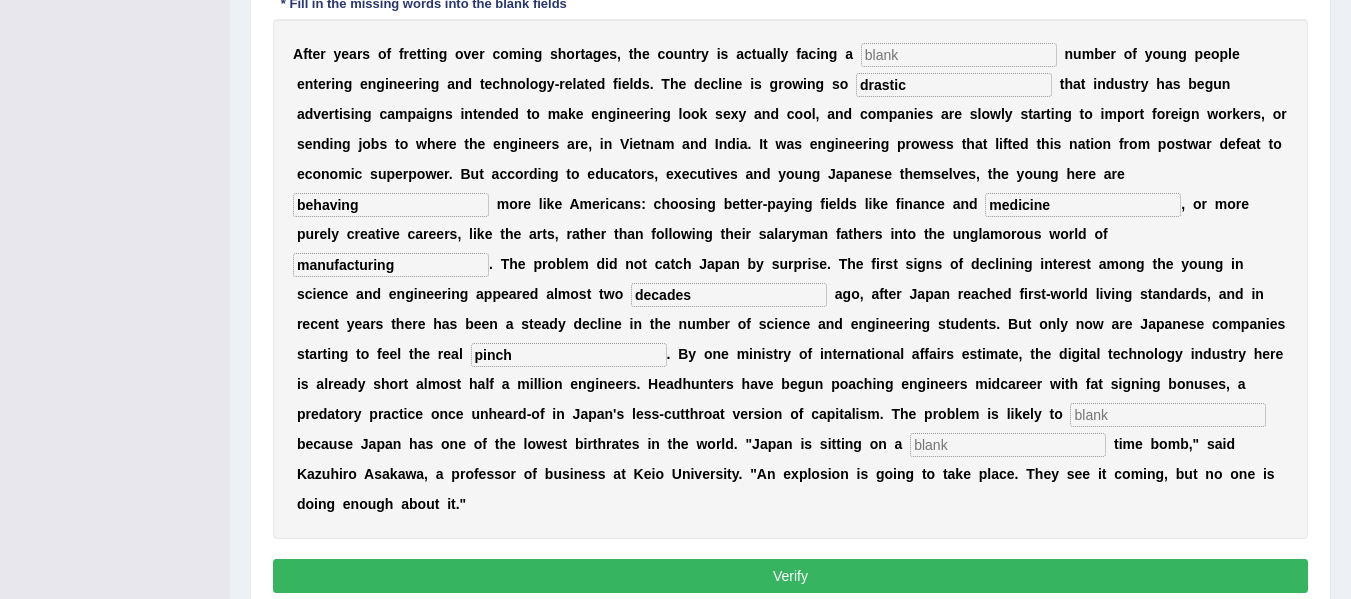 type on "pinch" 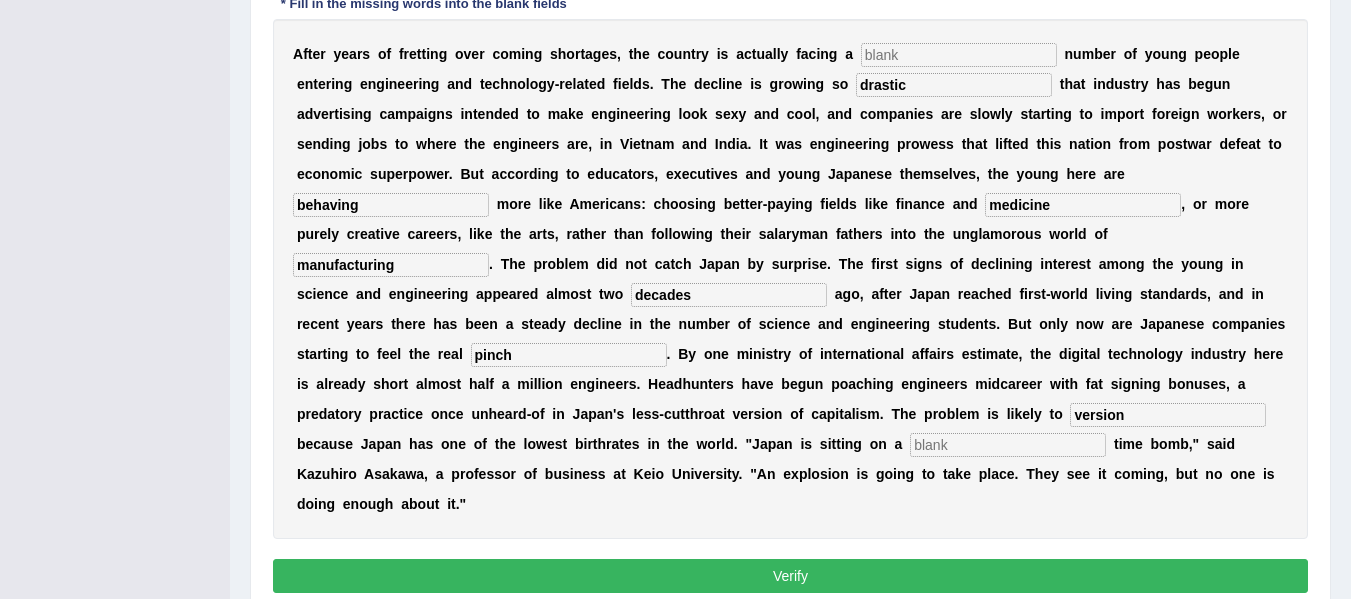 type on "version" 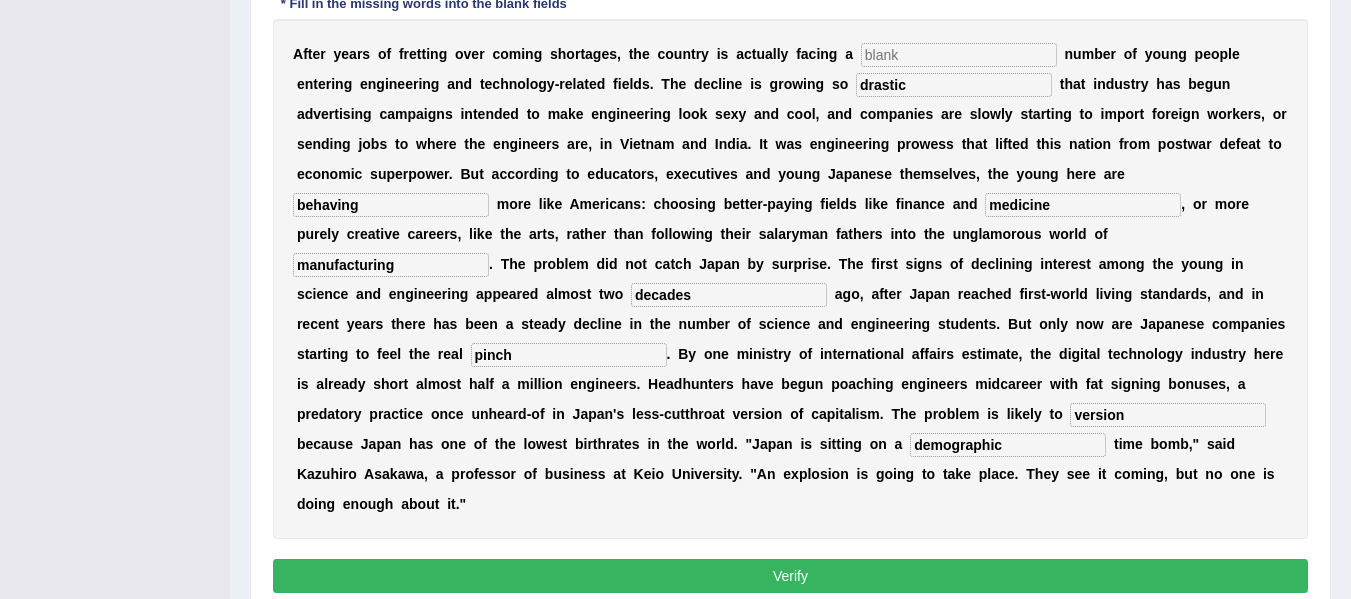 type on "demographic" 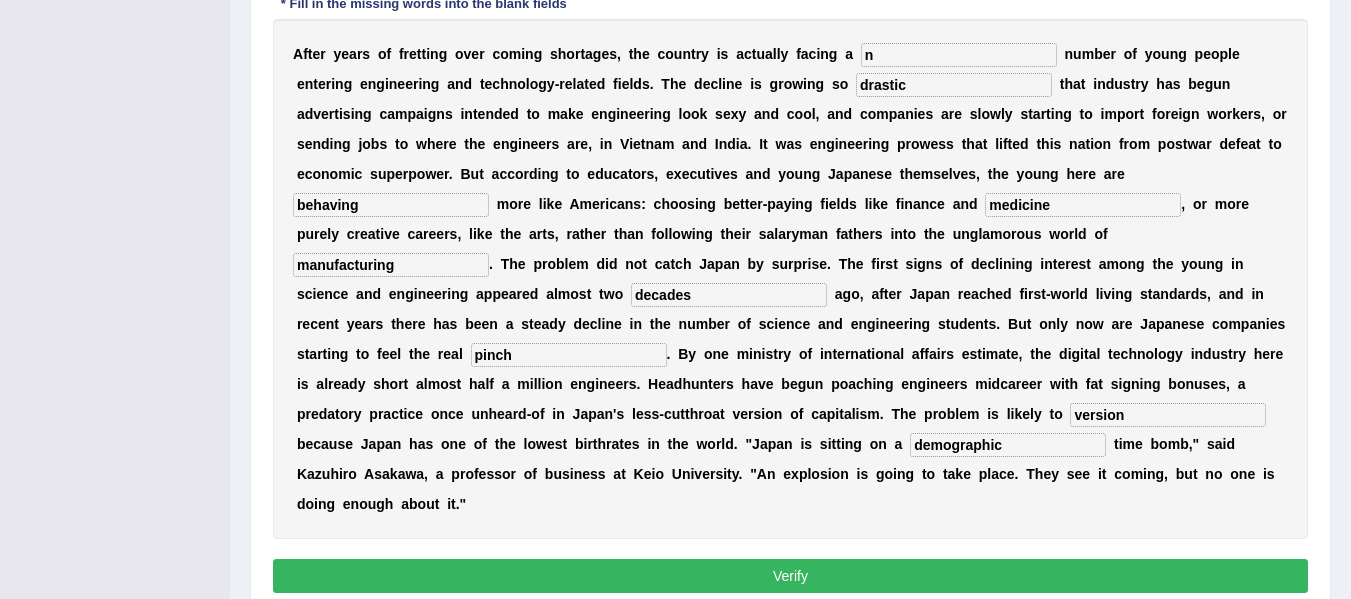type on "n" 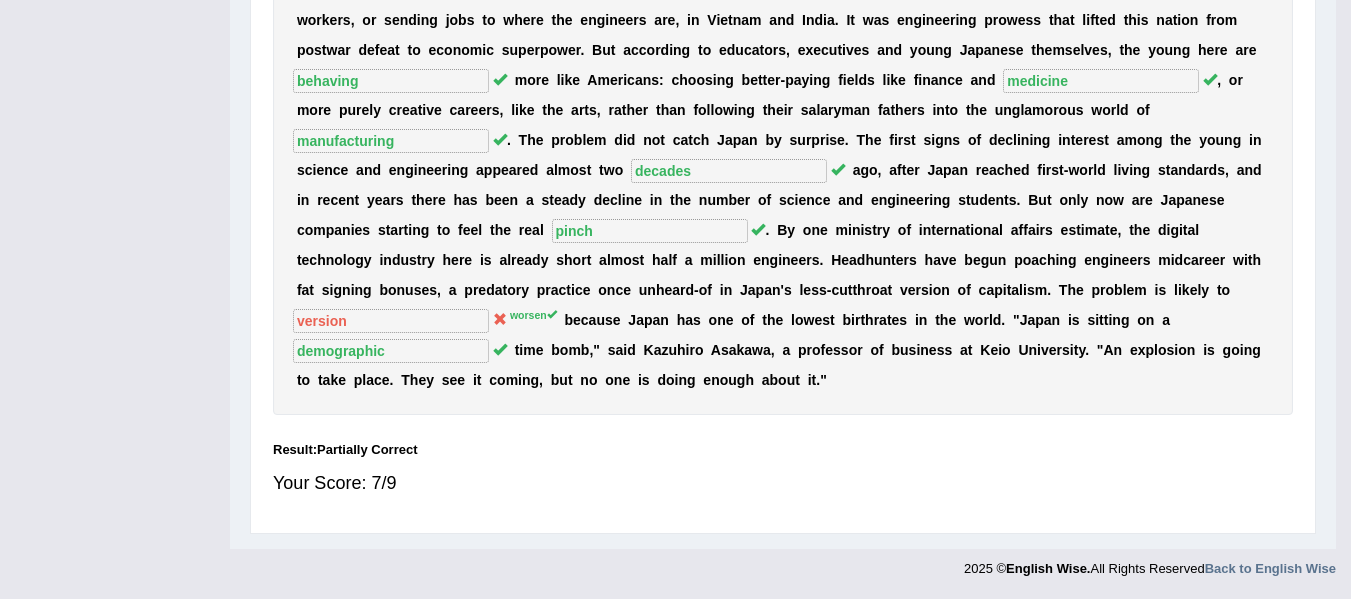 scroll, scrollTop: 375, scrollLeft: 0, axis: vertical 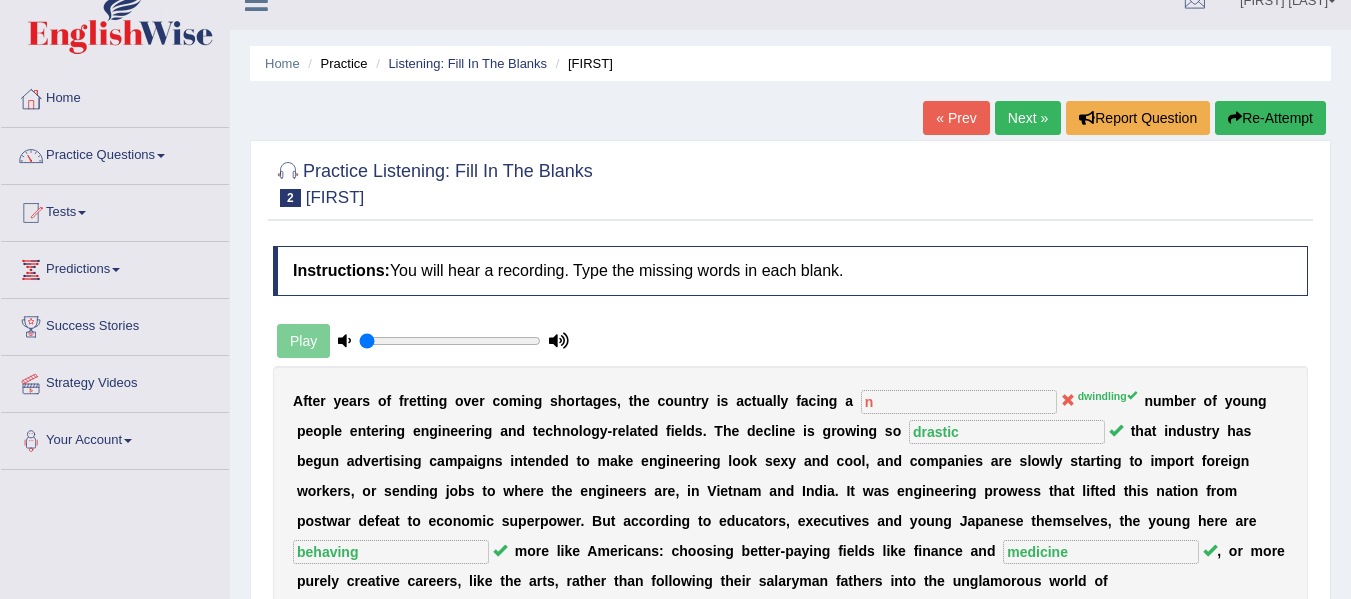 click on "Next »" at bounding box center (1028, 118) 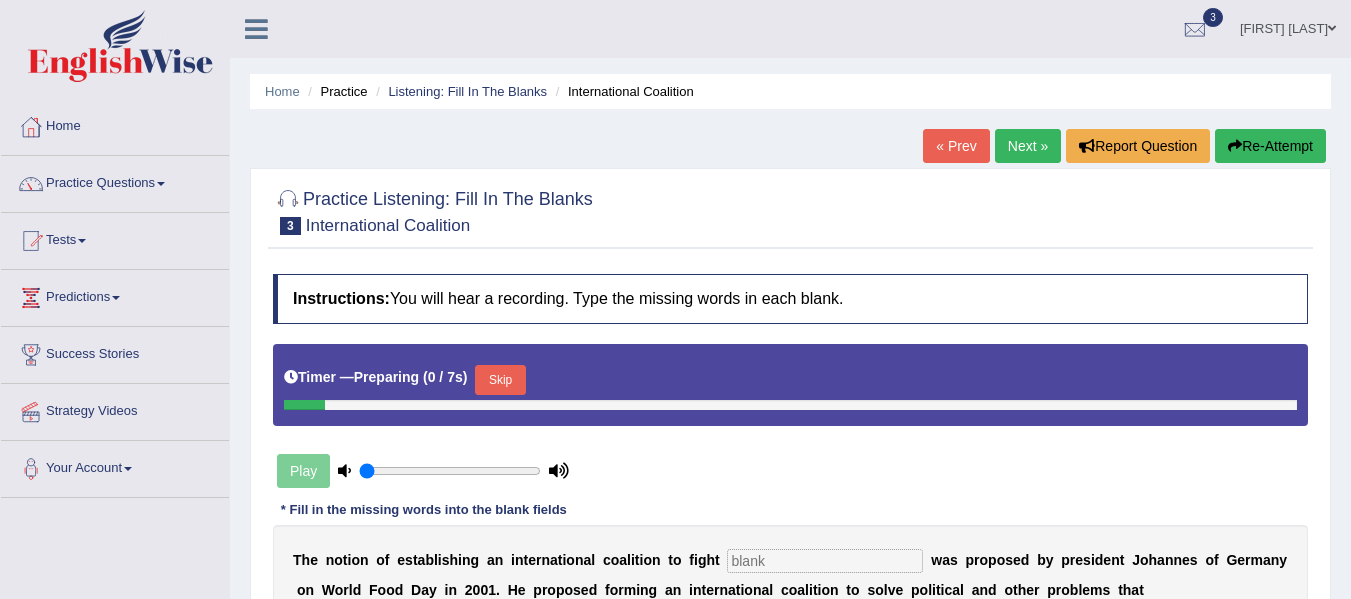 scroll, scrollTop: 0, scrollLeft: 0, axis: both 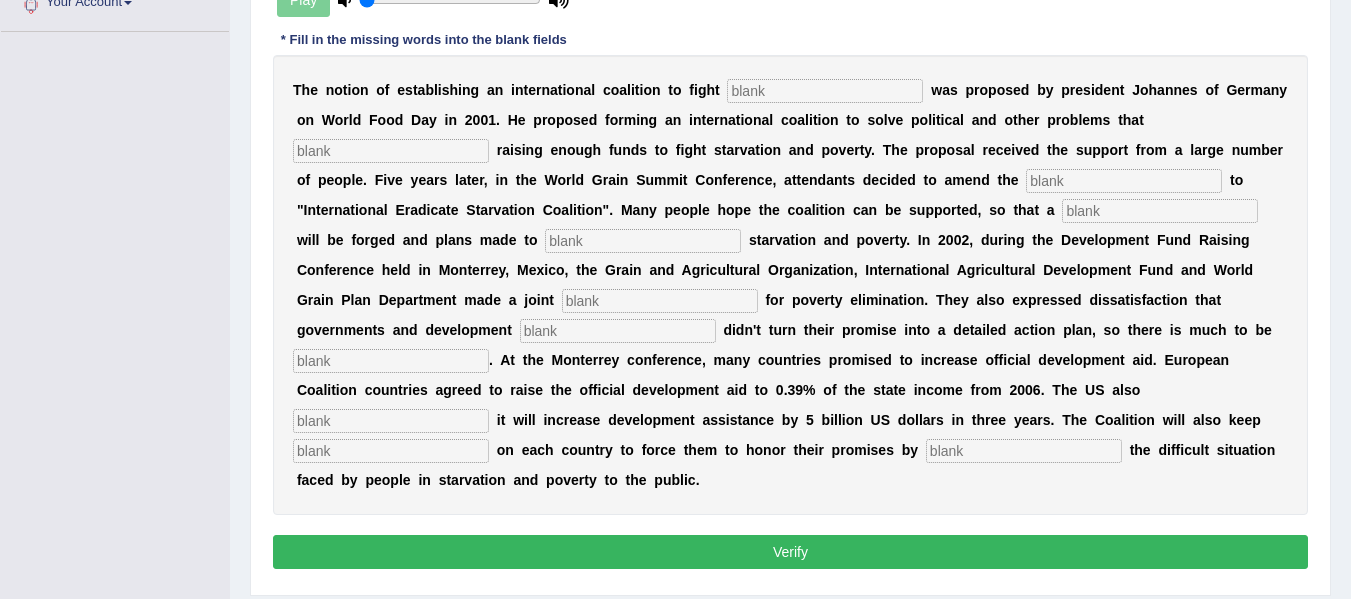 click at bounding box center [825, 91] 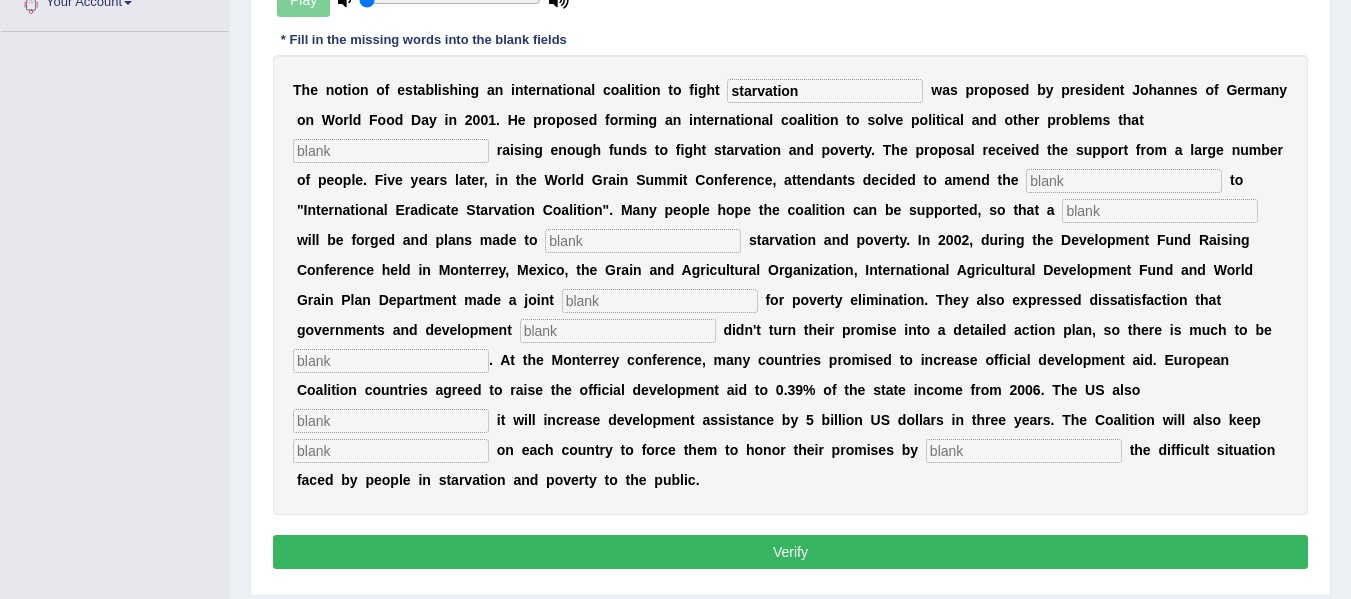 type on "starvation" 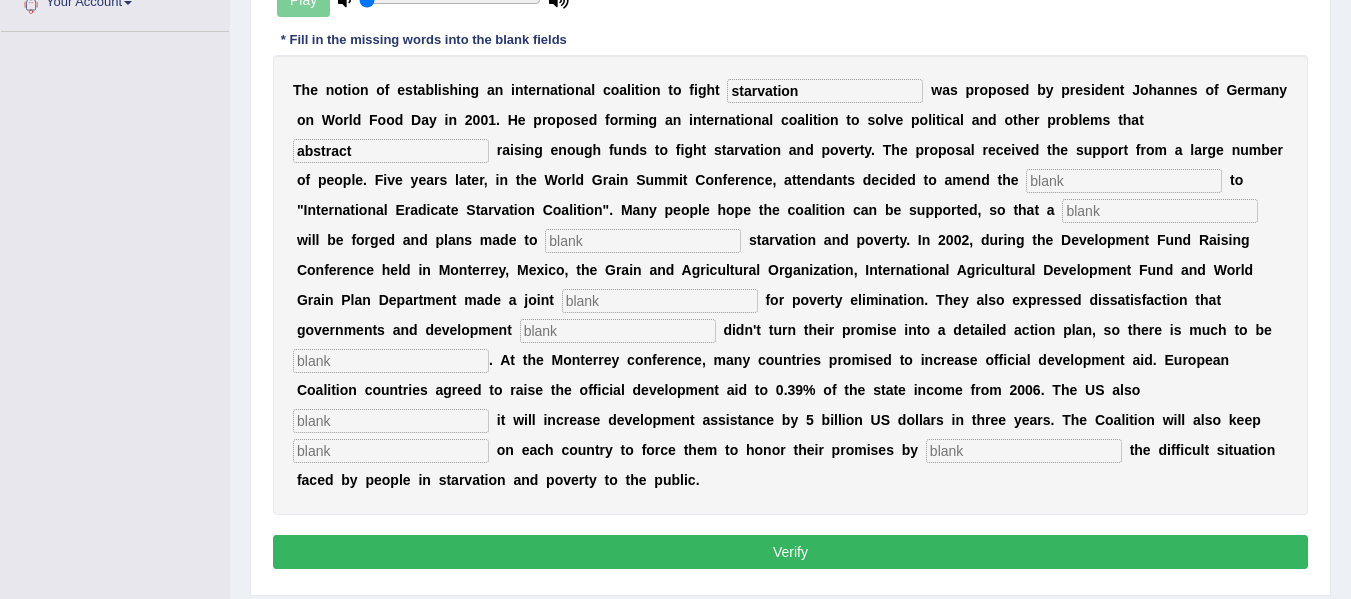 type on "abstract" 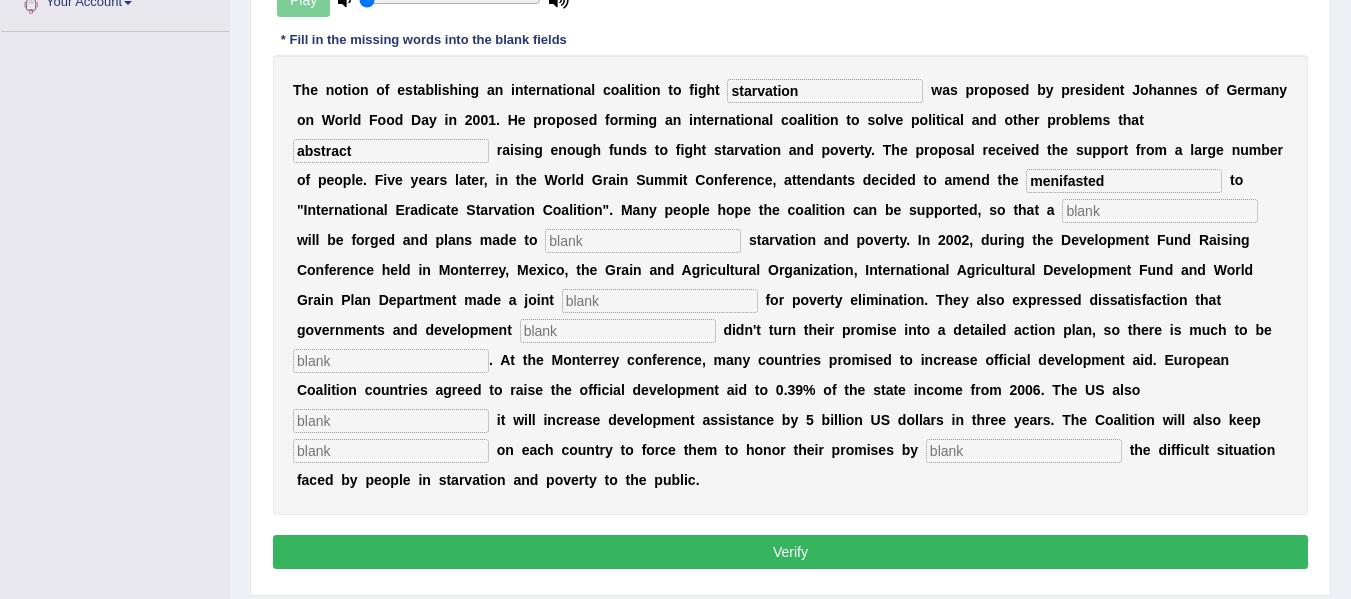 type on "menifasted" 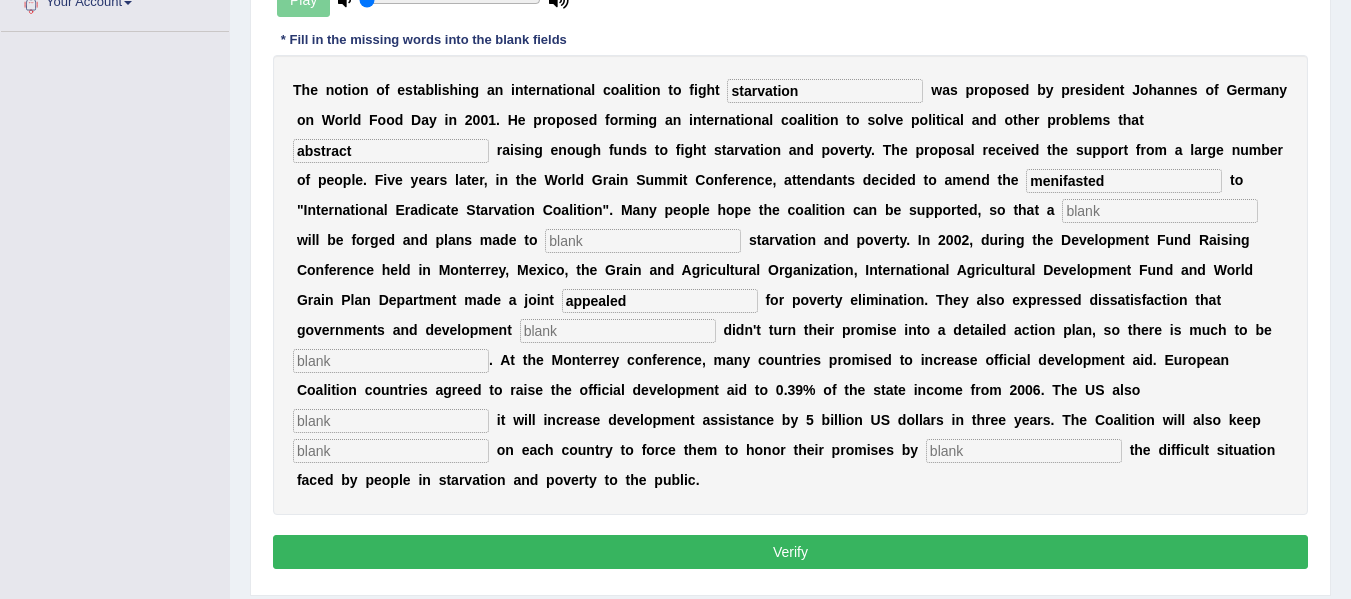 type on "appealed" 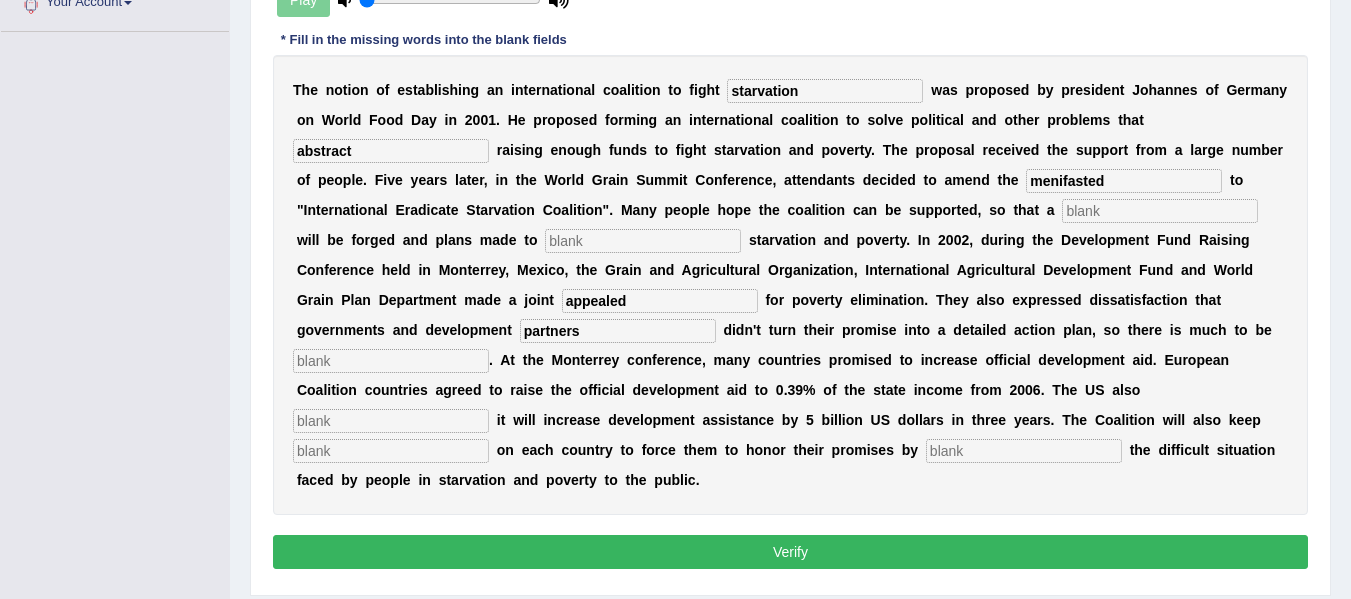 type on "partners" 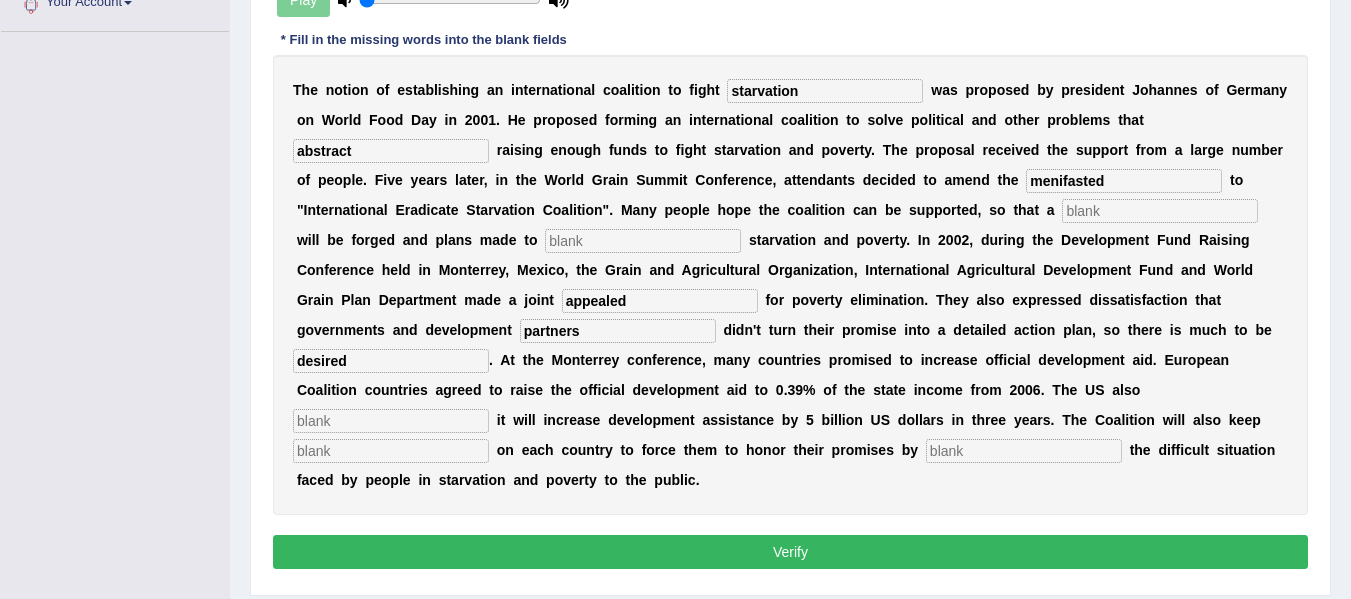 type on "desired" 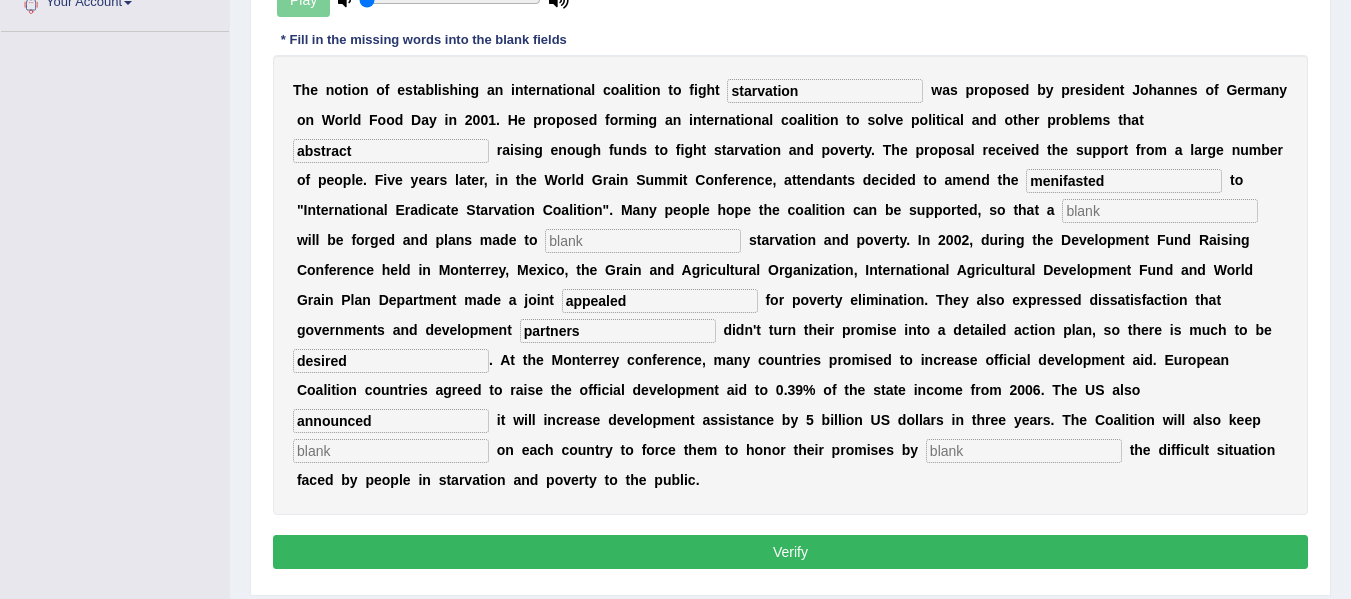 type on "announced" 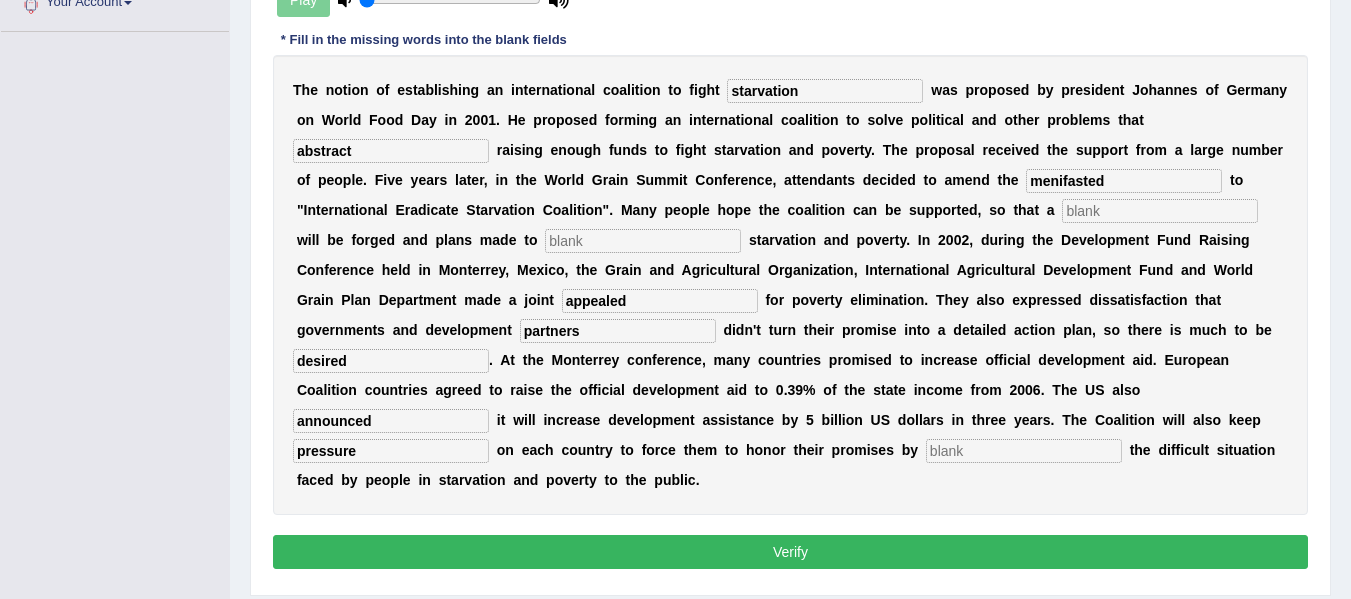 type on "pressure" 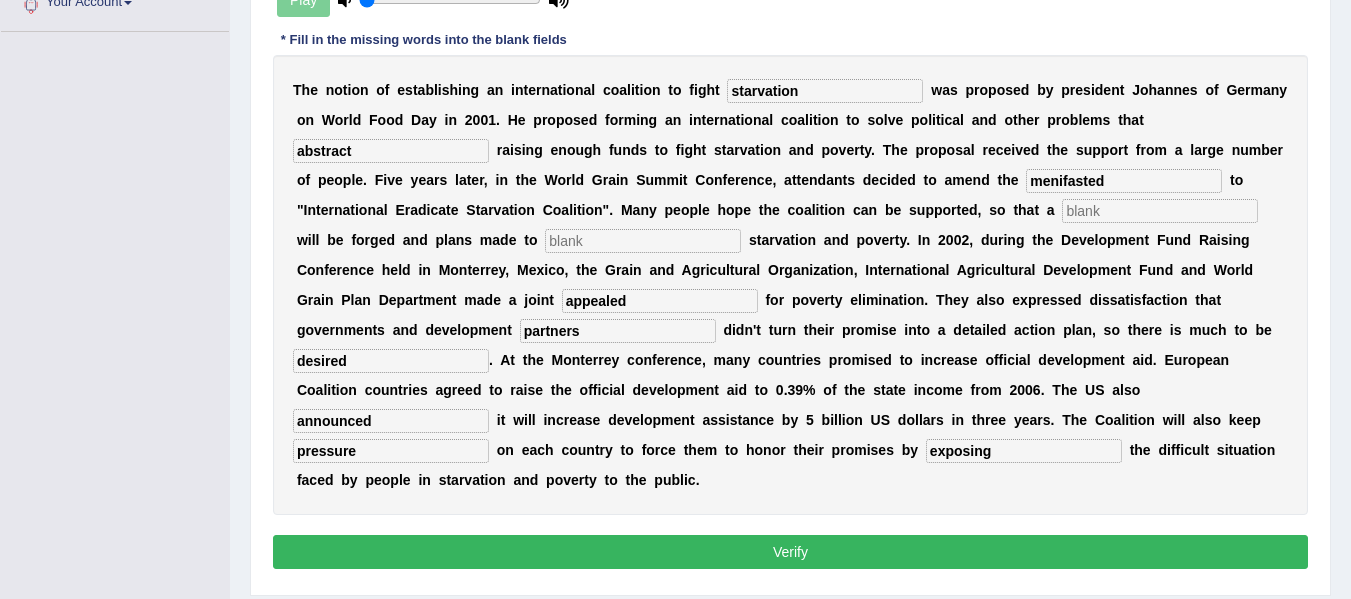 type on "exposing" 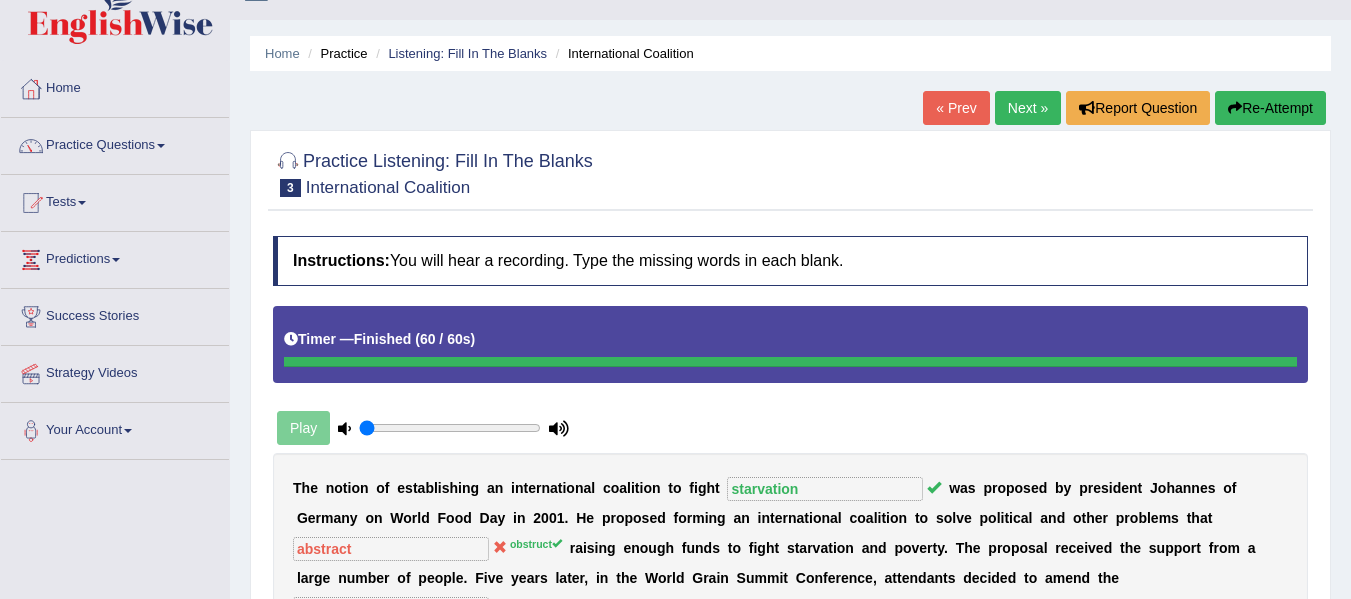 scroll, scrollTop: 24, scrollLeft: 0, axis: vertical 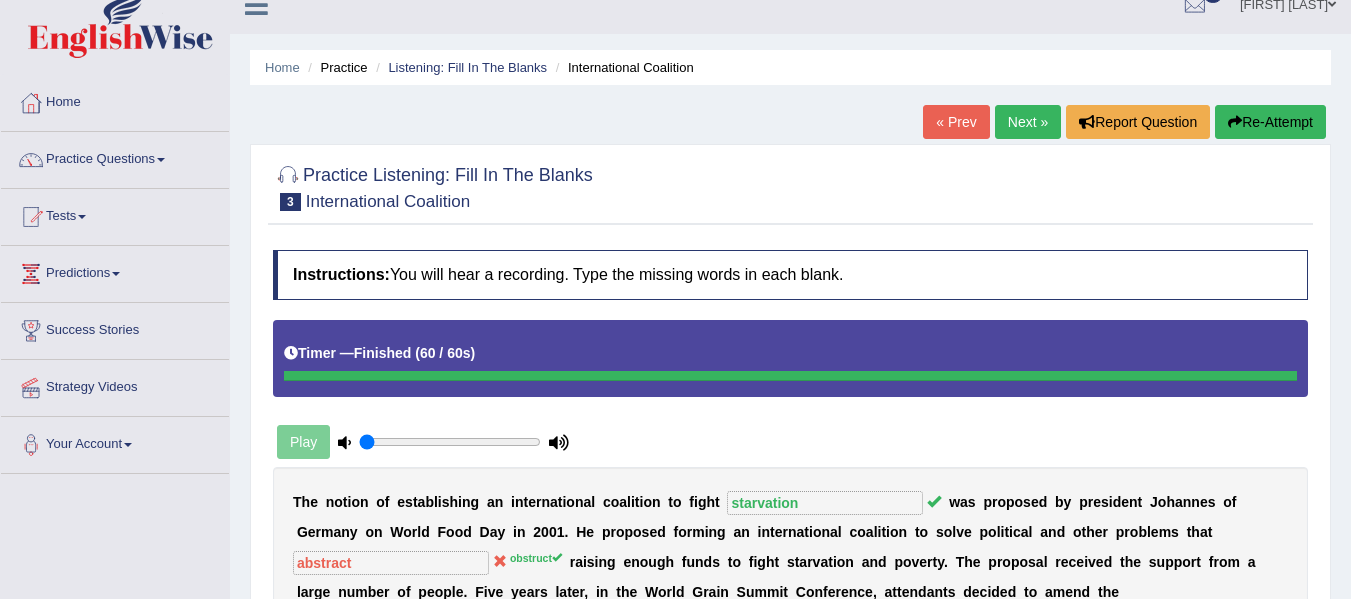 click on "Next »" at bounding box center [1028, 122] 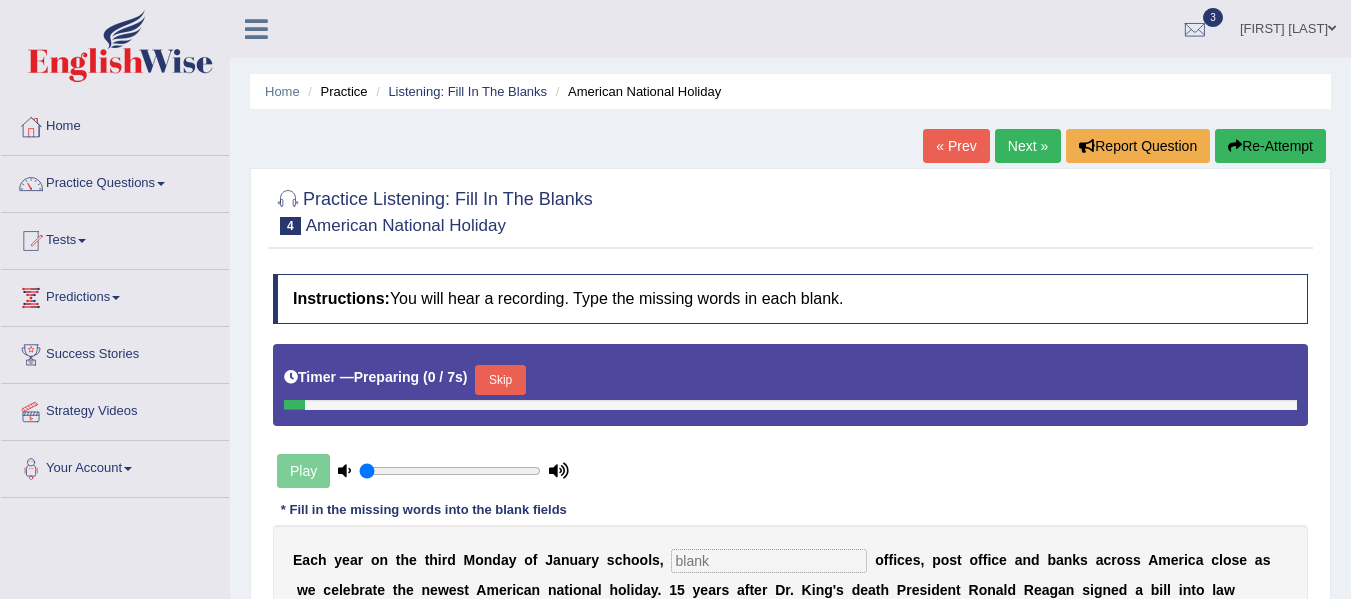 scroll, scrollTop: 0, scrollLeft: 0, axis: both 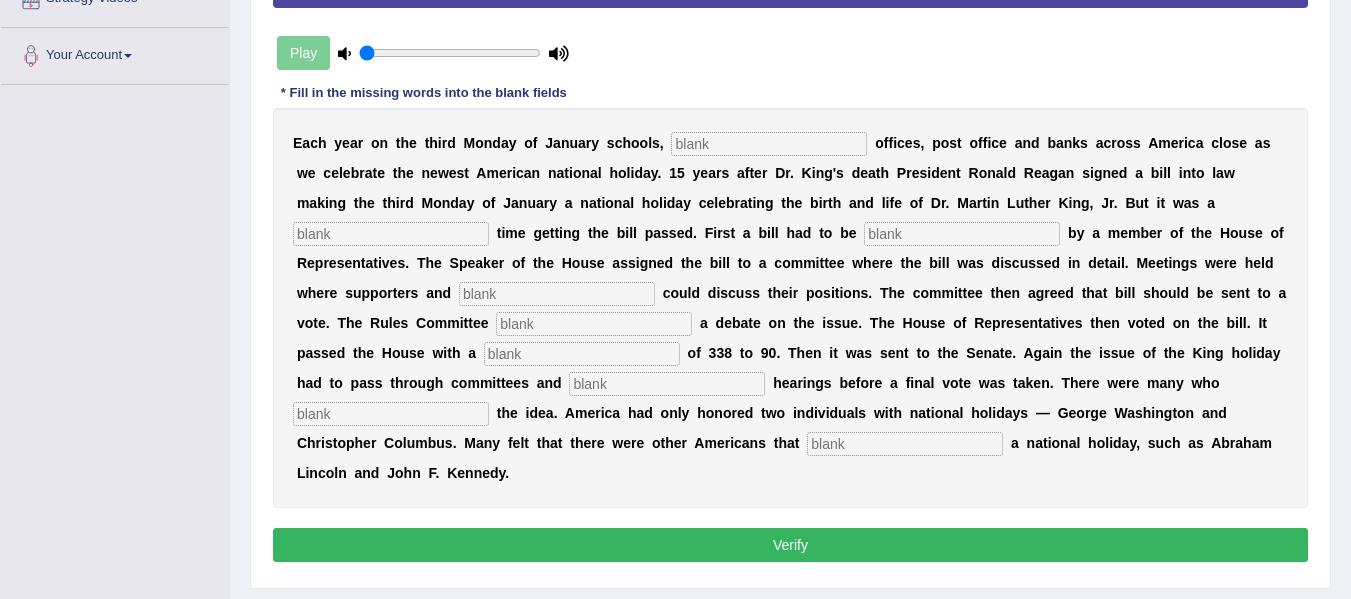 click at bounding box center [769, 144] 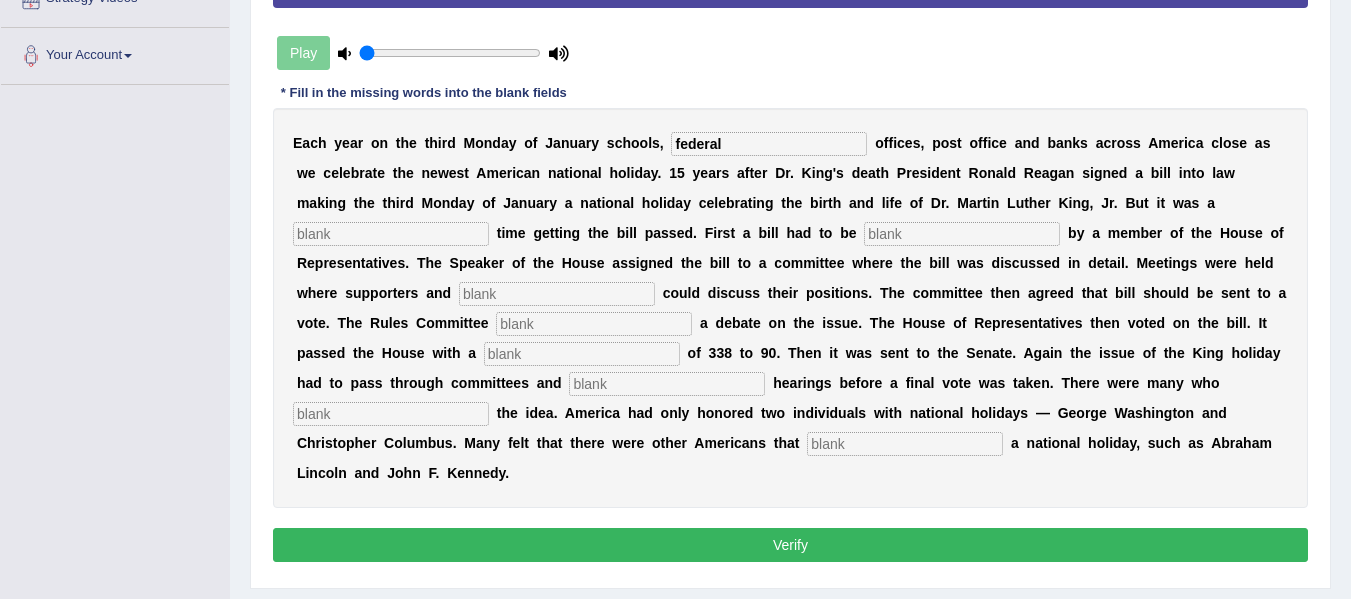 type on "federal" 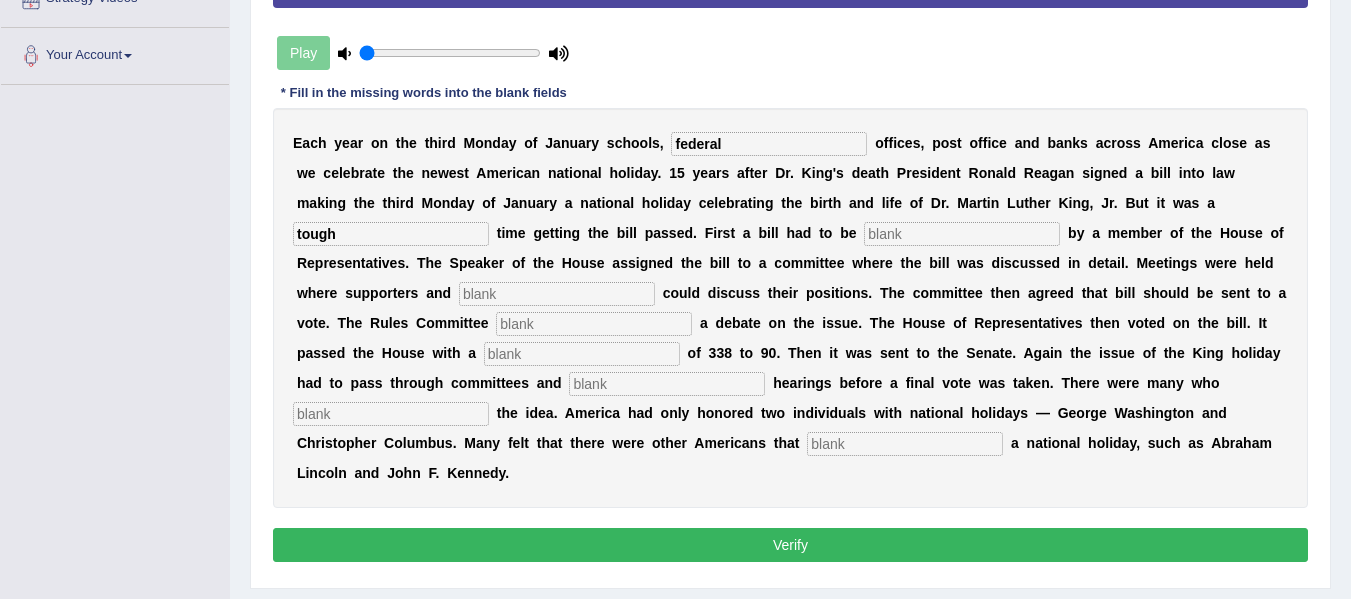type on "tough" 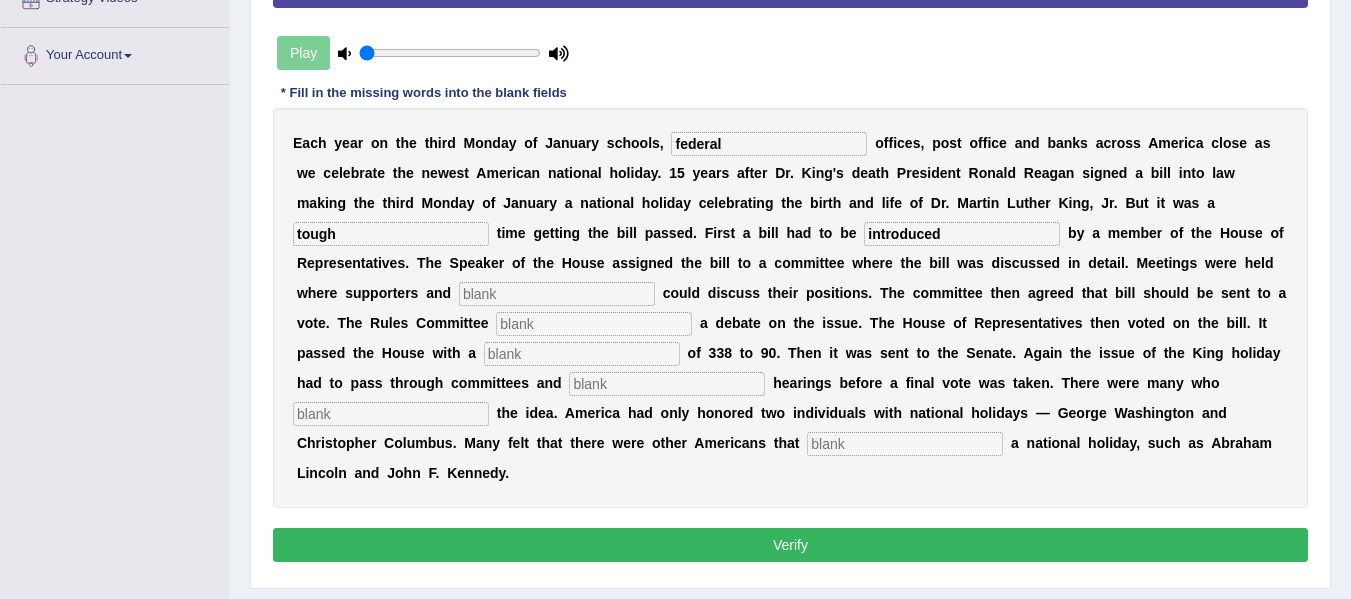 type on "introduced" 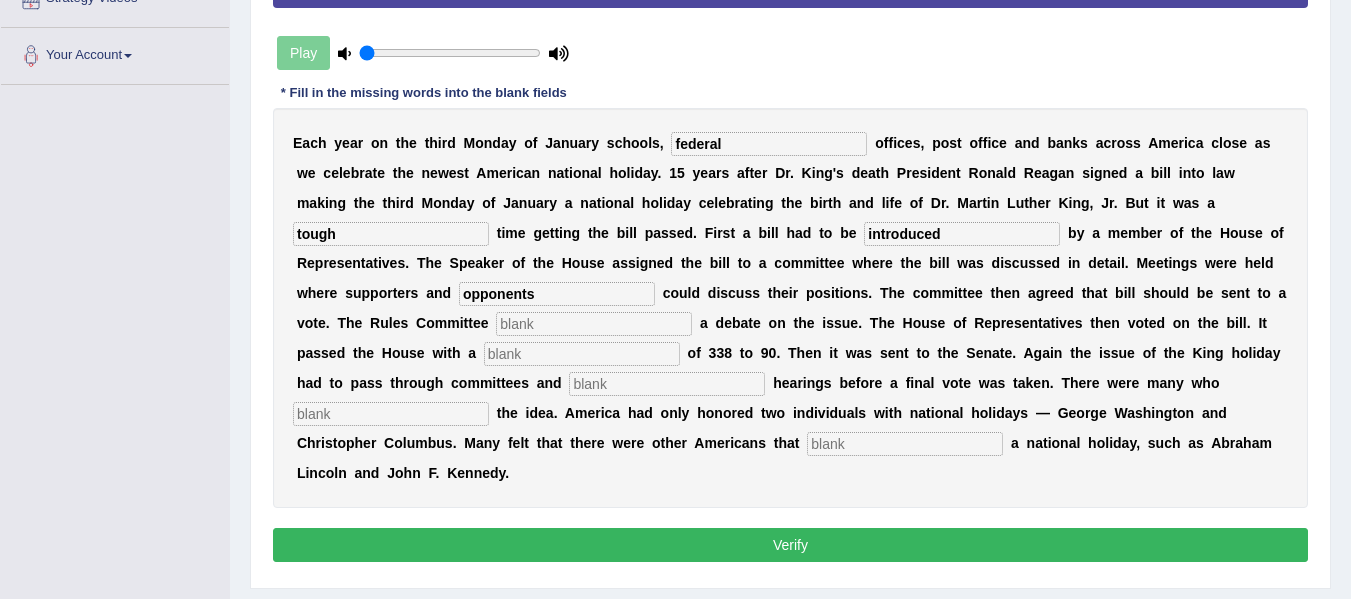 type on "opponents" 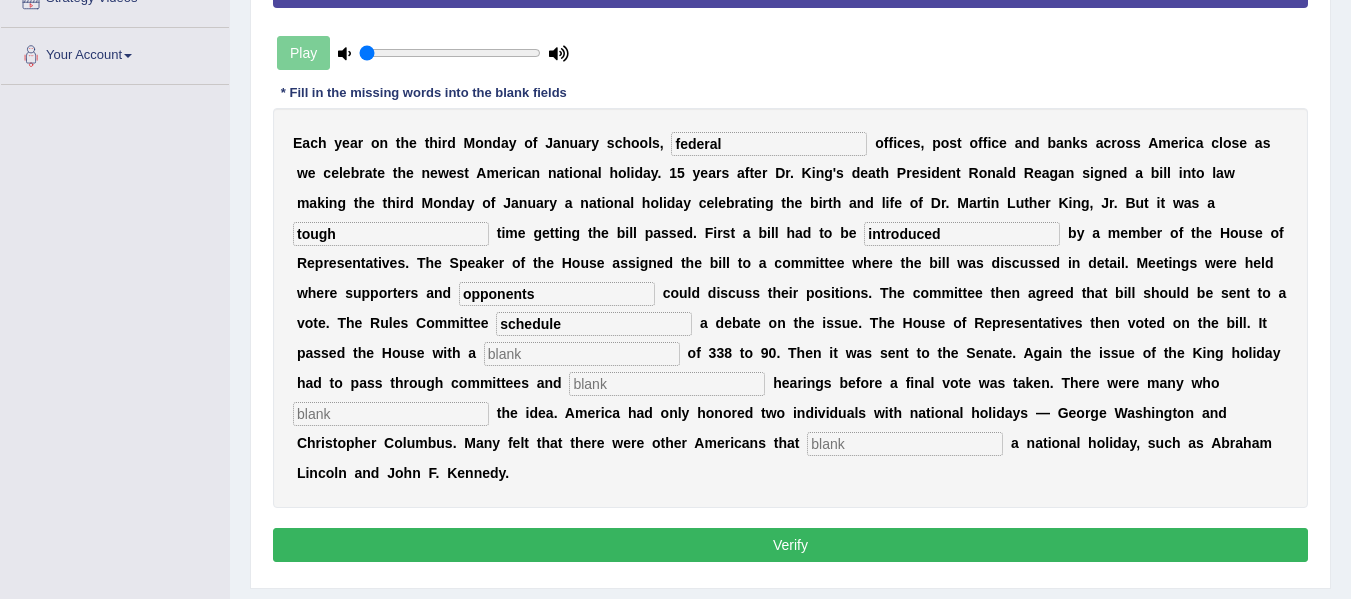 type on "schedule" 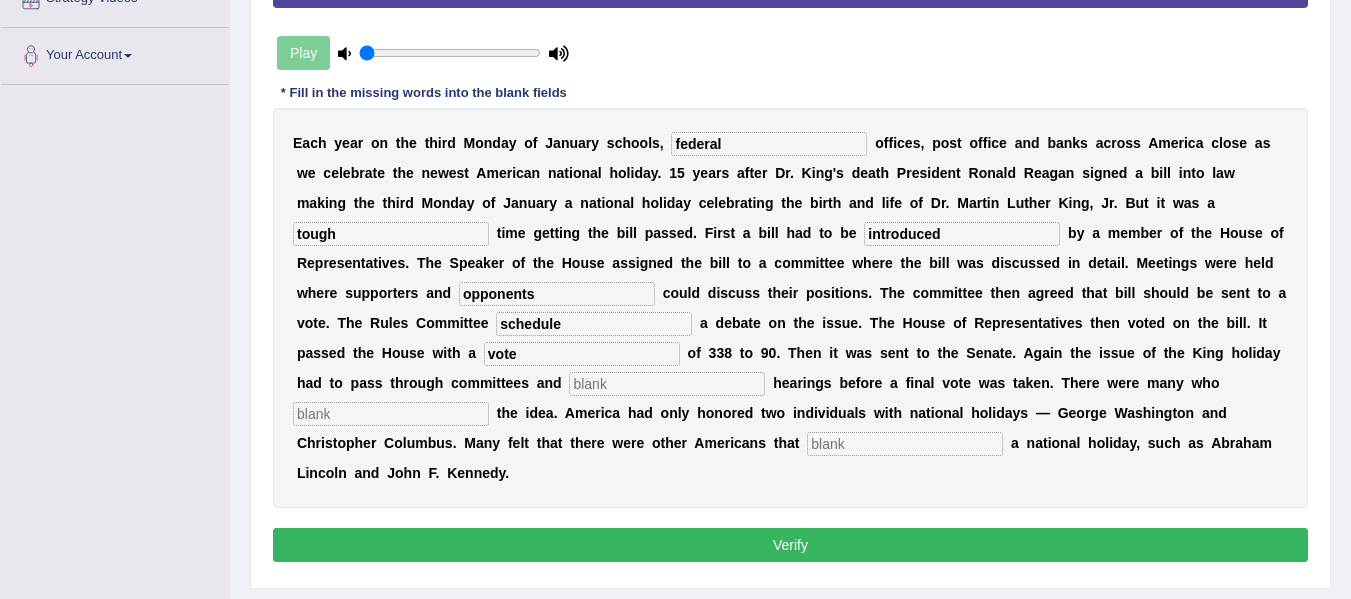type on "vote" 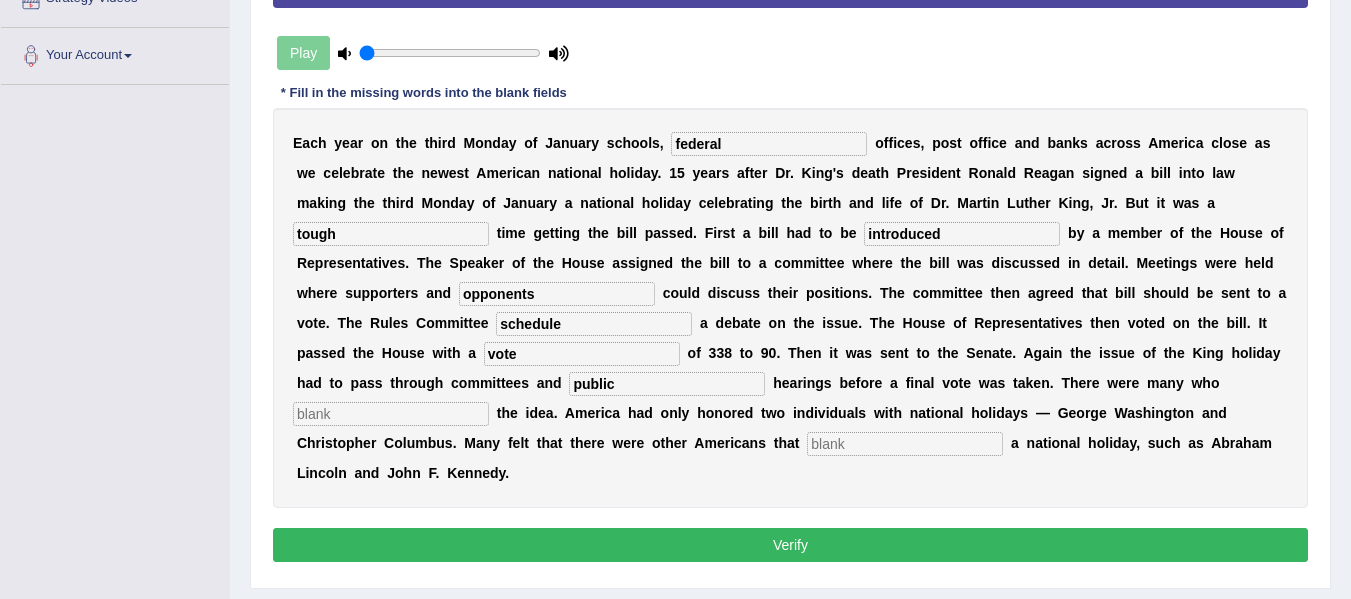 type on "public" 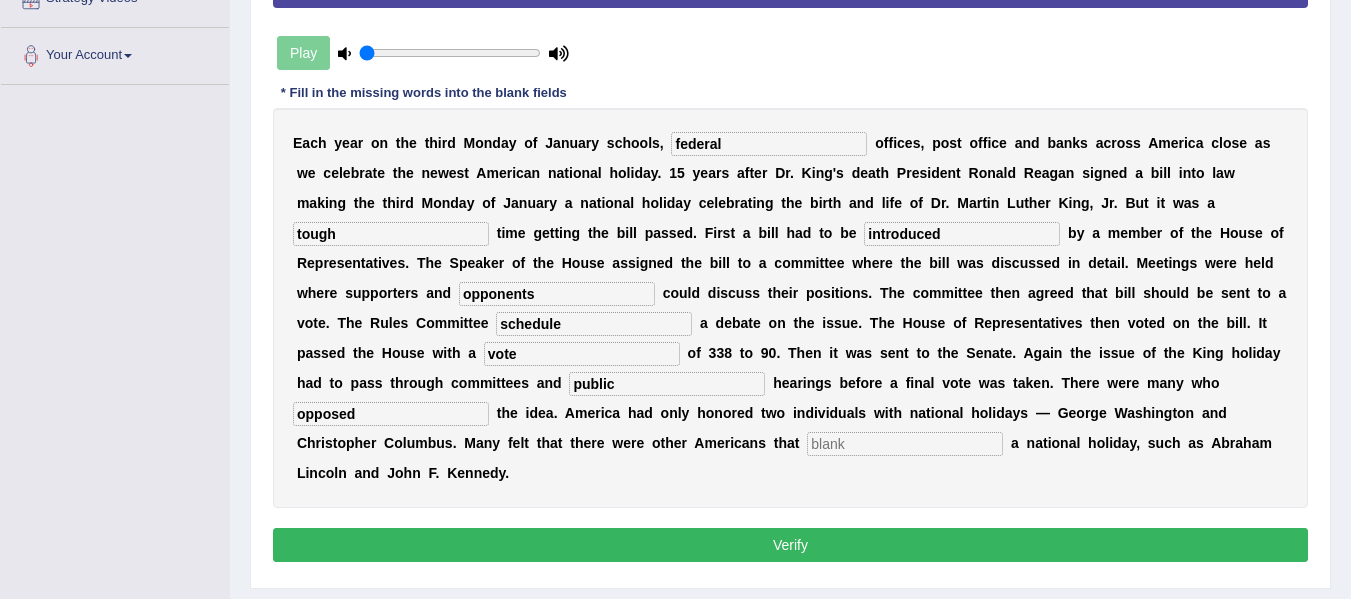 type on "opposed" 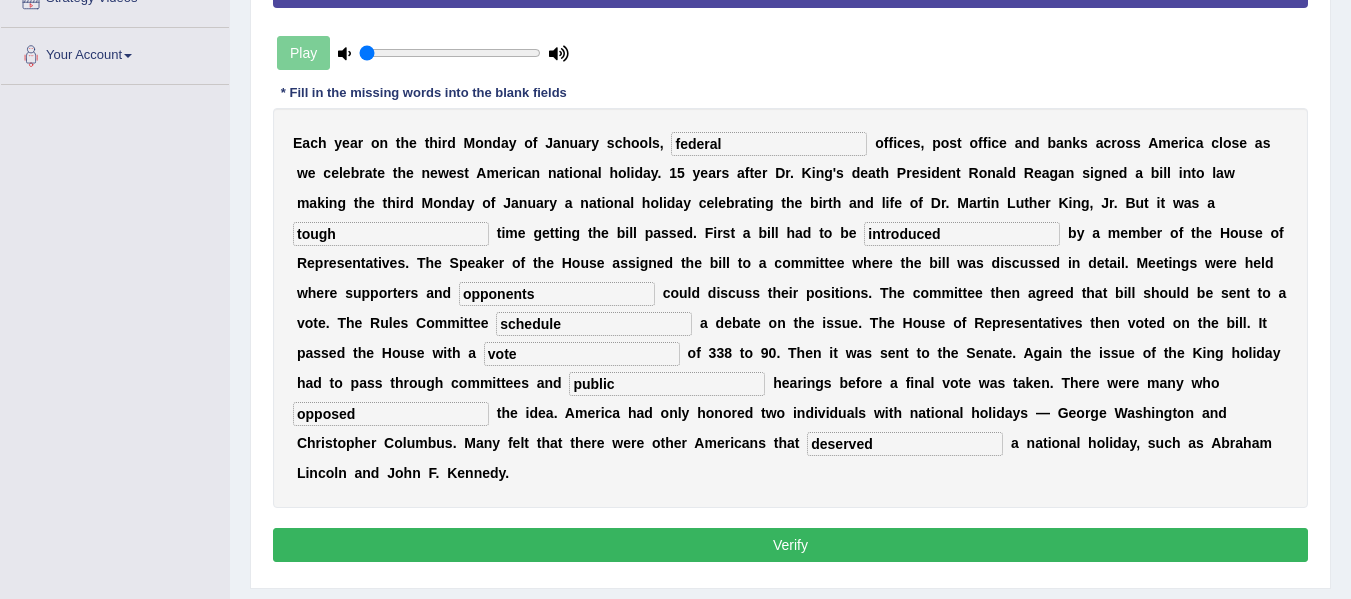 type on "deserved" 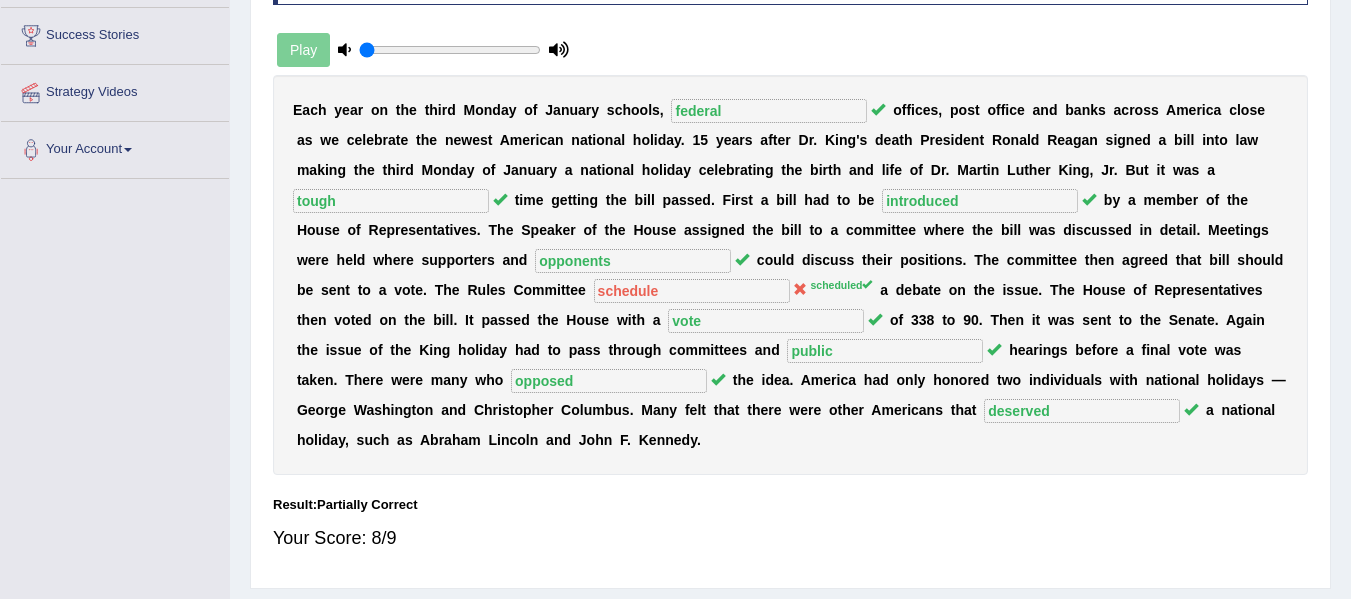 scroll, scrollTop: 293, scrollLeft: 0, axis: vertical 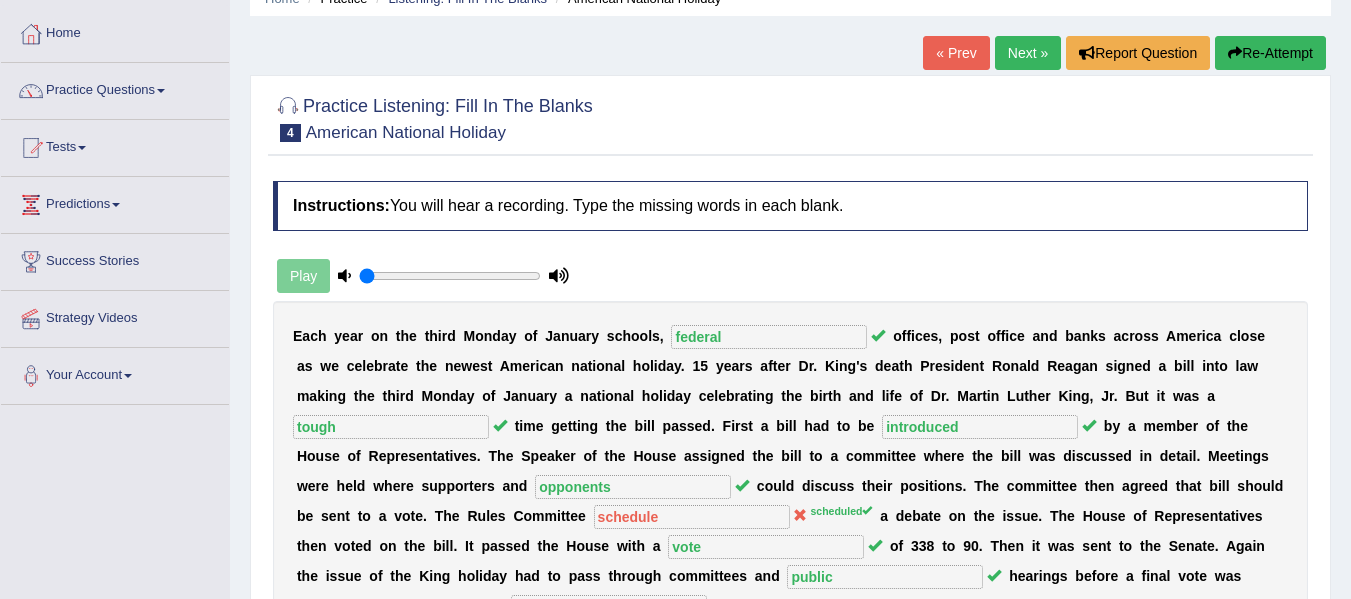 click on "Next »" at bounding box center [1028, 53] 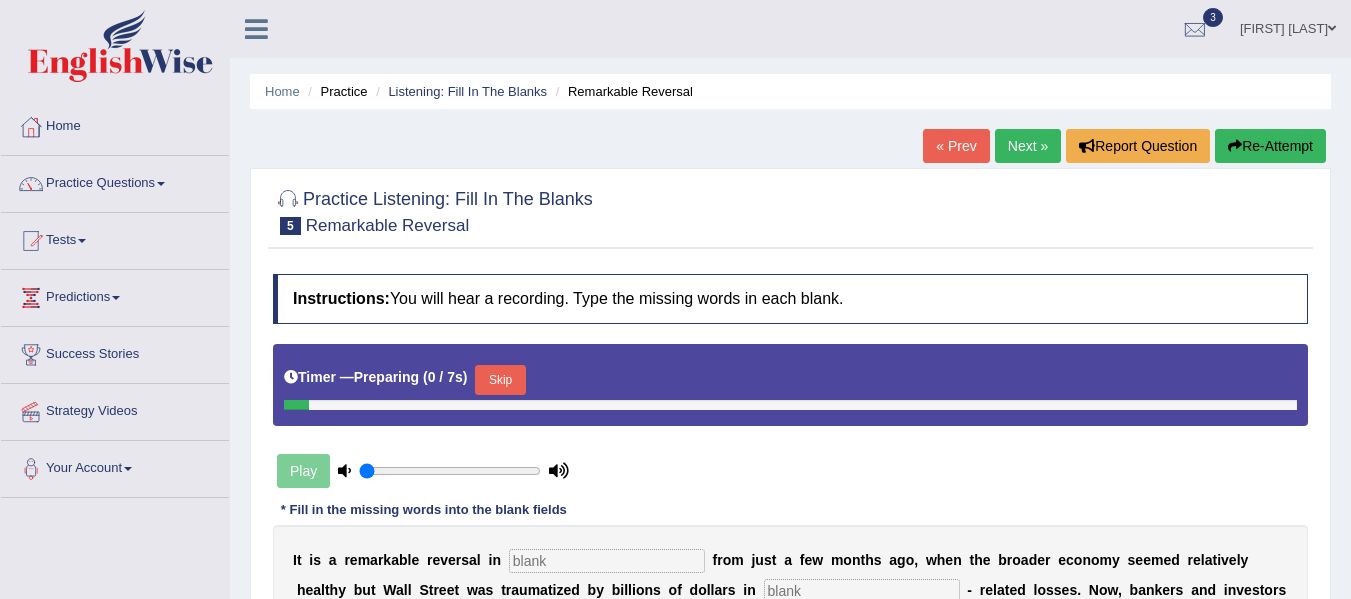 scroll, scrollTop: 0, scrollLeft: 0, axis: both 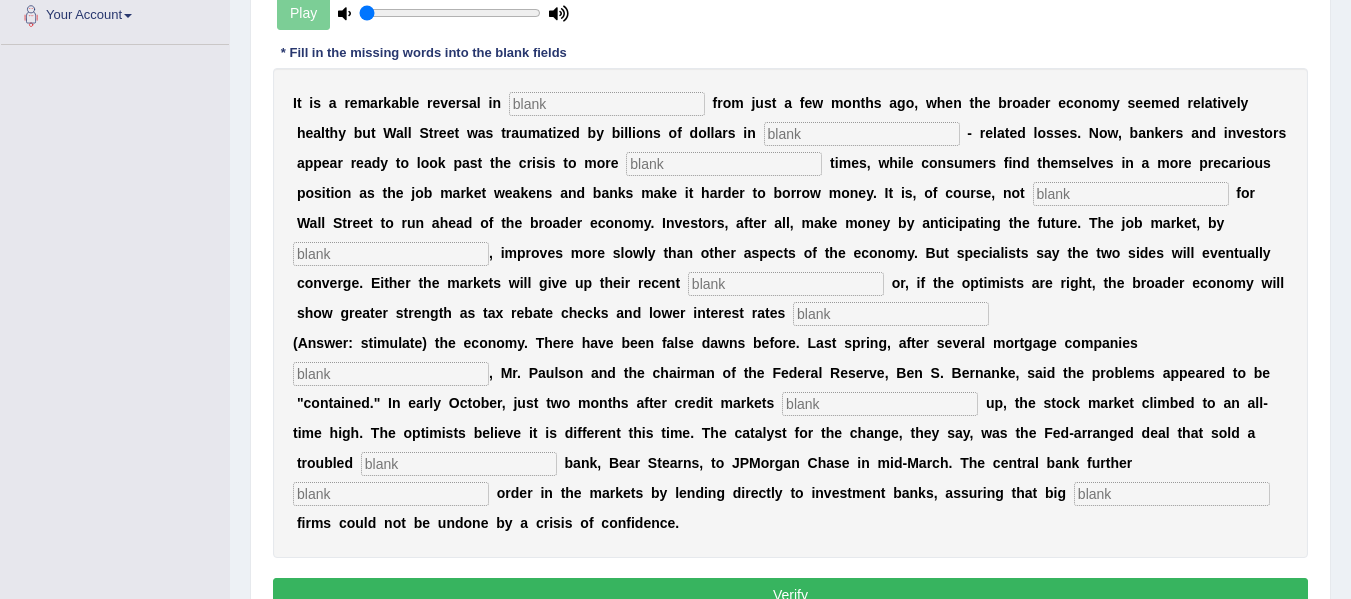 click at bounding box center (607, 104) 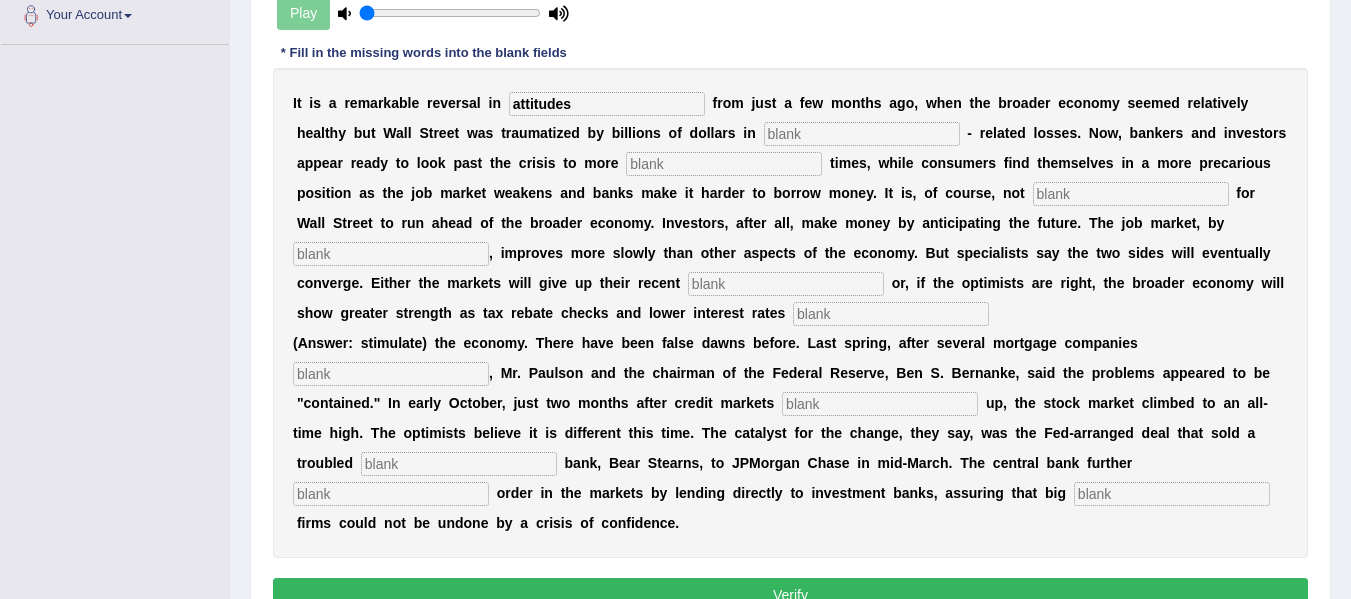 type on "attitudes" 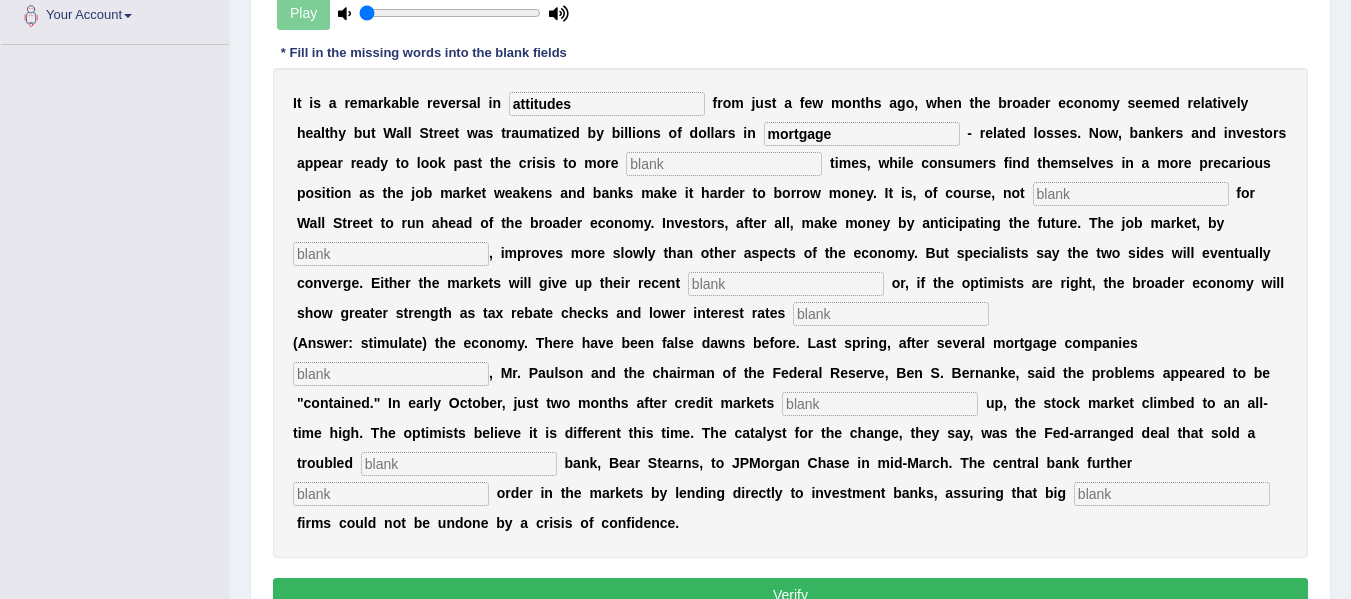 type on "mortgage" 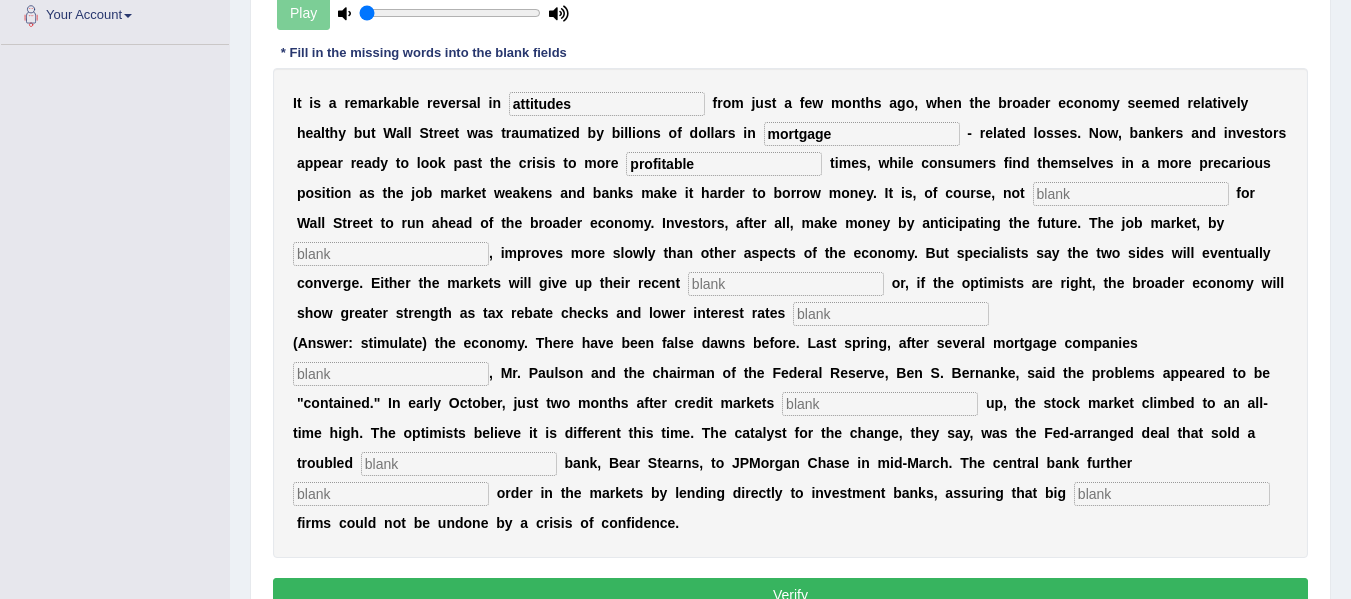 type on "profitable" 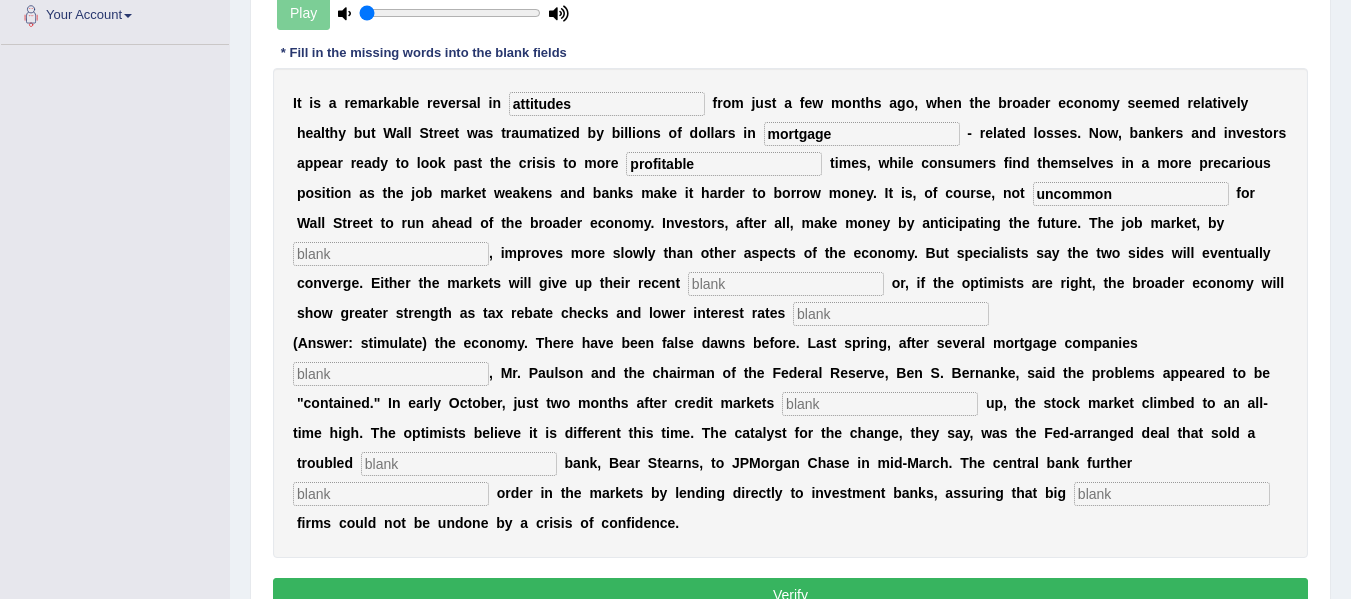 type on "uncommon" 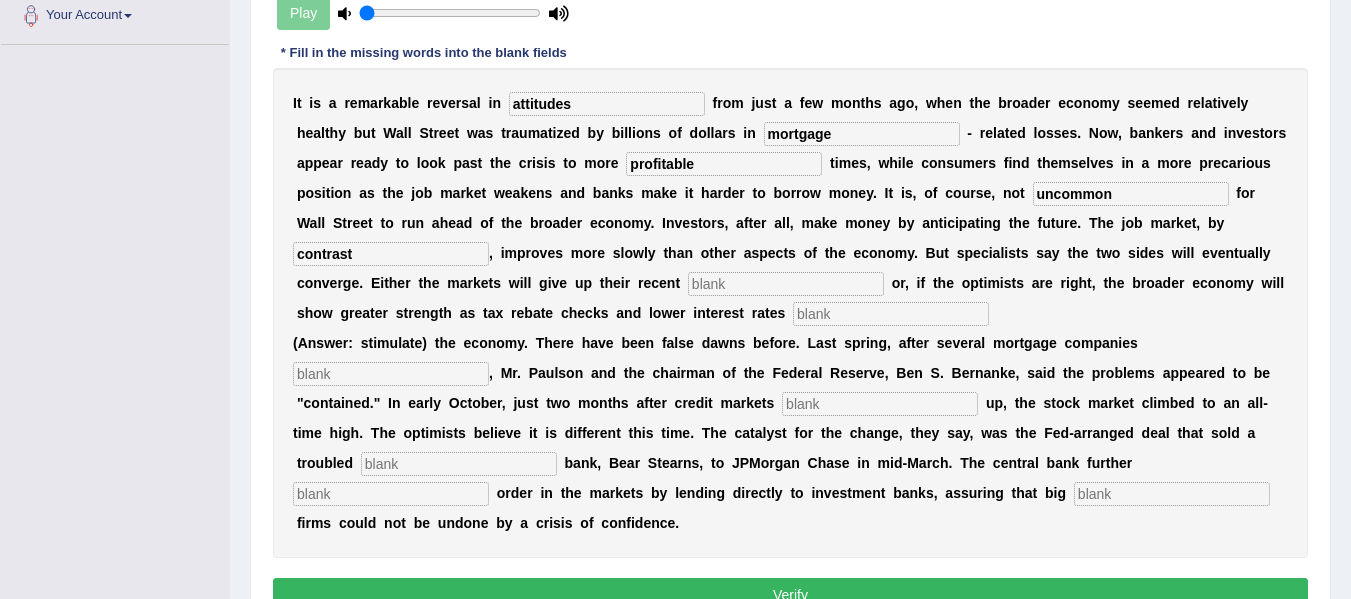 type on "contrast" 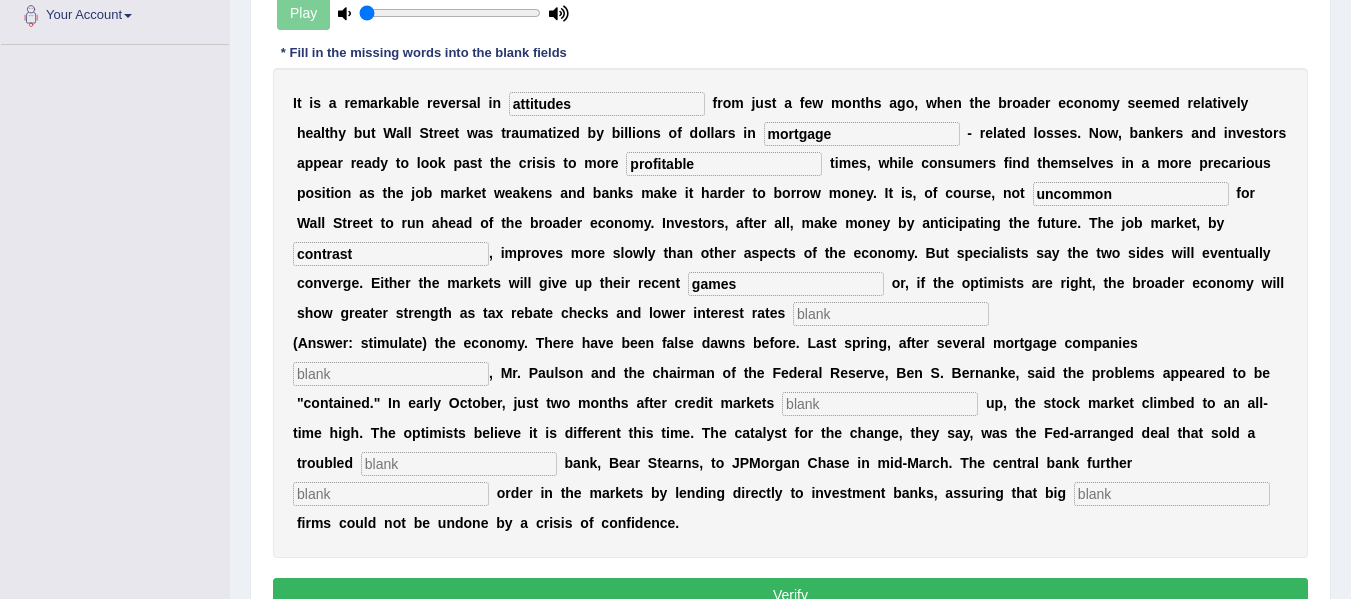 type on "games" 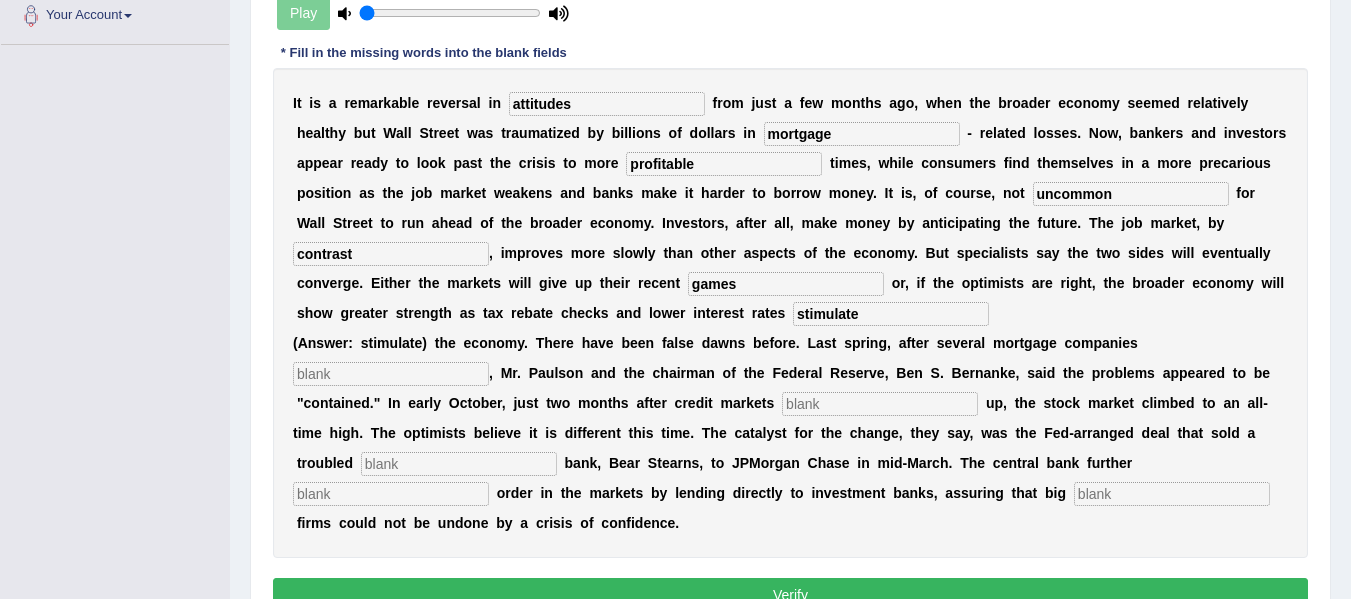 type on "stimulate" 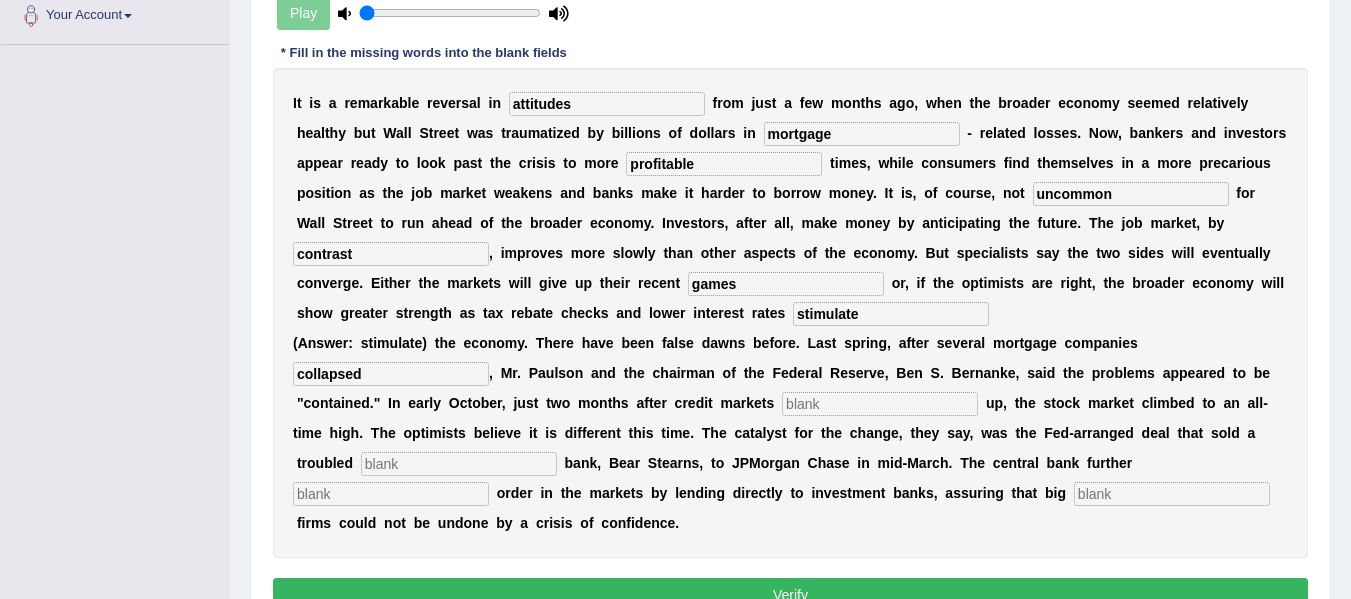 type on "collapsed" 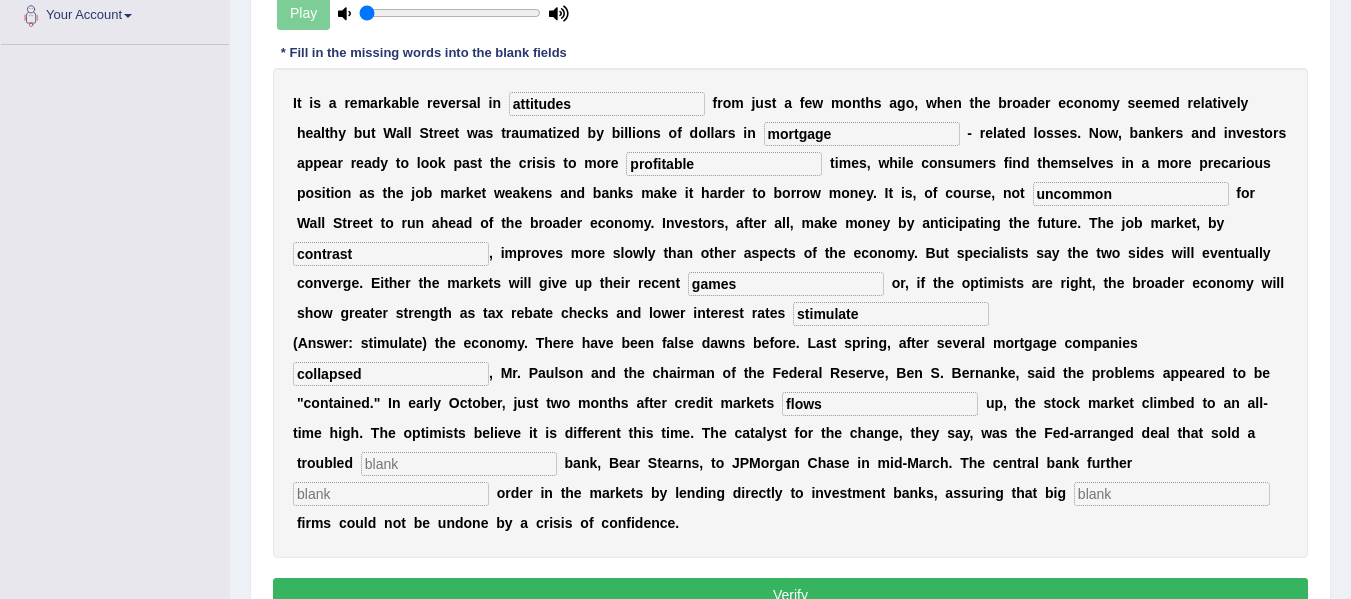 type on "flows" 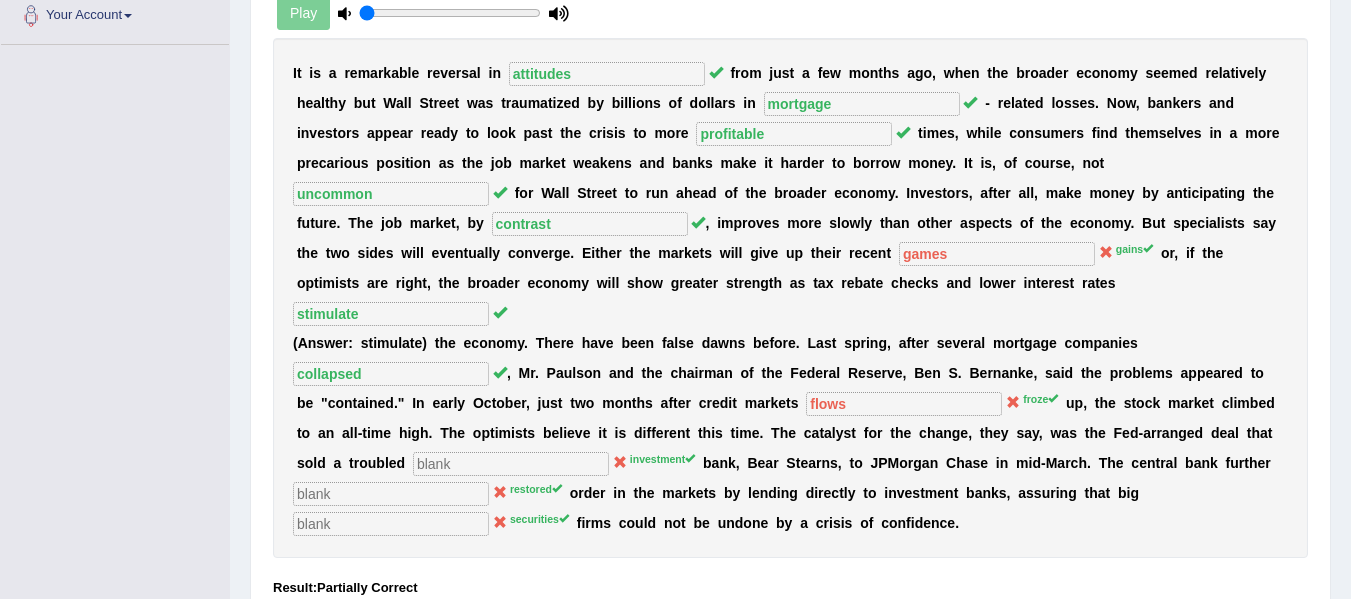 drag, startPoint x: 1350, startPoint y: 417, endPoint x: 1353, endPoint y: 572, distance: 155.02902 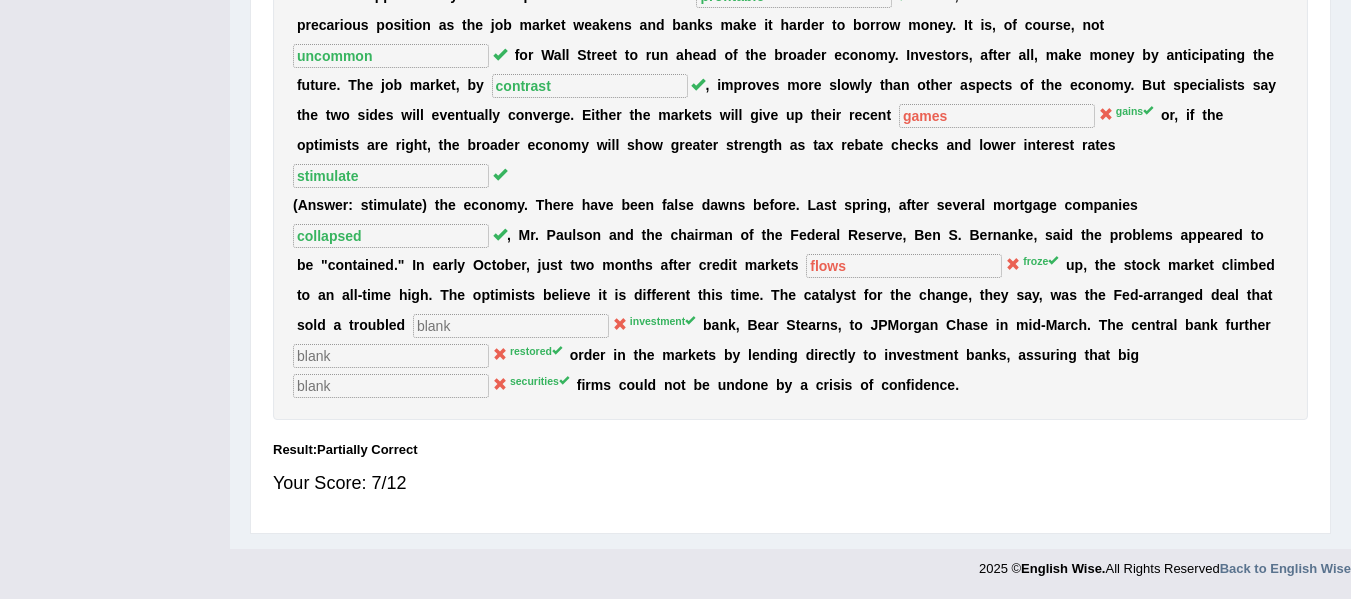 scroll, scrollTop: 67, scrollLeft: 0, axis: vertical 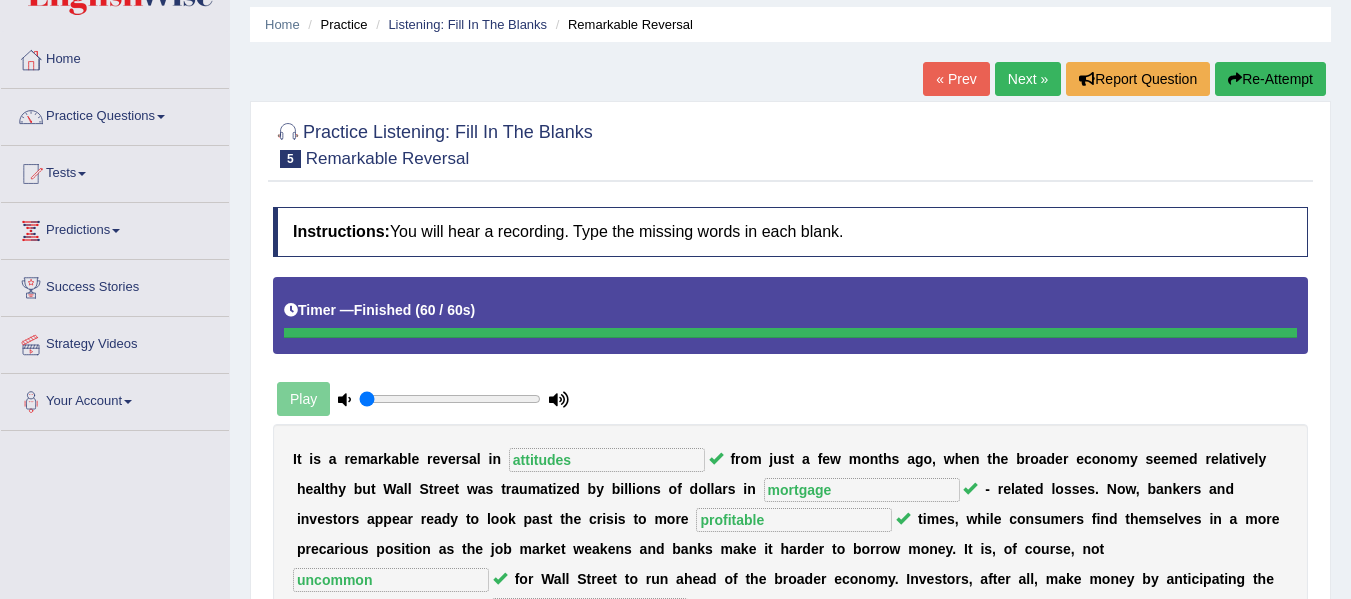 click on "Next »" at bounding box center (1028, 79) 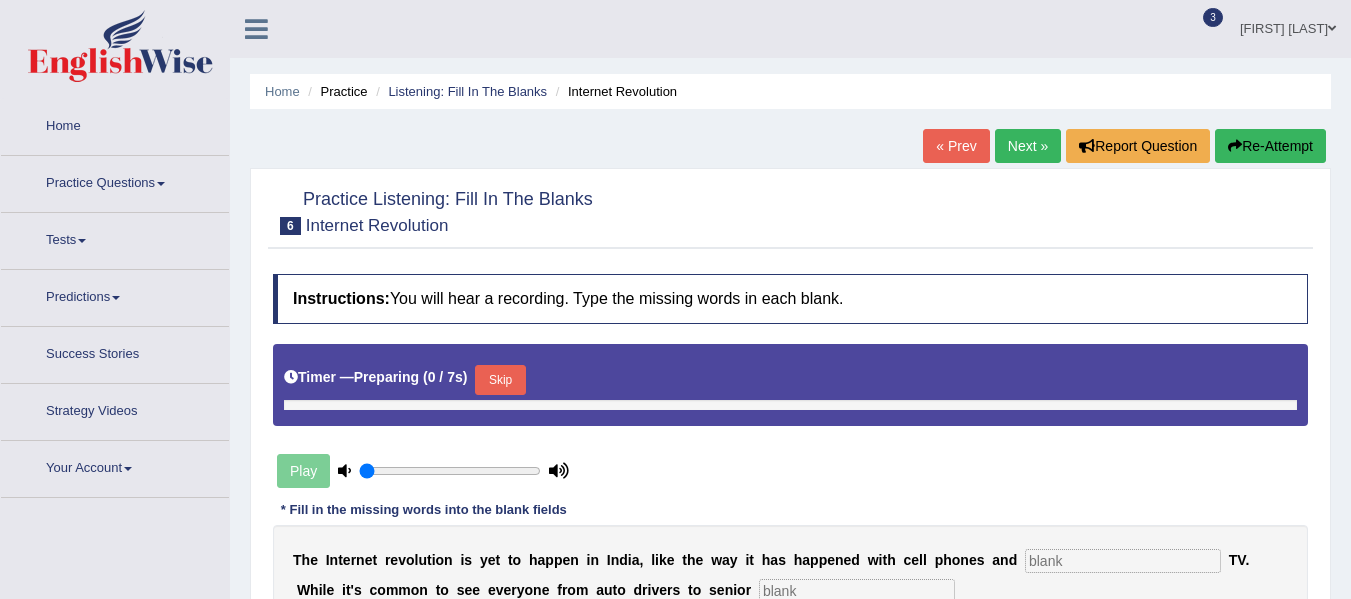 scroll, scrollTop: 0, scrollLeft: 0, axis: both 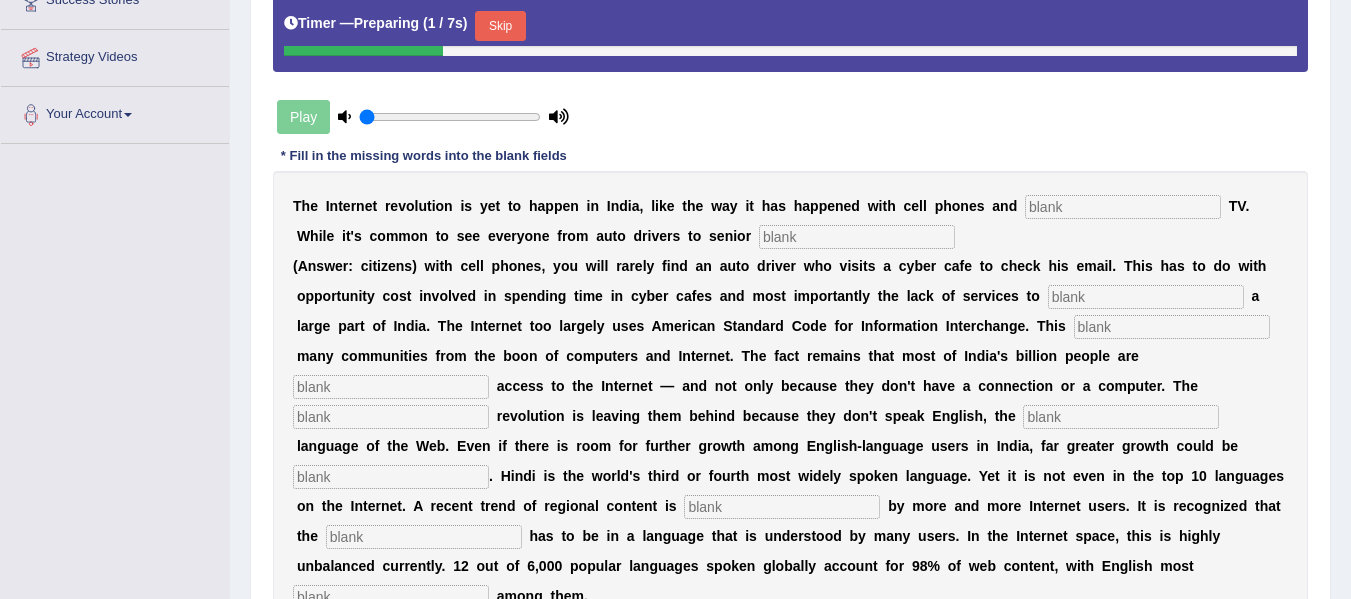 click on "Toggle navigation
Home
Practice Questions   Speaking Practice Read Aloud
Repeat Sentence
Describe Image
Re-tell Lecture
Answer Short Question
Summarize Group Discussion
Respond To A Situation
Writing Practice  Summarize Written Text
Write Essay
Reading Practice  Reading & Writing: Fill In The Blanks
Choose Multiple Answers
Re-order Paragraphs
Fill In The Blanks
Choose Single Answer
Listening Practice  Summarize Spoken Text
Highlight Incorrect Words
Highlight Correct Summary
Select Missing Word
Choose Single Answer
Choose Multiple Answers
Fill In The Blanks
Write From Dictation
Pronunciation
Tests
Take Mock Test" at bounding box center [675, -55] 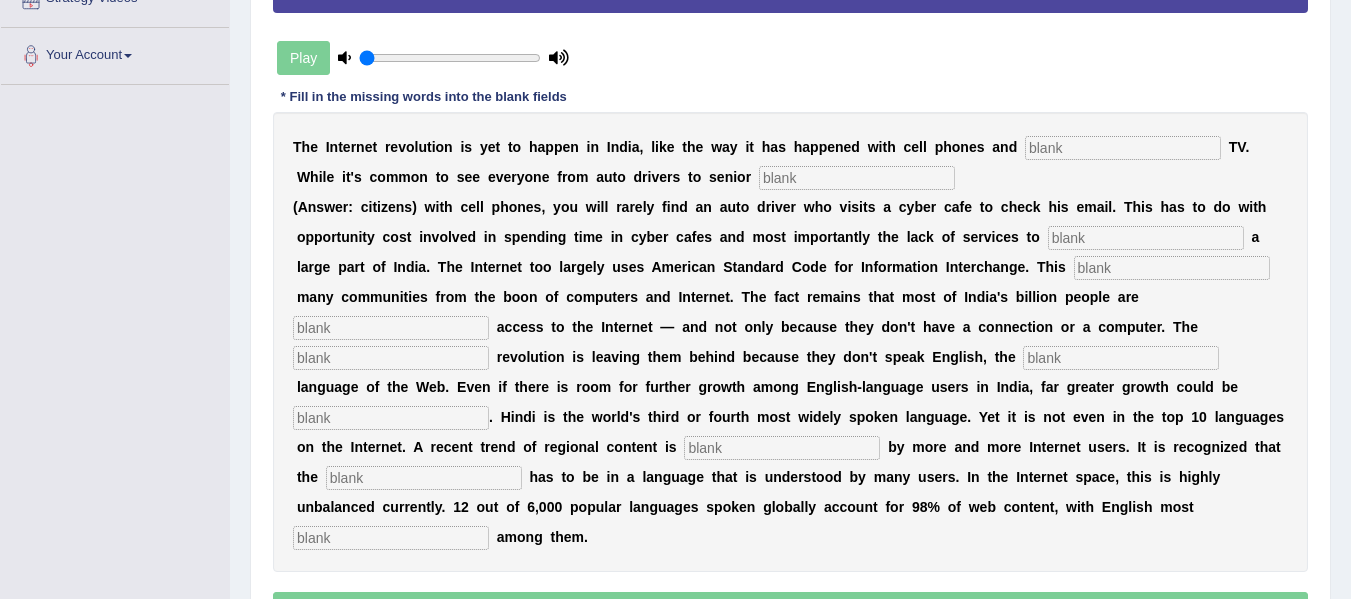scroll, scrollTop: 453, scrollLeft: 0, axis: vertical 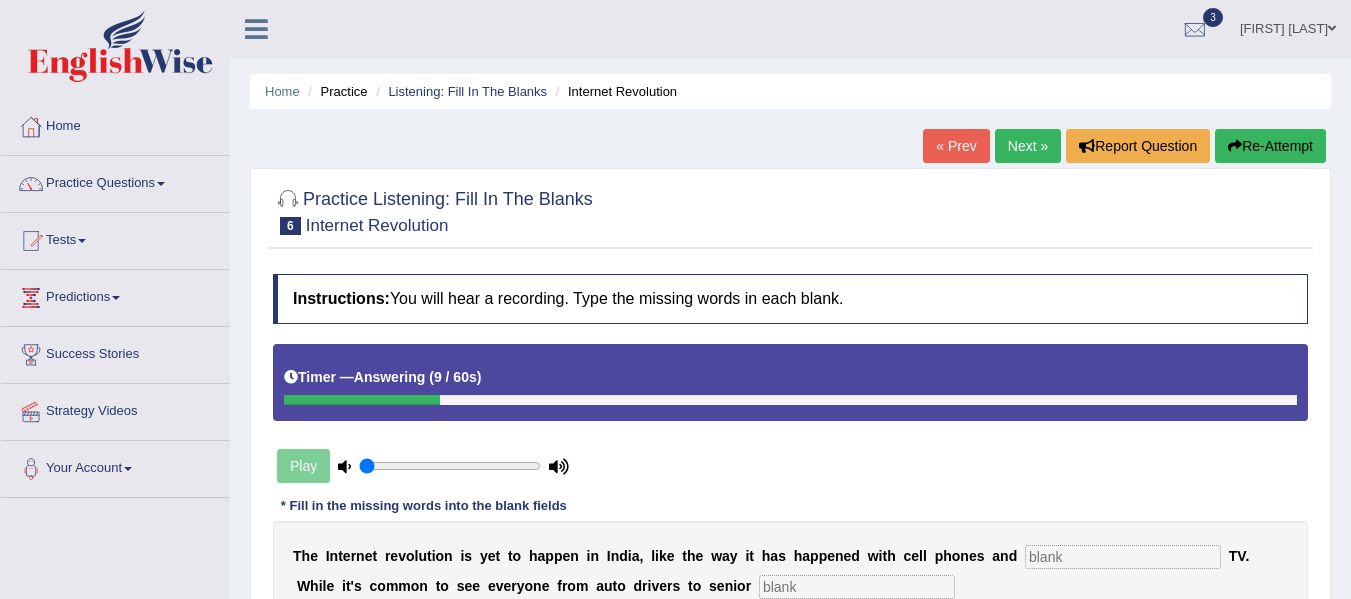 click at bounding box center (790, 400) 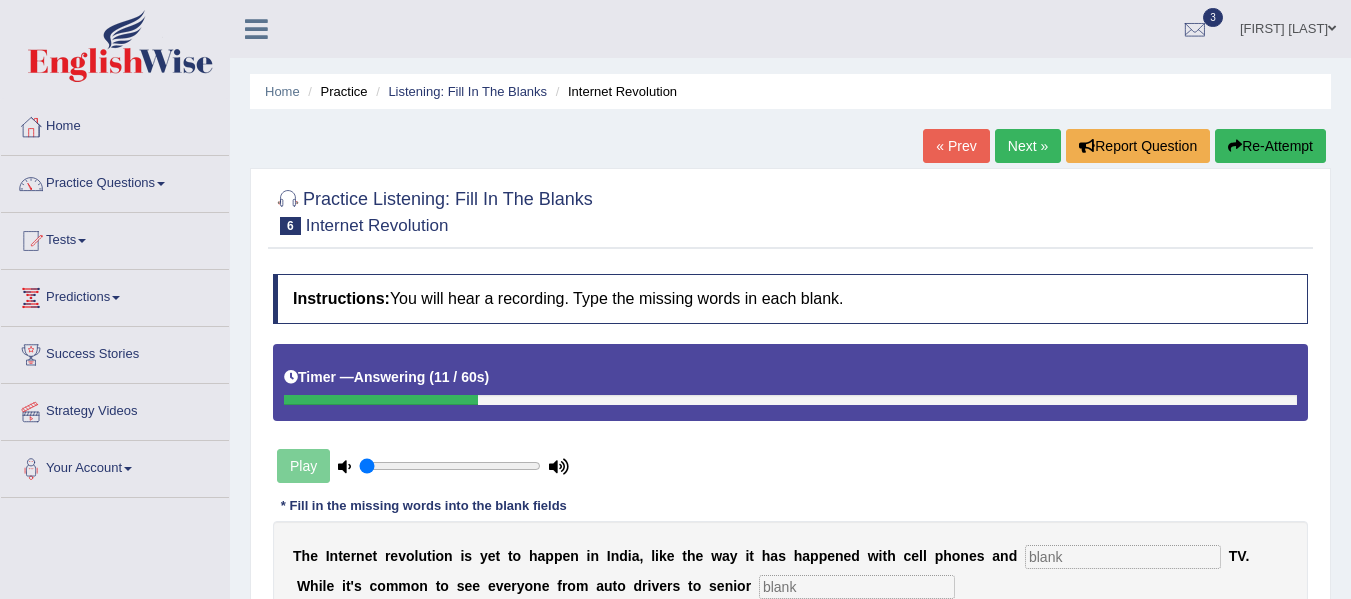 click on "Timer —  Answering   ( 11 / 60s )" at bounding box center [790, 382] 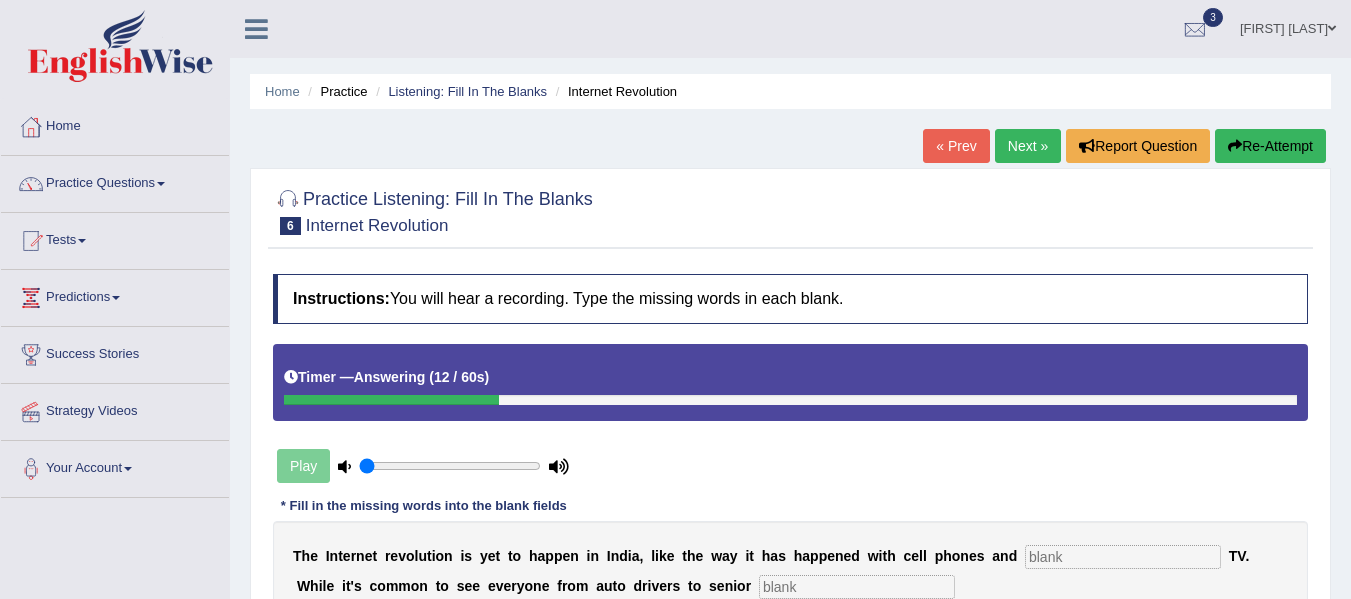 click on "Timer —  Answering   ( 12 / 60s )" at bounding box center (790, 382) 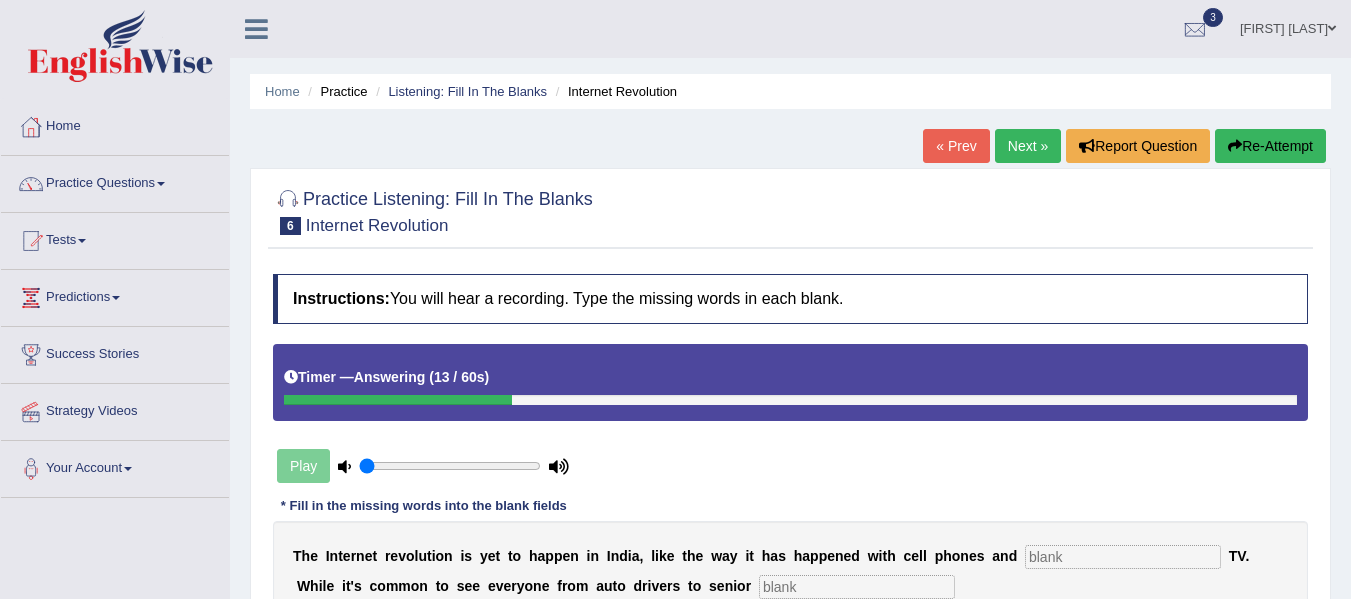 click on "Timer —  Answering   ( 13 / 60s )" at bounding box center [790, 382] 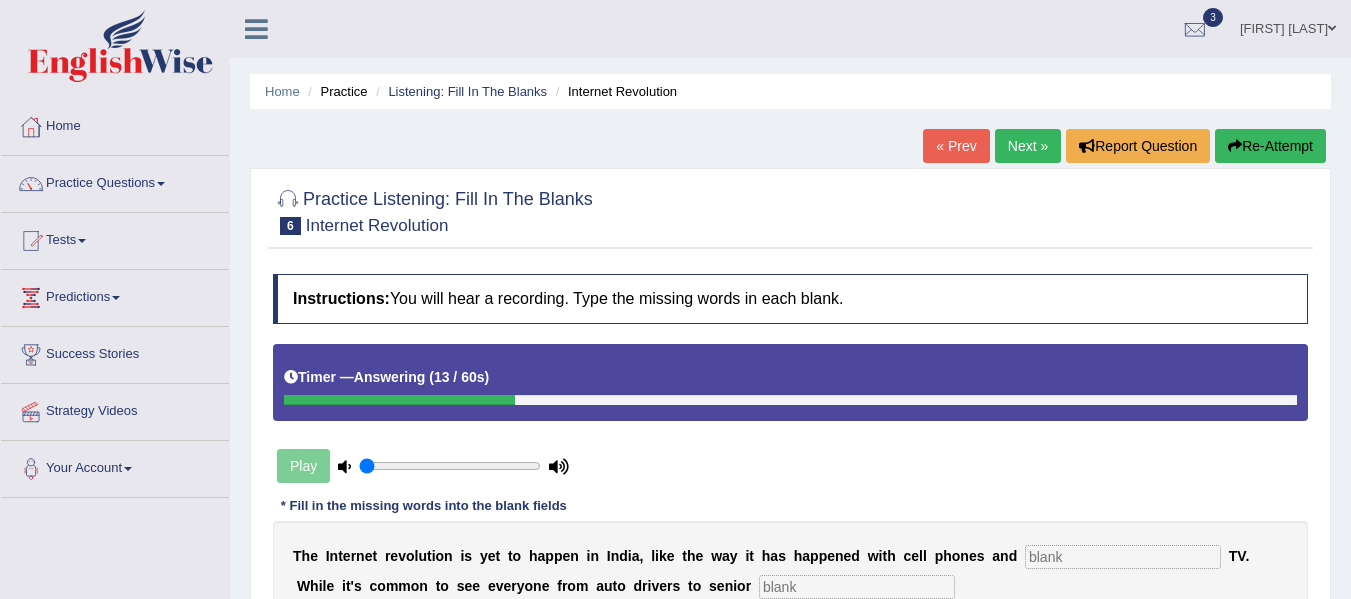 click on "Timer —  Answering   ( 13 / 60s )" at bounding box center (790, 382) 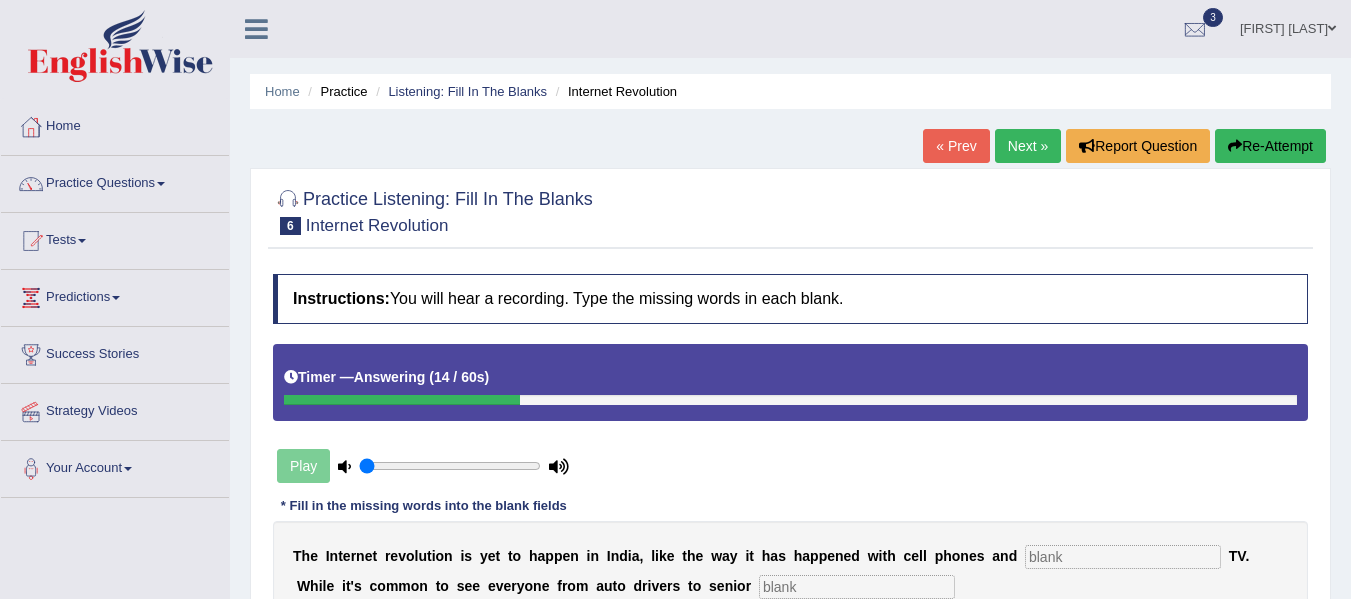 click on "Timer —  Answering   ( 14 / 60s )" at bounding box center [790, 382] 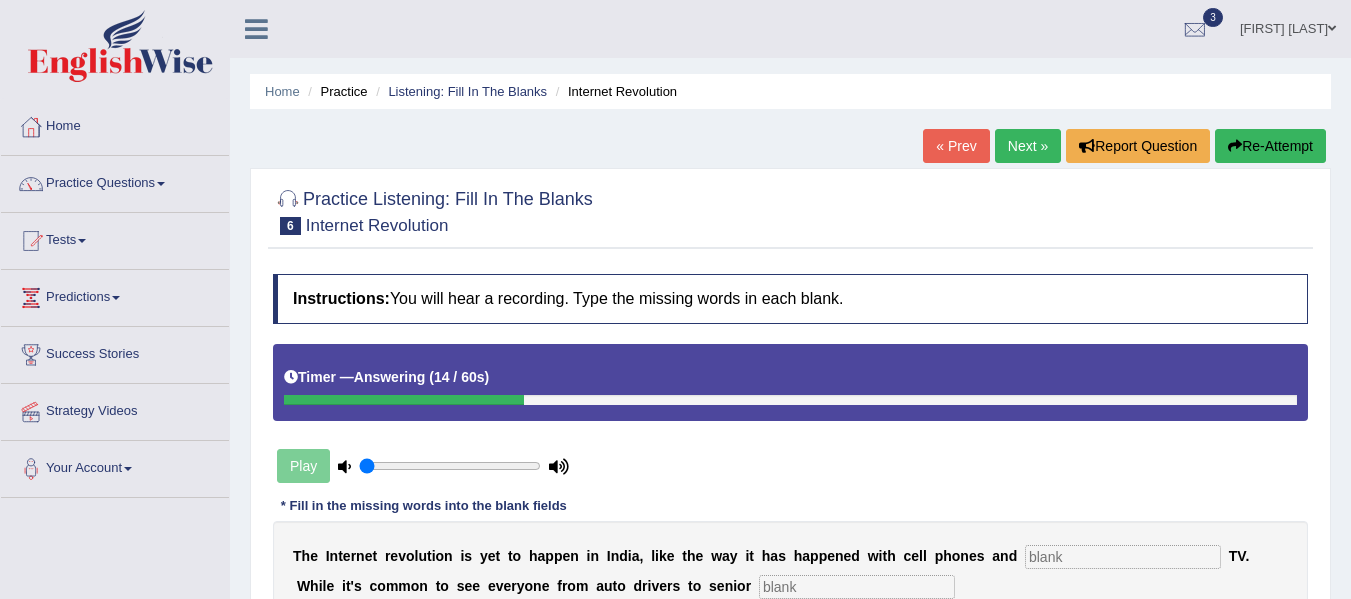 click on "Timer —  Answering   ( 14 / 60s )" at bounding box center [790, 382] 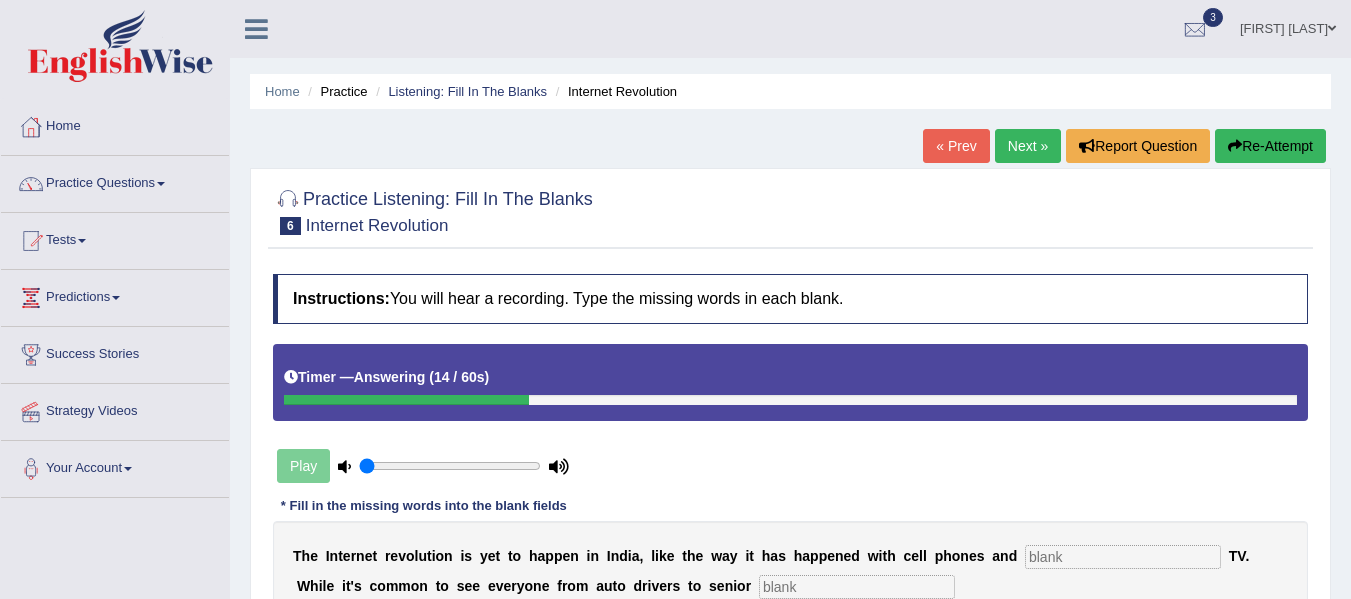 click on "Timer —  Answering   ( 14 / 60s )" at bounding box center [790, 382] 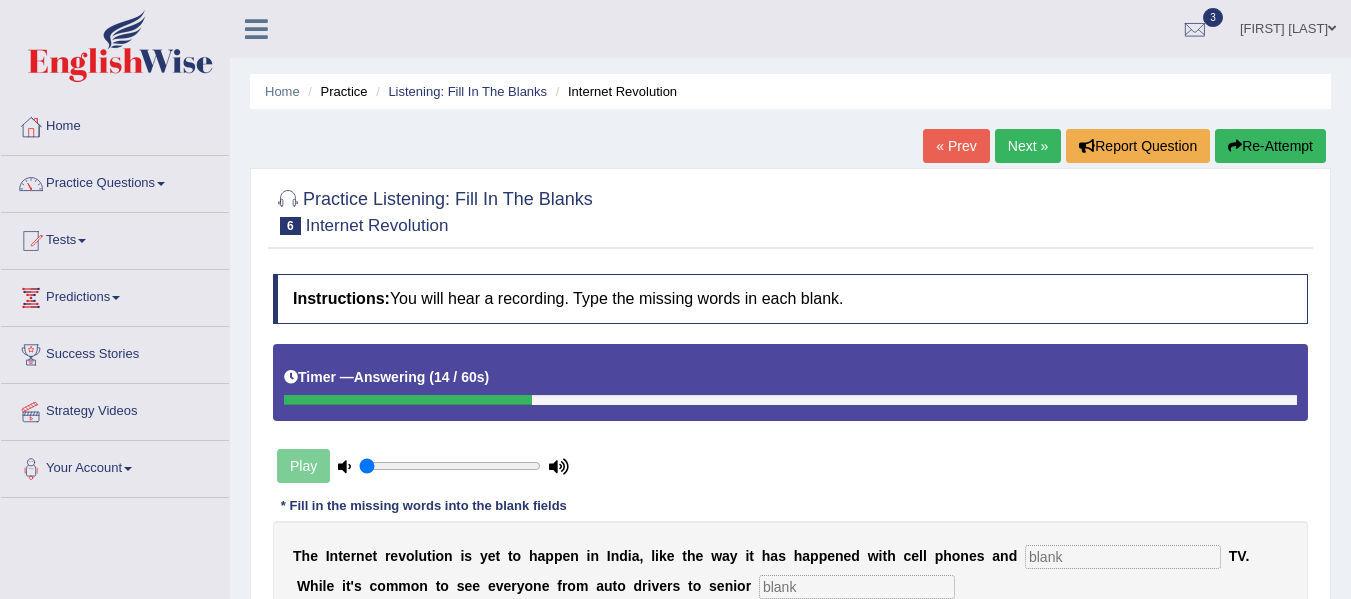 click on "Timer —  Answering   ( 14 / 60s )" at bounding box center [790, 382] 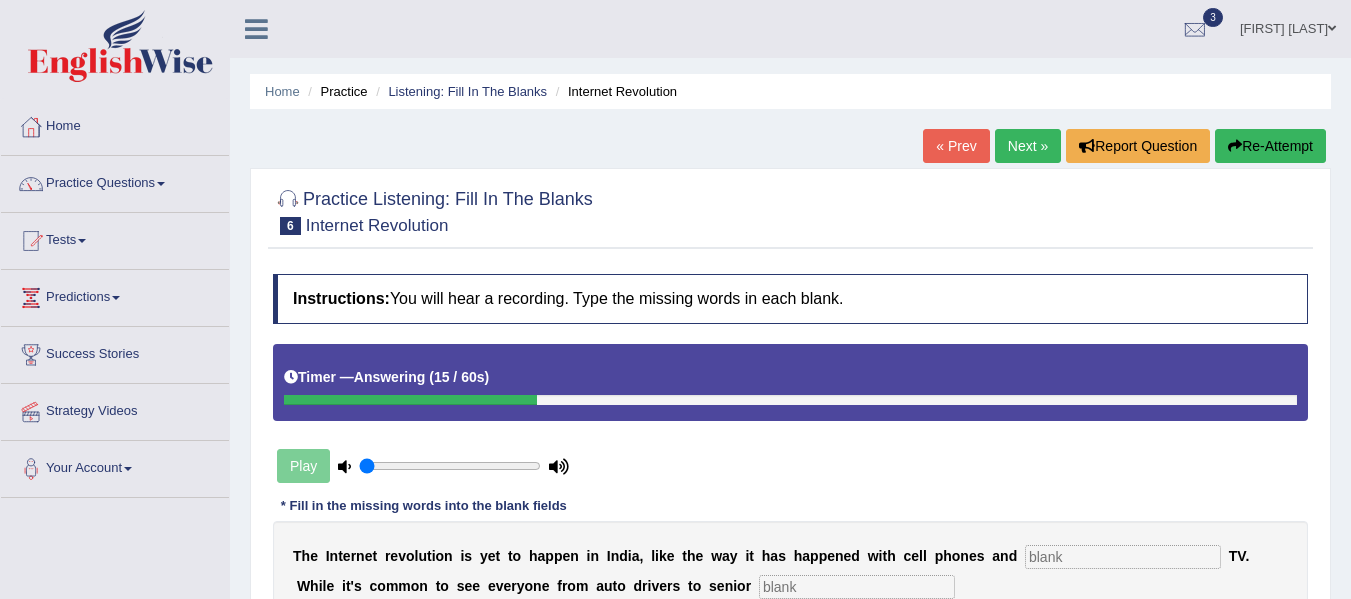 click on "Timer —  Answering   ( 15 / 60s )" at bounding box center [790, 382] 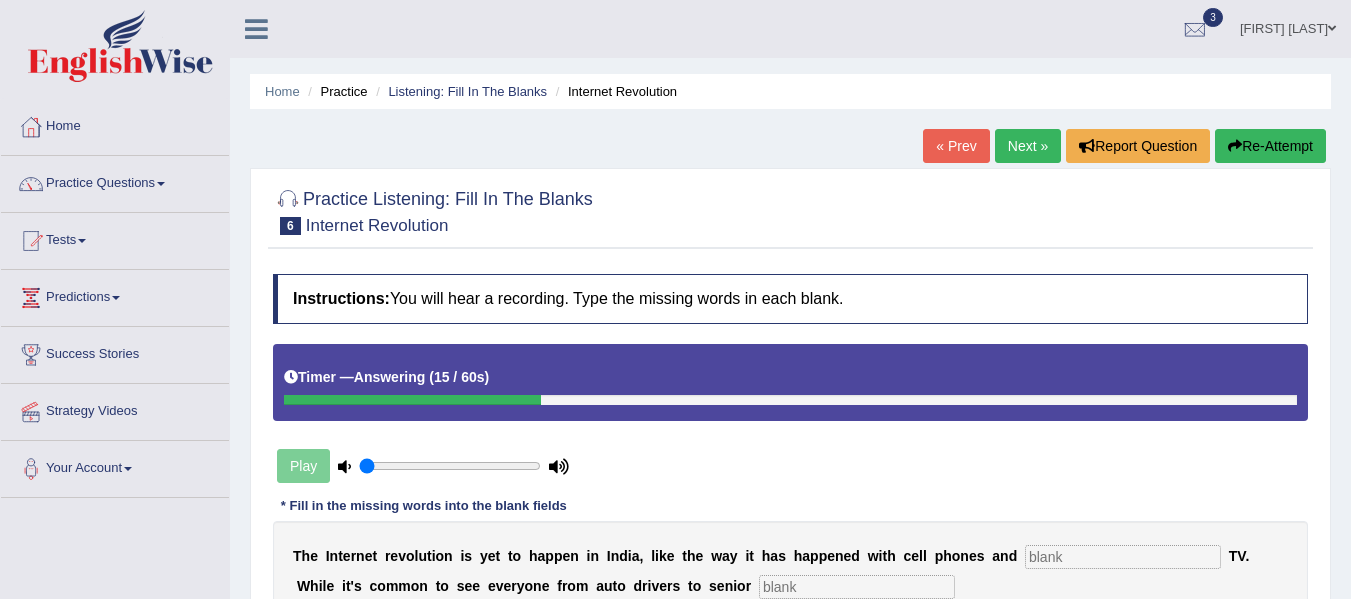 click on "Timer —  Answering   ( 15 / 60s )" at bounding box center [790, 382] 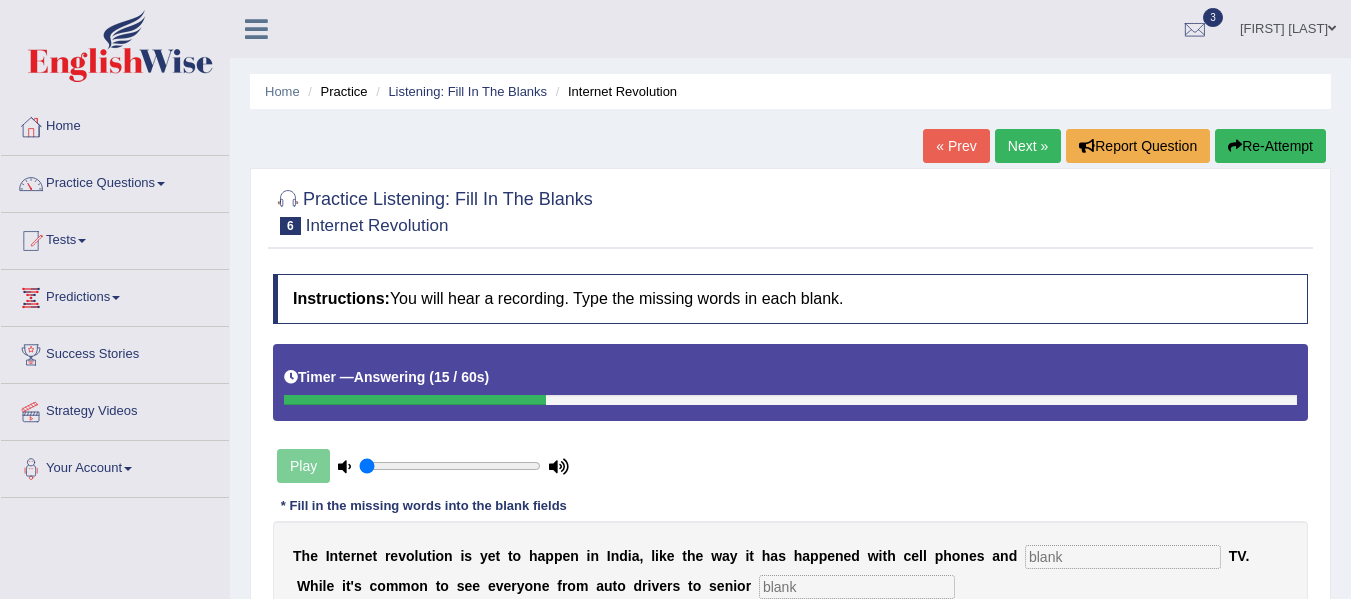 click on "Timer —  Answering   ( 15 / 60s )" at bounding box center (790, 382) 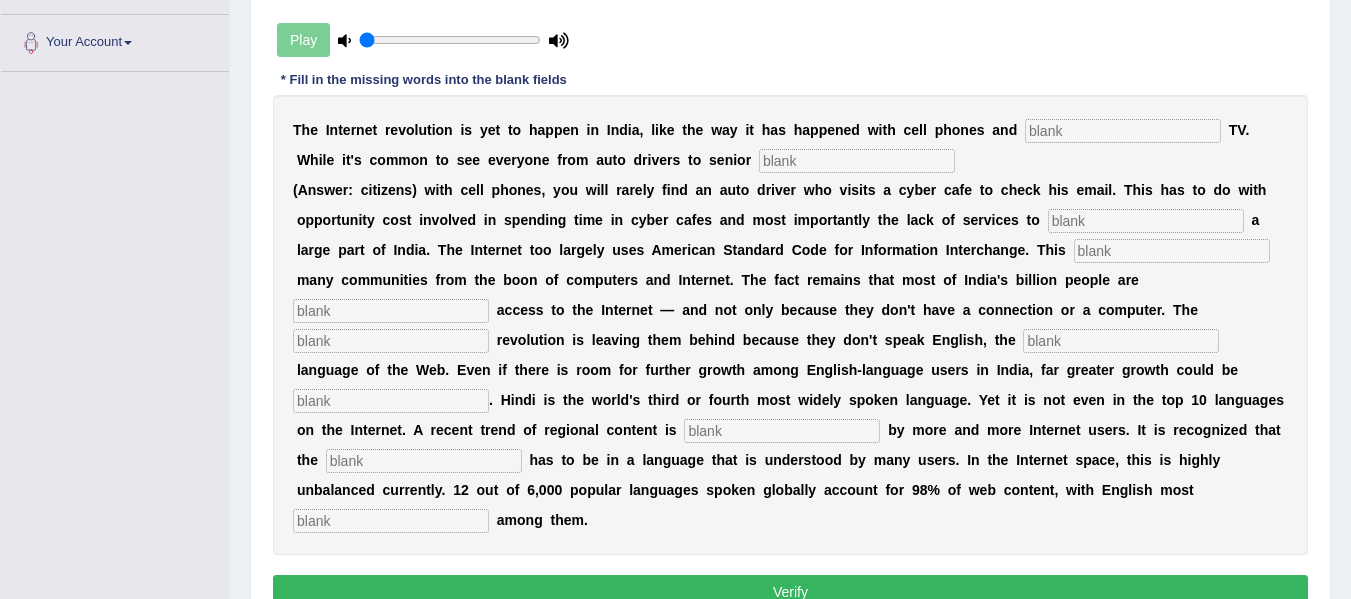 scroll, scrollTop: 0, scrollLeft: 0, axis: both 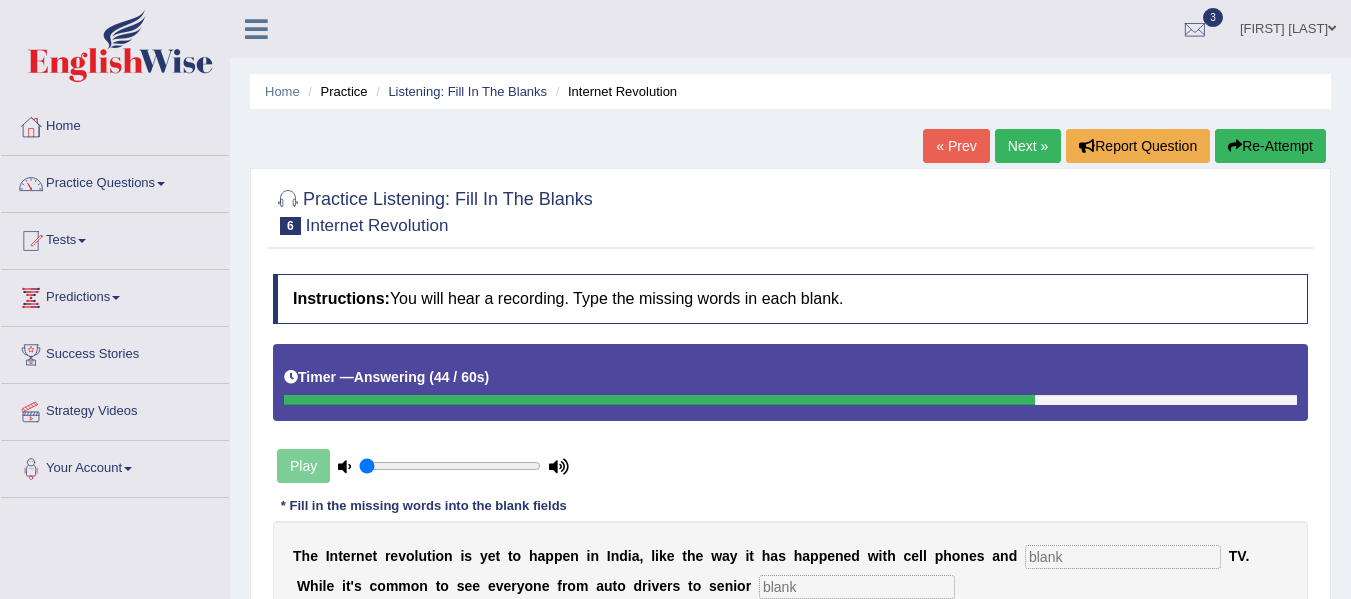 click at bounding box center (790, 400) 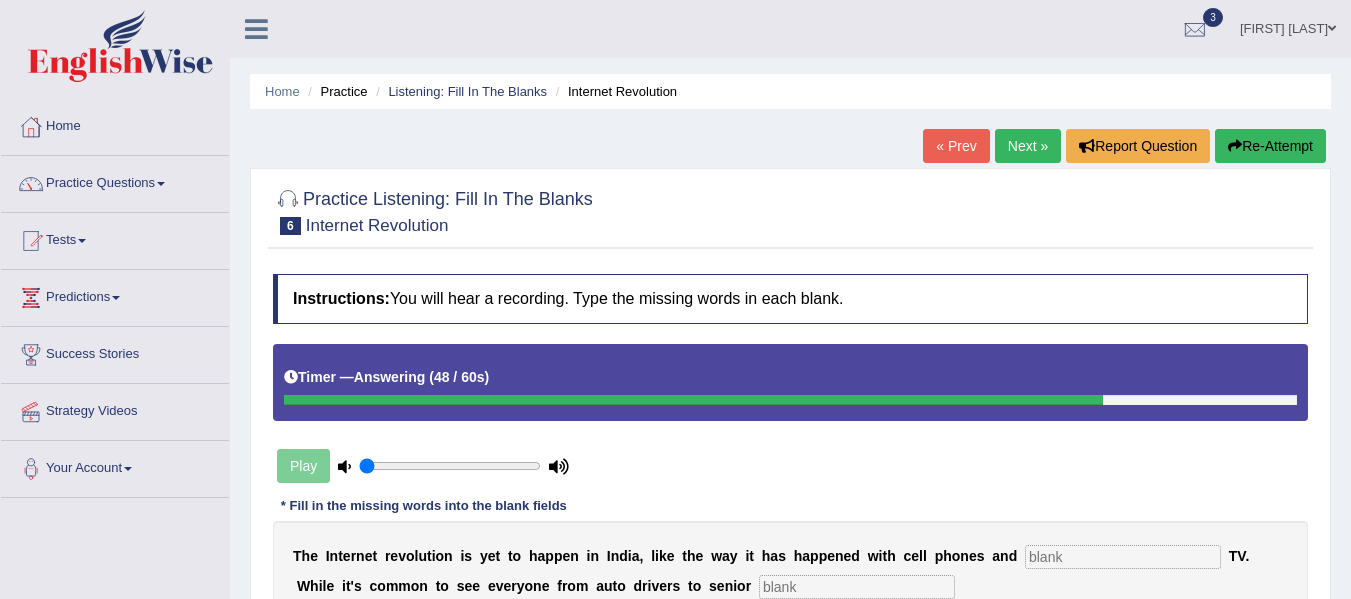 click at bounding box center [790, 400] 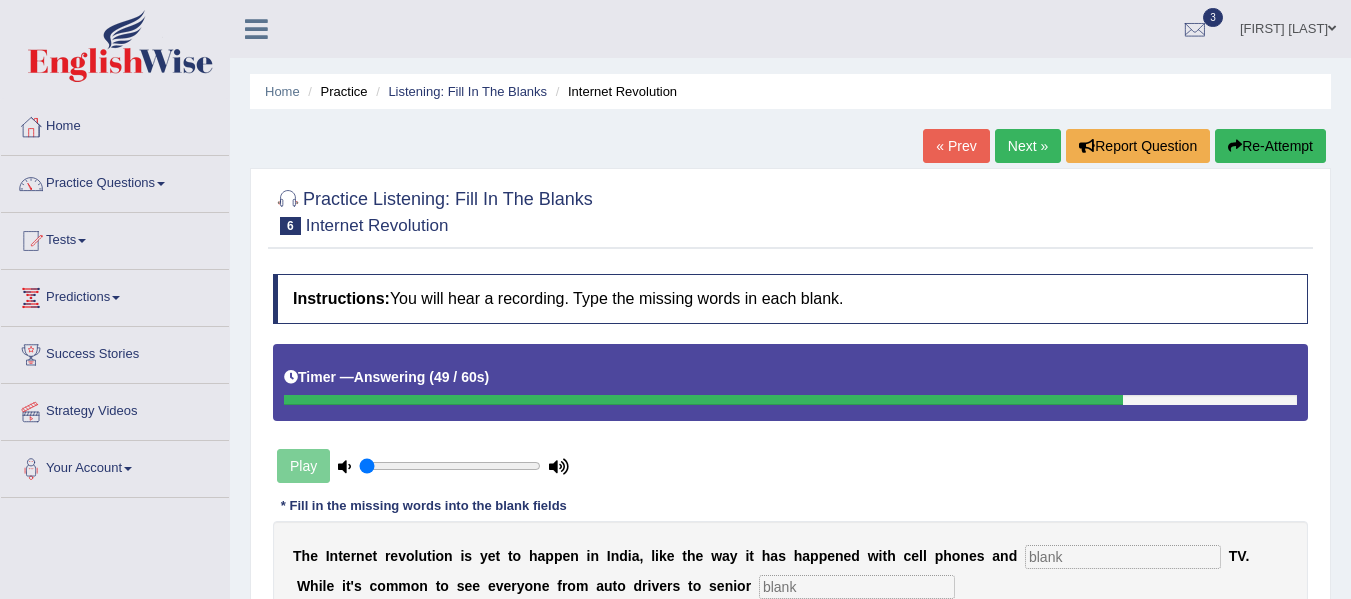 click at bounding box center [790, 400] 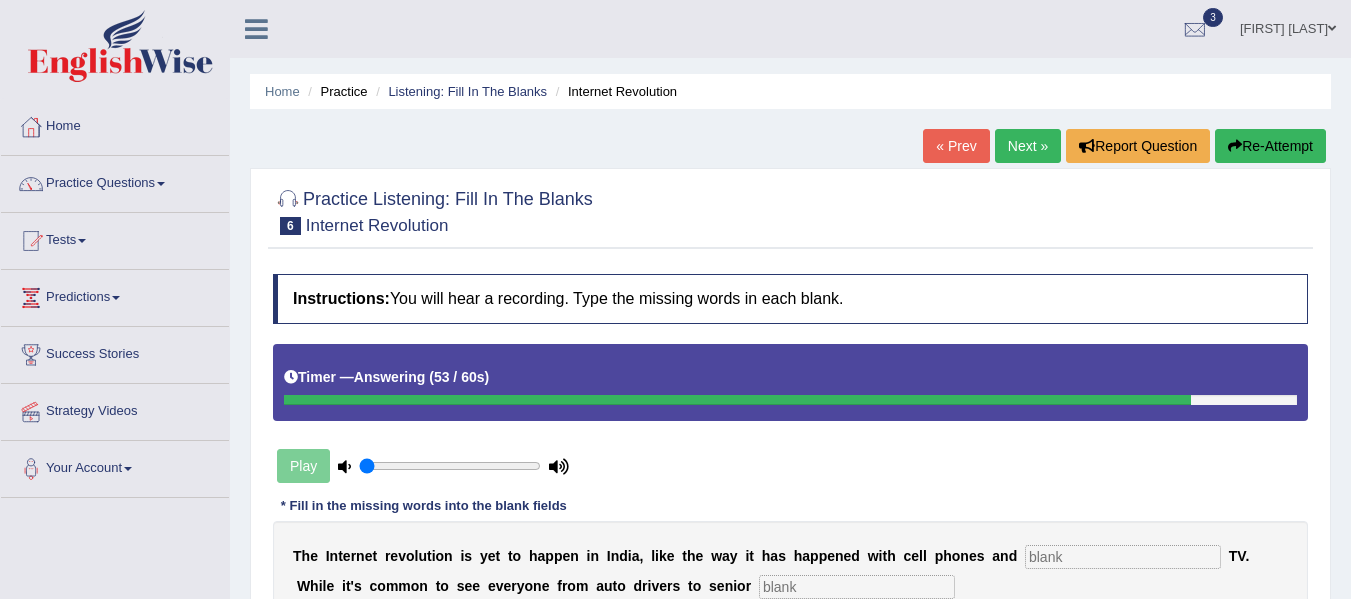 click at bounding box center (790, 400) 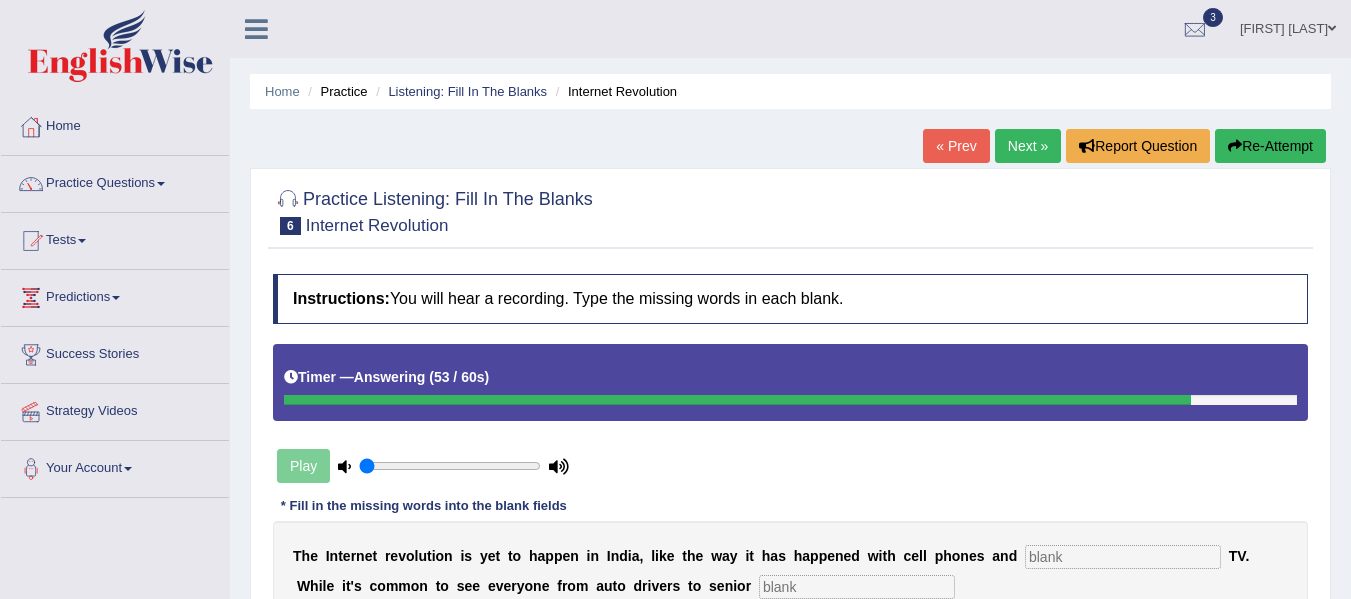 click at bounding box center [790, 400] 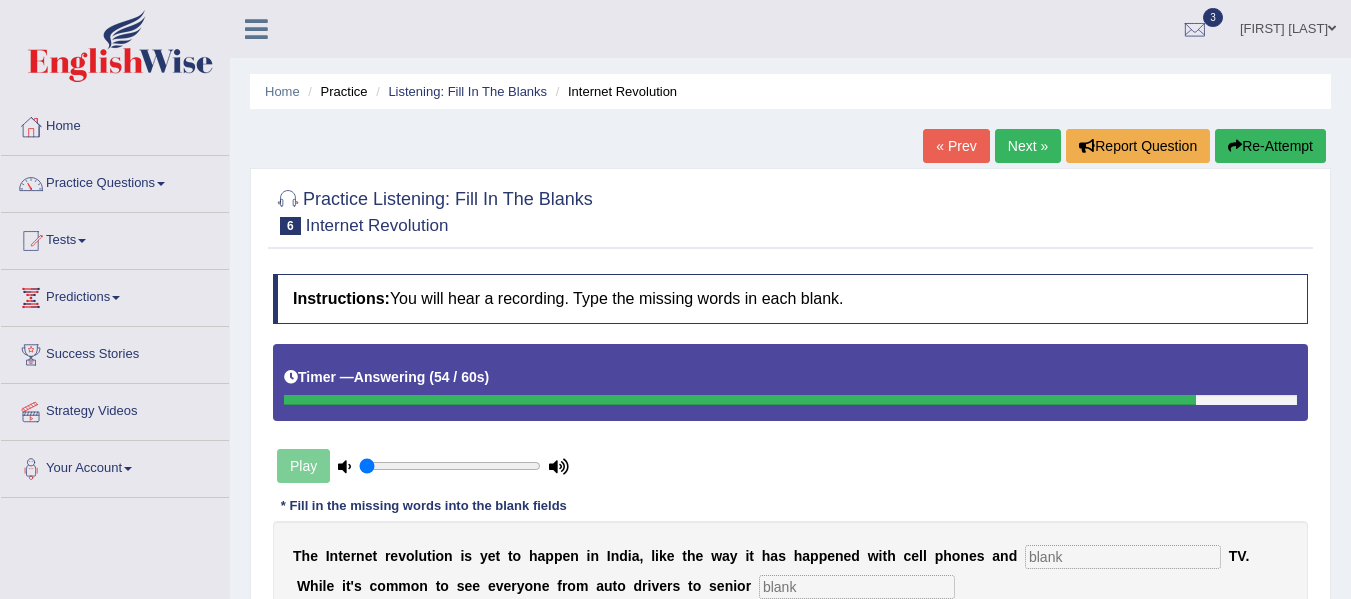 click at bounding box center [790, 400] 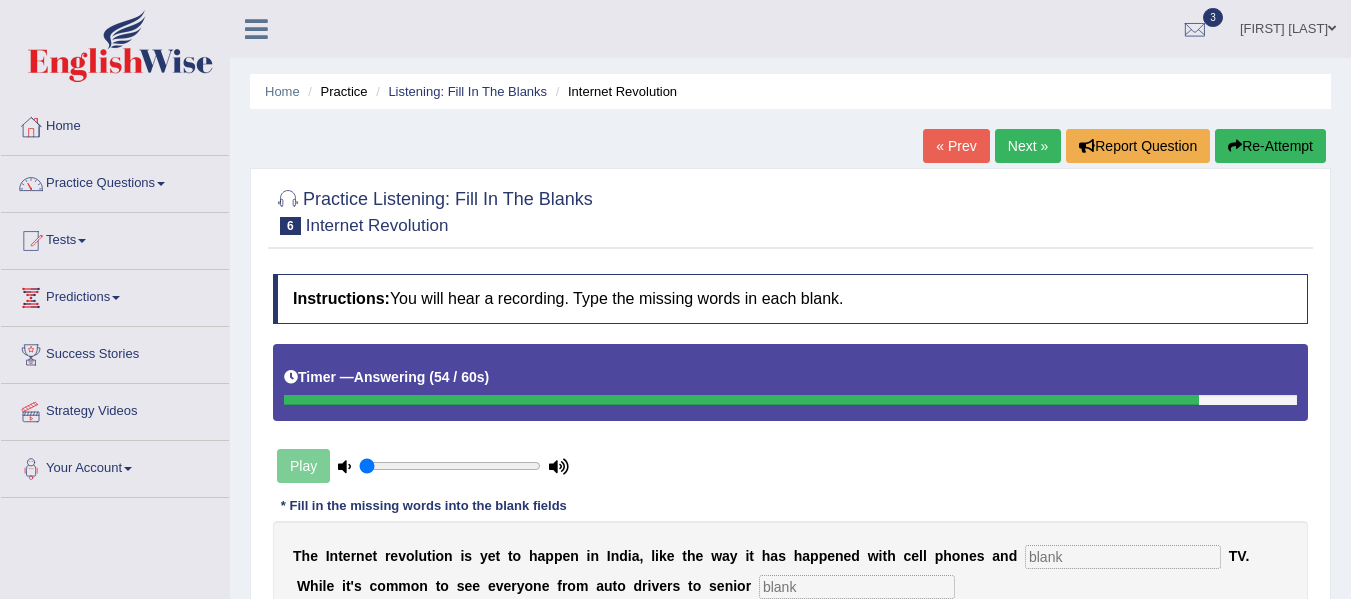 click at bounding box center [790, 400] 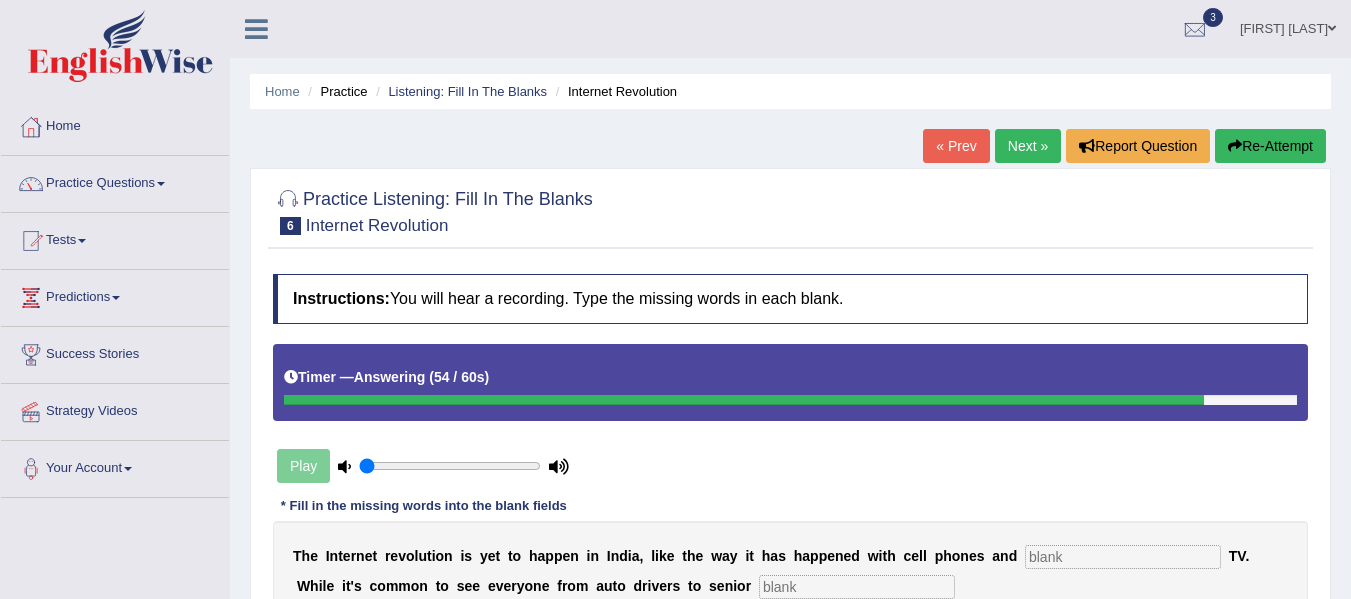 click at bounding box center [790, 400] 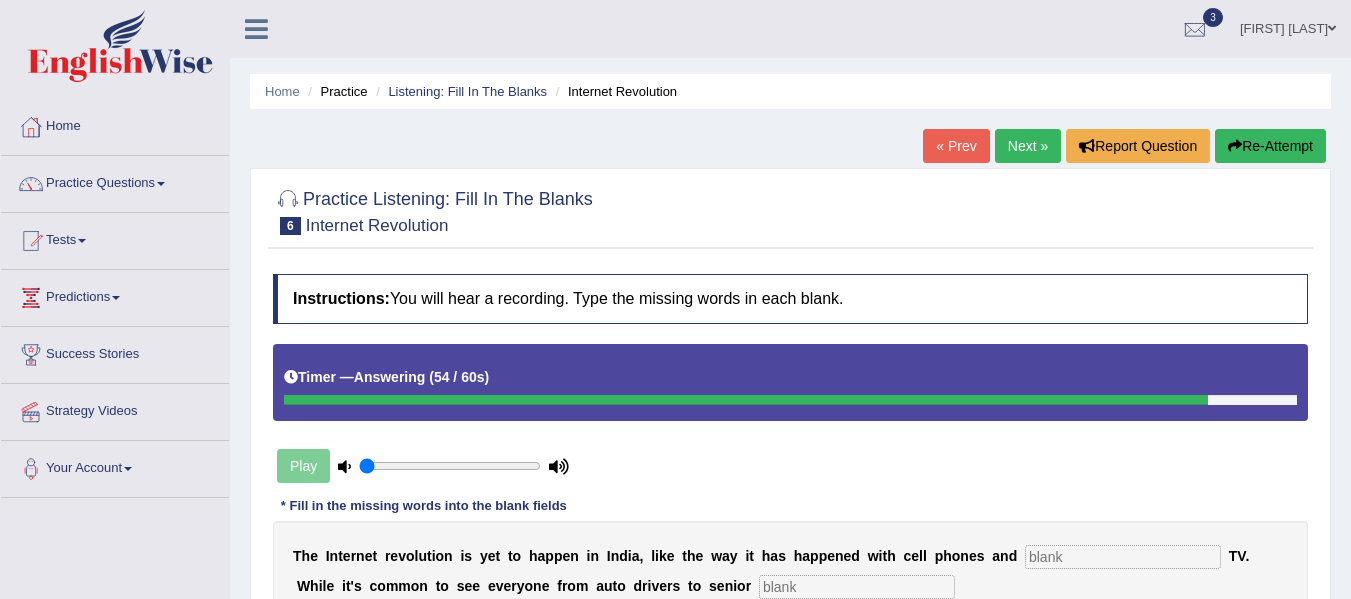 click at bounding box center [790, 400] 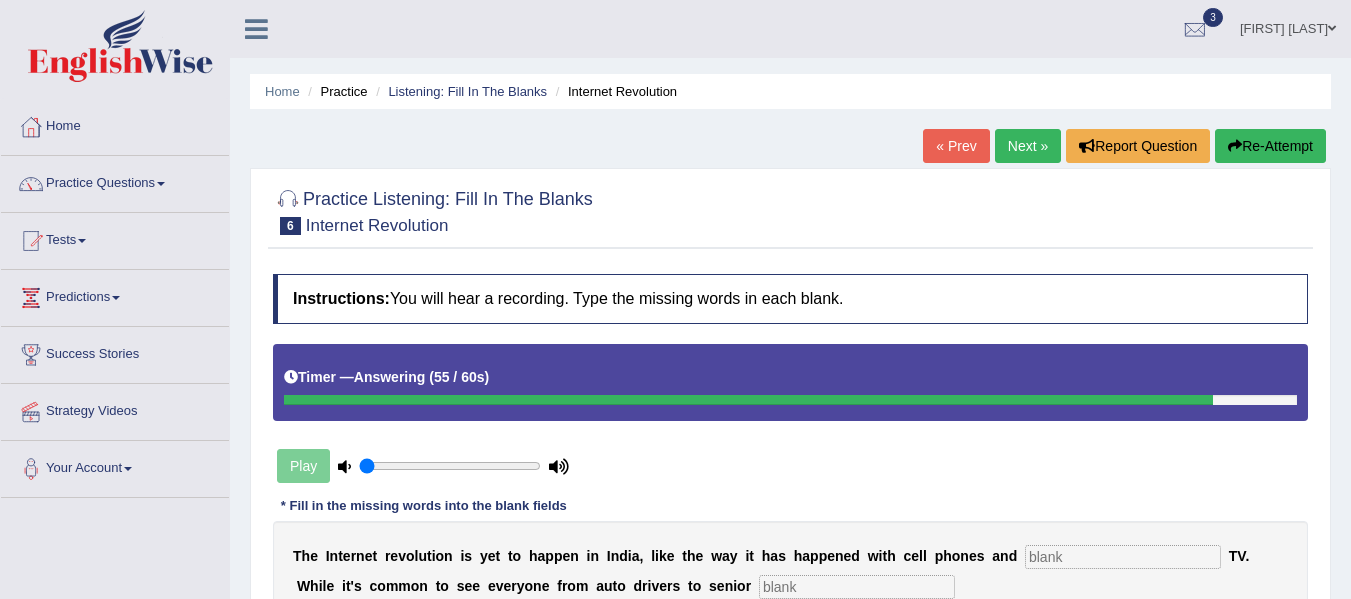click at bounding box center (790, 400) 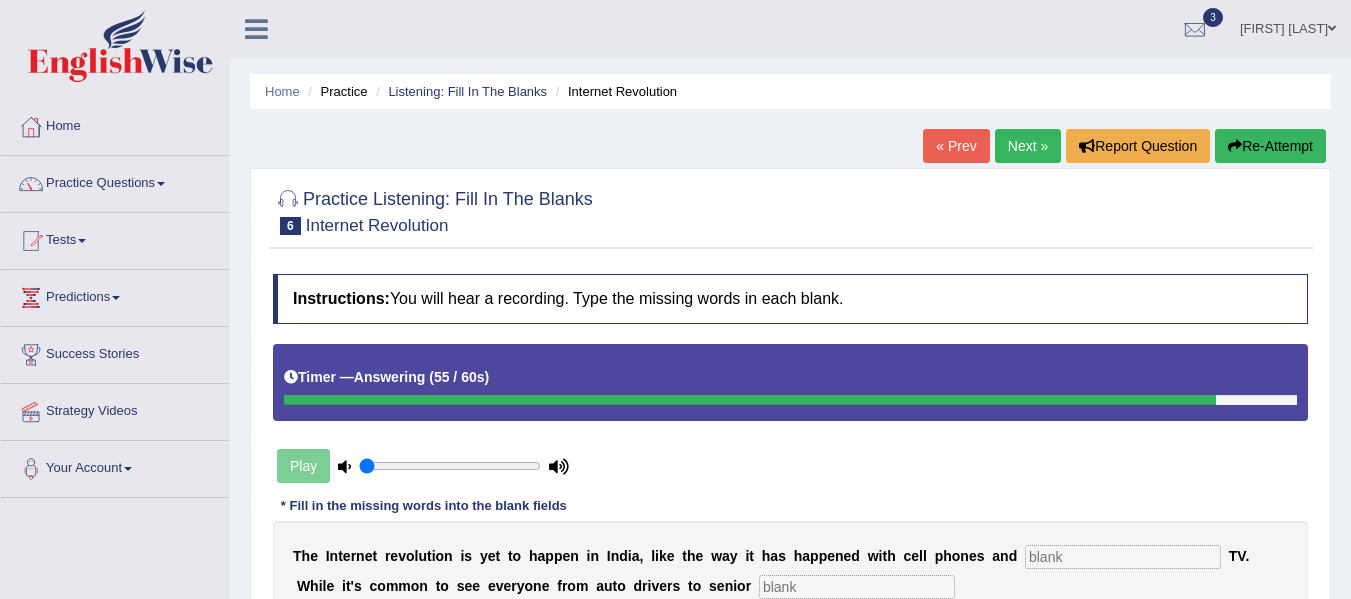 click at bounding box center [790, 400] 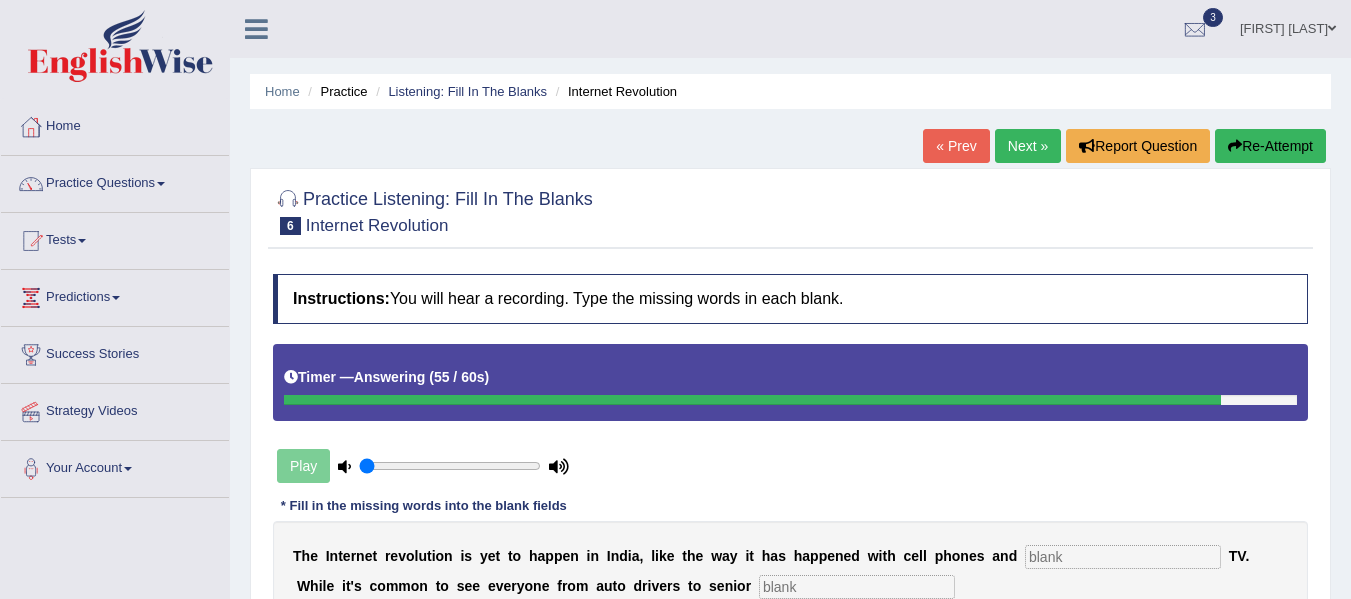 click at bounding box center [790, 400] 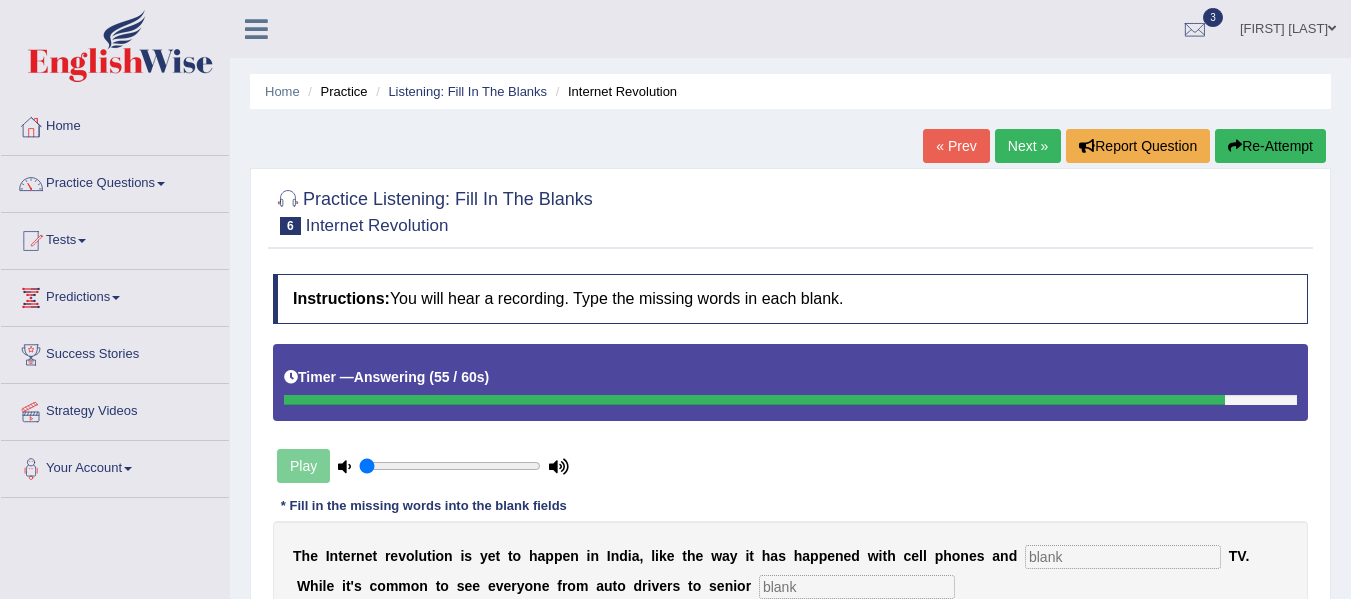 click at bounding box center [790, 400] 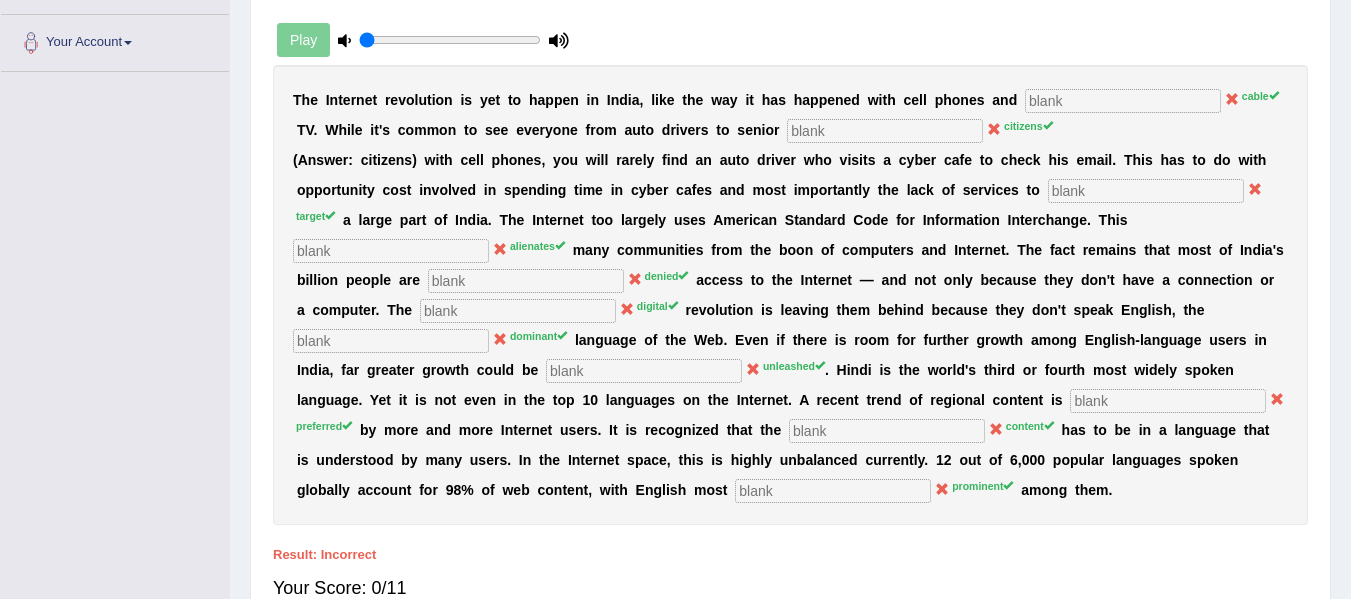 scroll, scrollTop: 0, scrollLeft: 0, axis: both 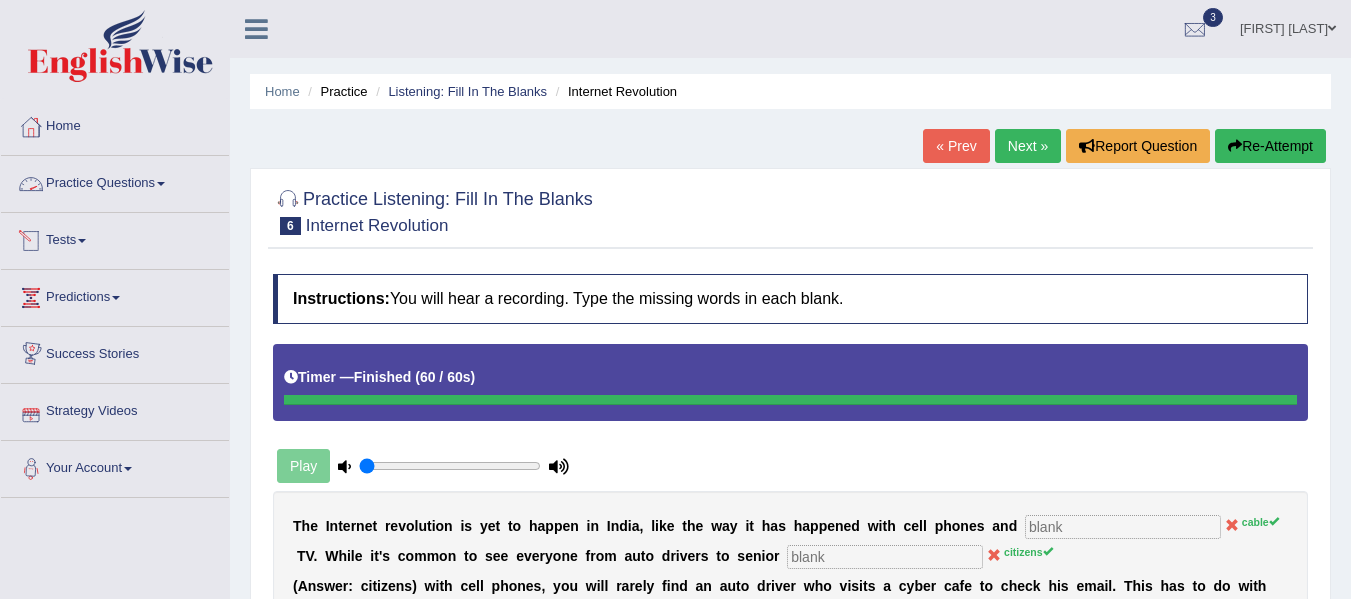 click on "Practice Questions" at bounding box center (115, 181) 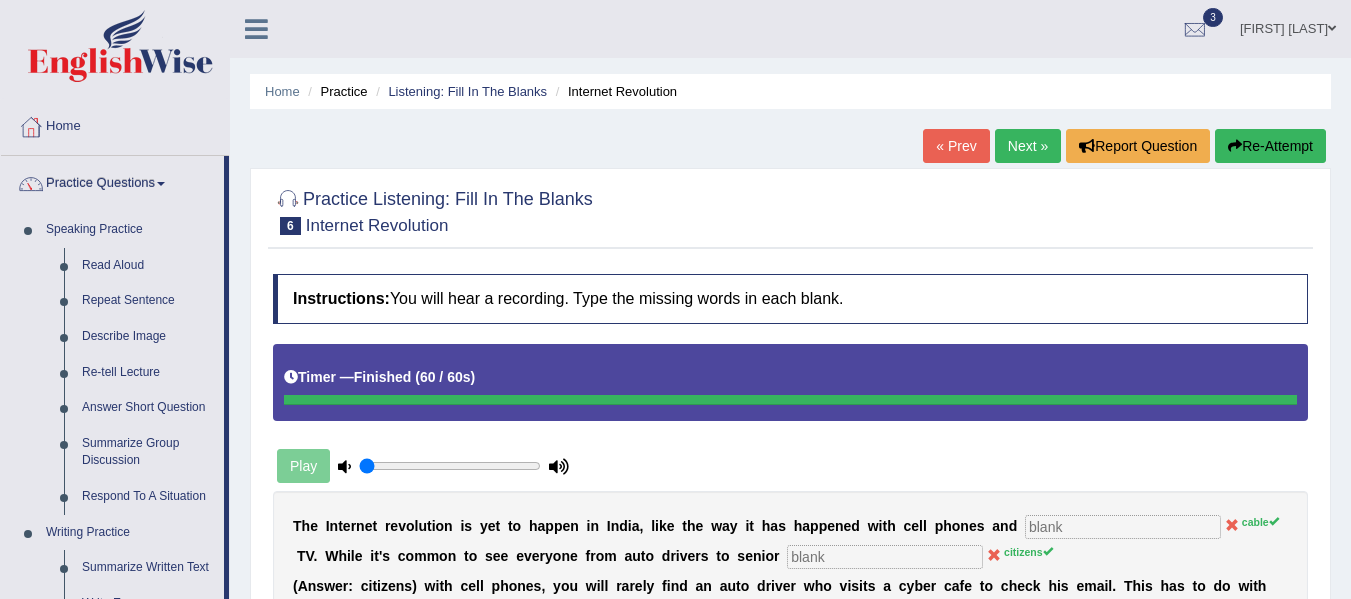 click on "Home
Practice
Listening: Fill In The Blanks
Internet Revolution
« Prev Next »  Report Question  Re-Attempt
Practice Listening: Fill In The Blanks
6
Internet Revolution
Instructions:  You will hear a recording. Type the missing words in each blank.
Timer —  Finished   ( 60 / 60s ) Play * Fill in the missing words into the blank fields T h e    I n t e r n e t    r e v o l u t i o n    i s    y e t    t o    h a p p e n    i n    I n d i a ,    l i k e    t h e    w a y    i t    h a s    h a p p e n e d    w i t h    c e l l    p h o n e s    a n d      cable    T V .    W h i l e    i t ' s    c o m m o n    t o    s e e    e v e r y o n e    f r o m    a u t o    d r i v e r s    t o    s e n i o r      citizens ( A n s w e r :    c i t i z e n s )    w i t h    c e l l    p h" at bounding box center [790, 540] 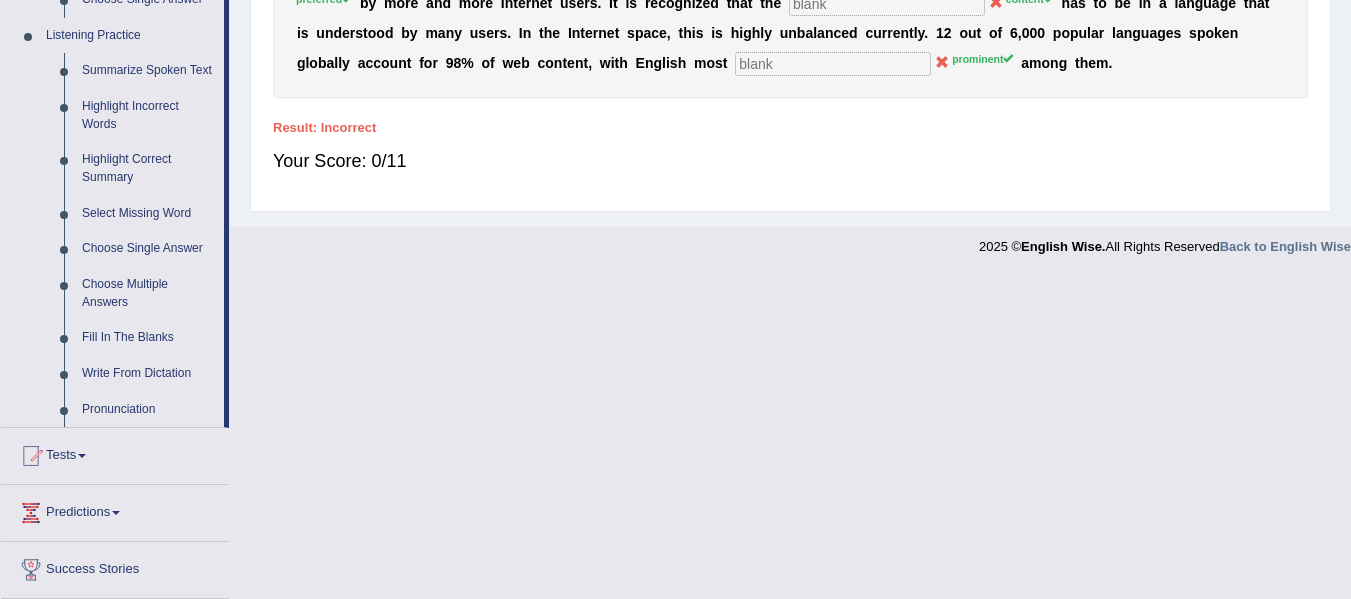 scroll, scrollTop: 893, scrollLeft: 0, axis: vertical 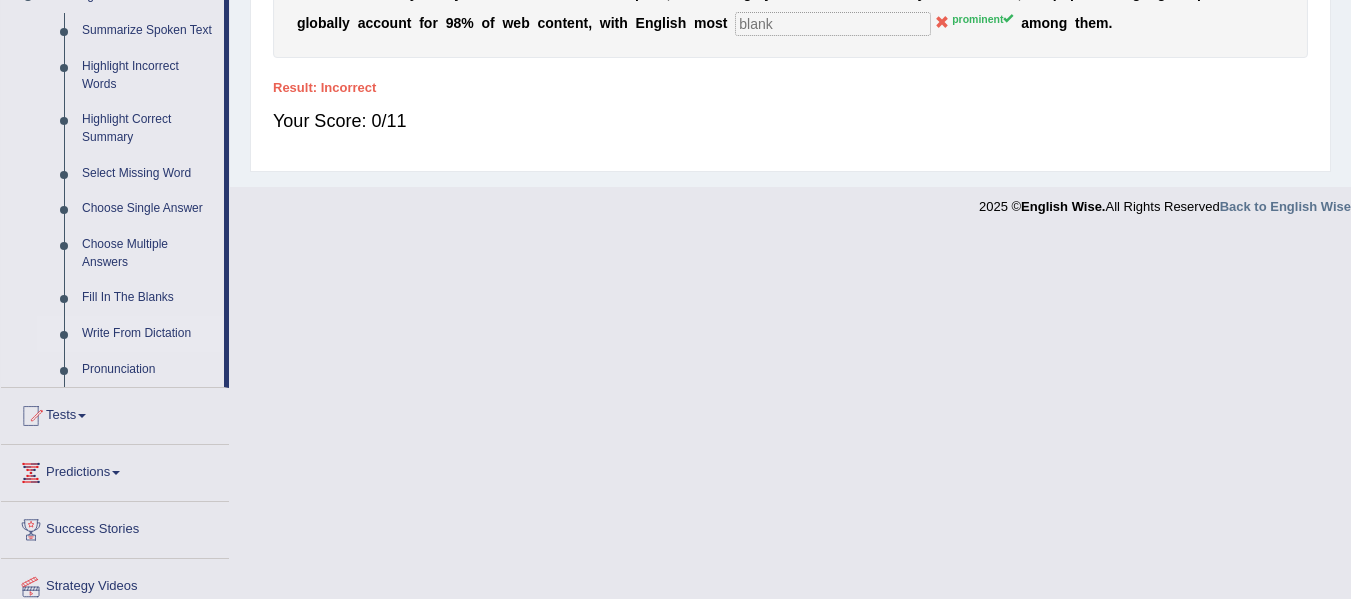 click on "Write From Dictation" at bounding box center [148, 334] 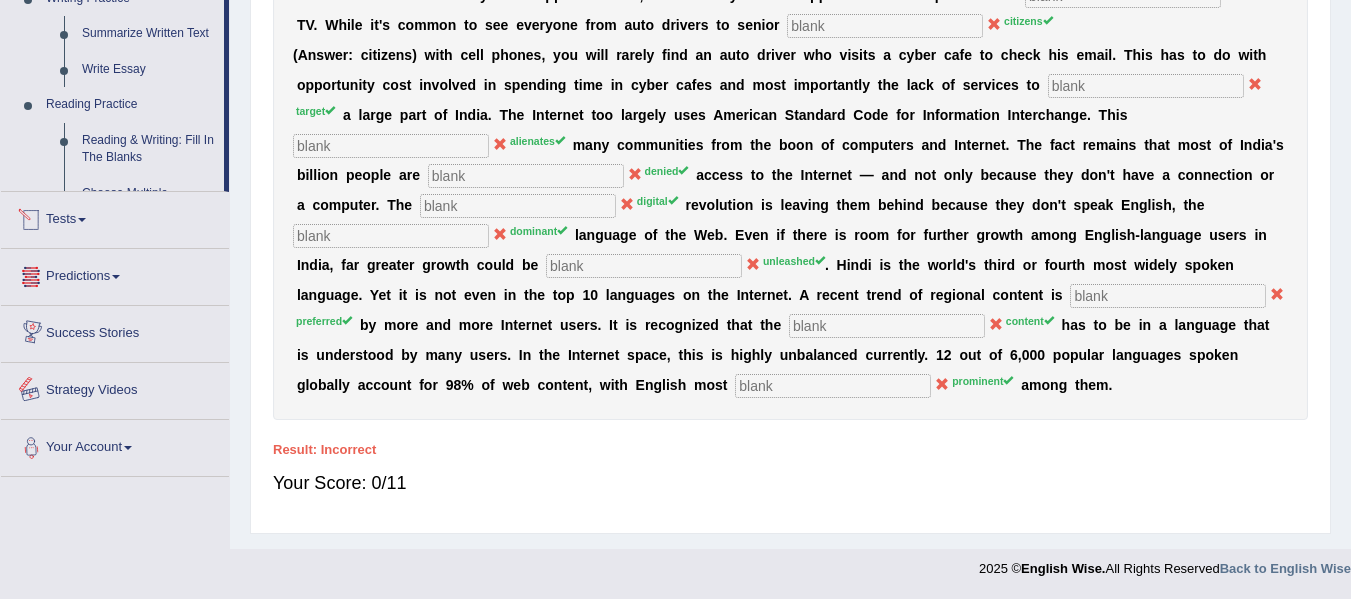 scroll, scrollTop: 963, scrollLeft: 0, axis: vertical 